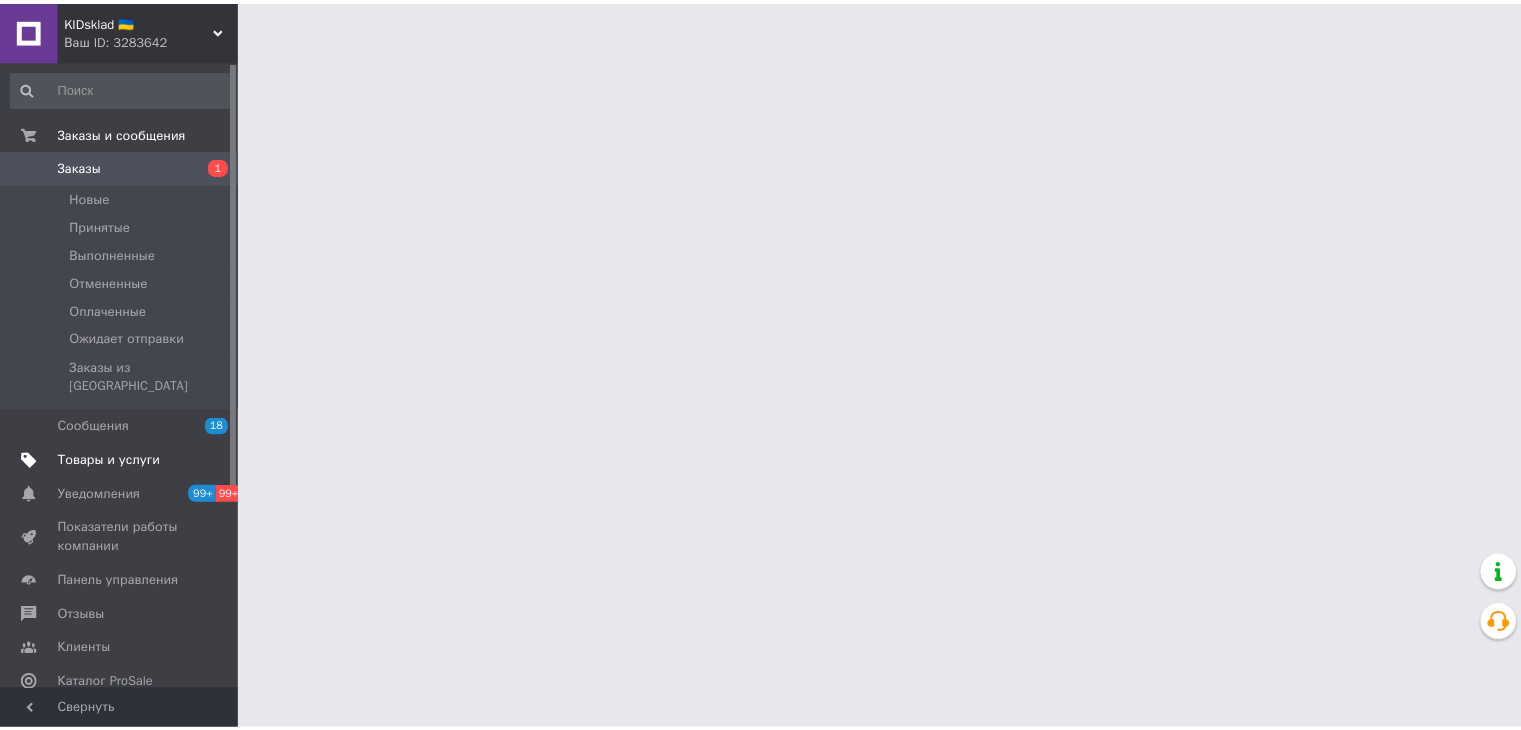 scroll, scrollTop: 0, scrollLeft: 0, axis: both 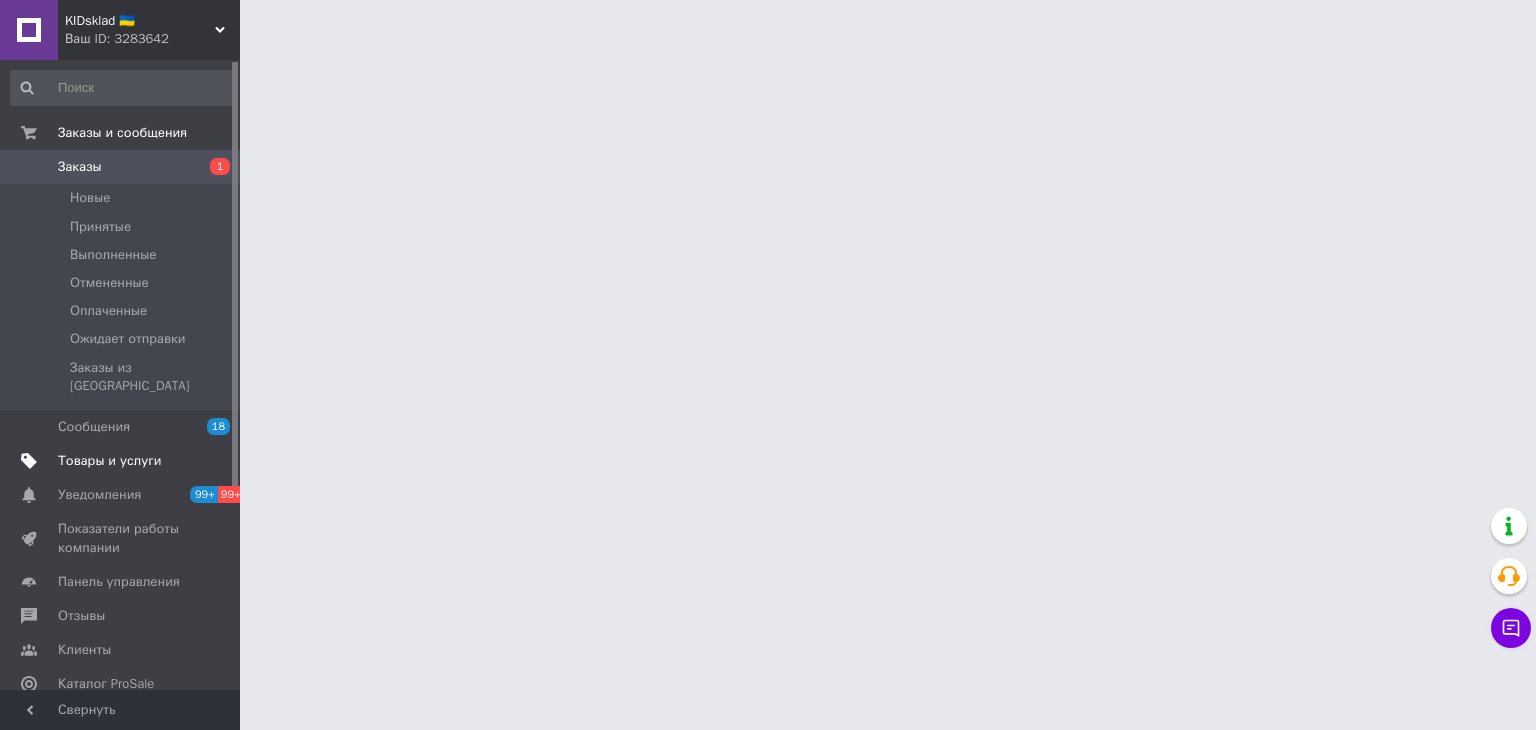 click on "Товары и услуги" at bounding box center (110, 461) 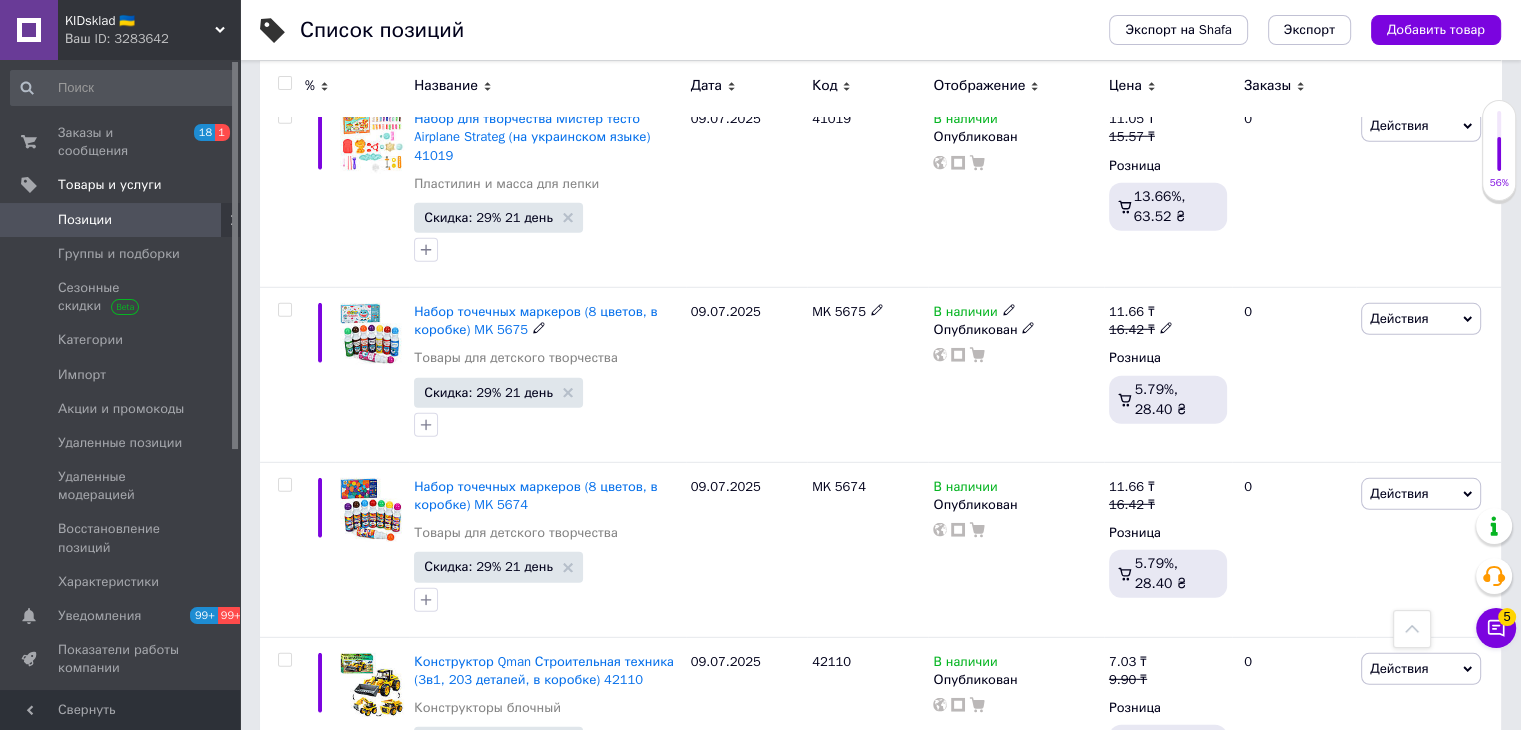 scroll, scrollTop: 5700, scrollLeft: 0, axis: vertical 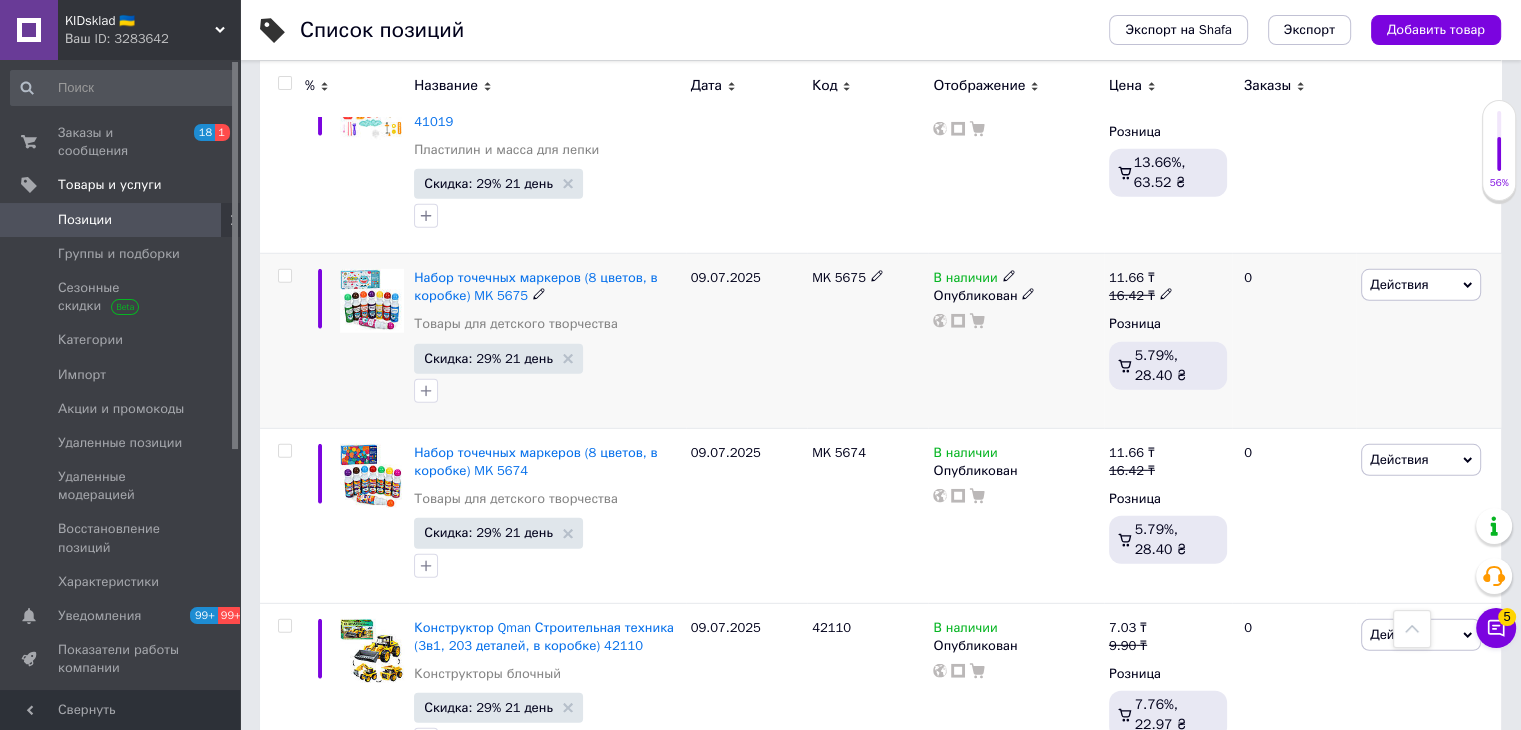 click on "Действия" at bounding box center (1399, 284) 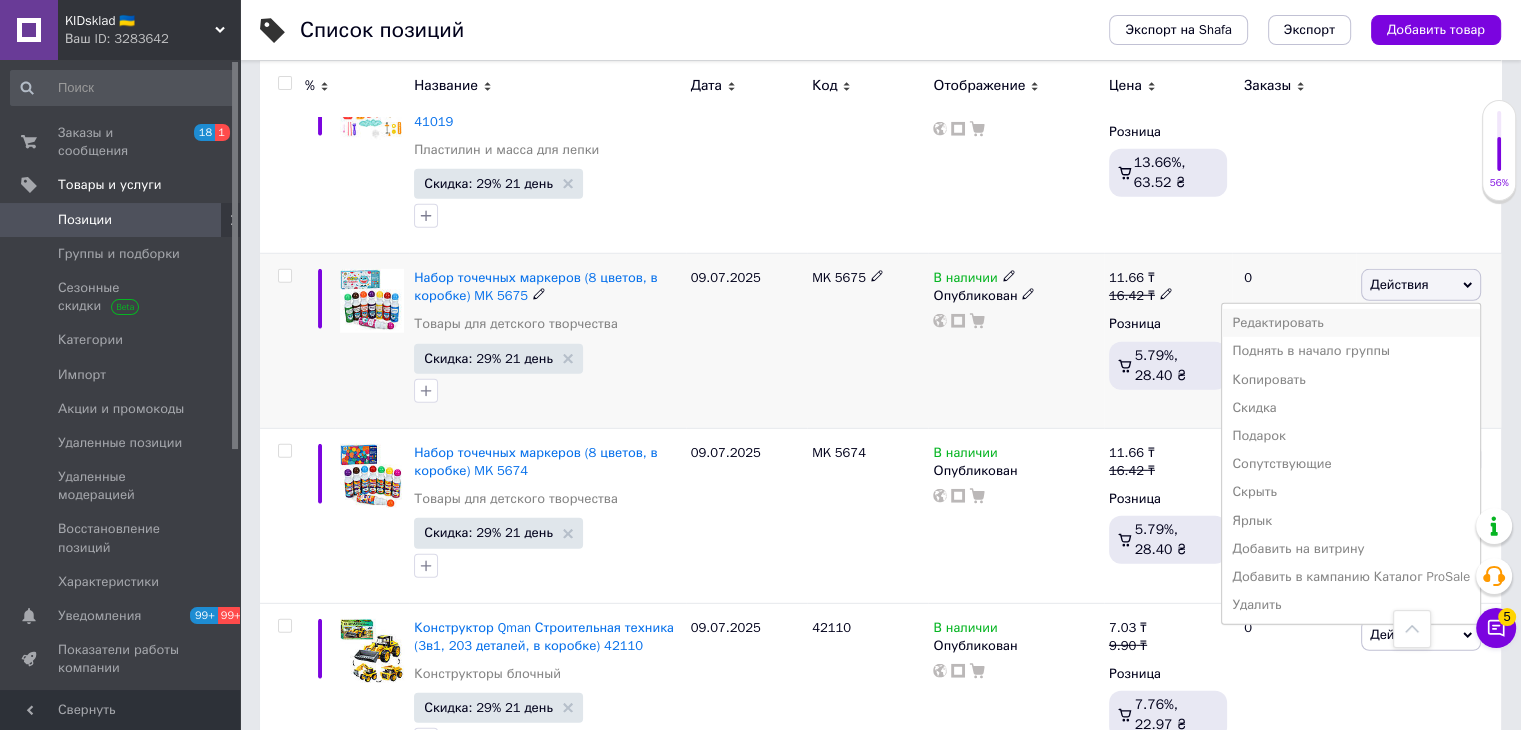 click on "Редактировать" at bounding box center [1351, 323] 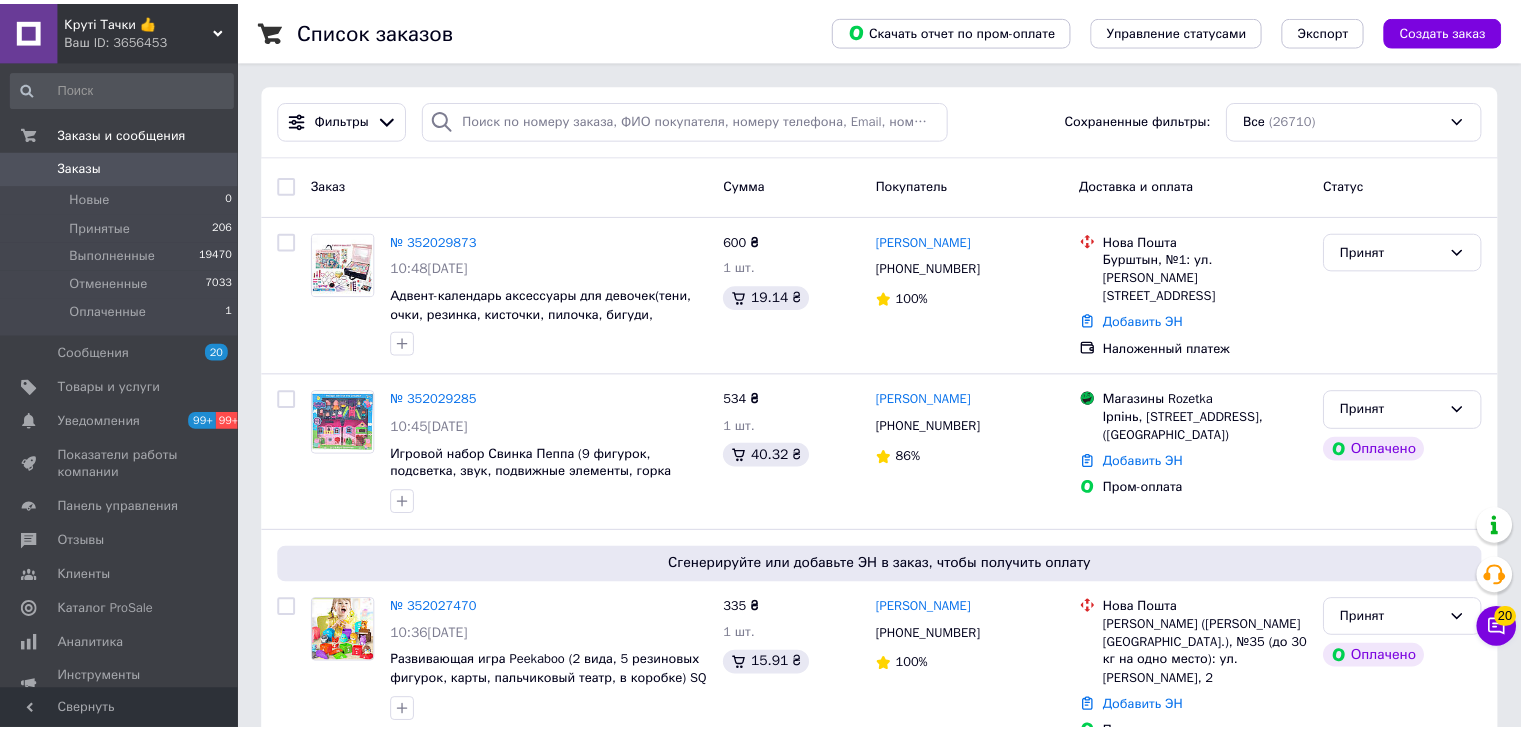 scroll, scrollTop: 0, scrollLeft: 0, axis: both 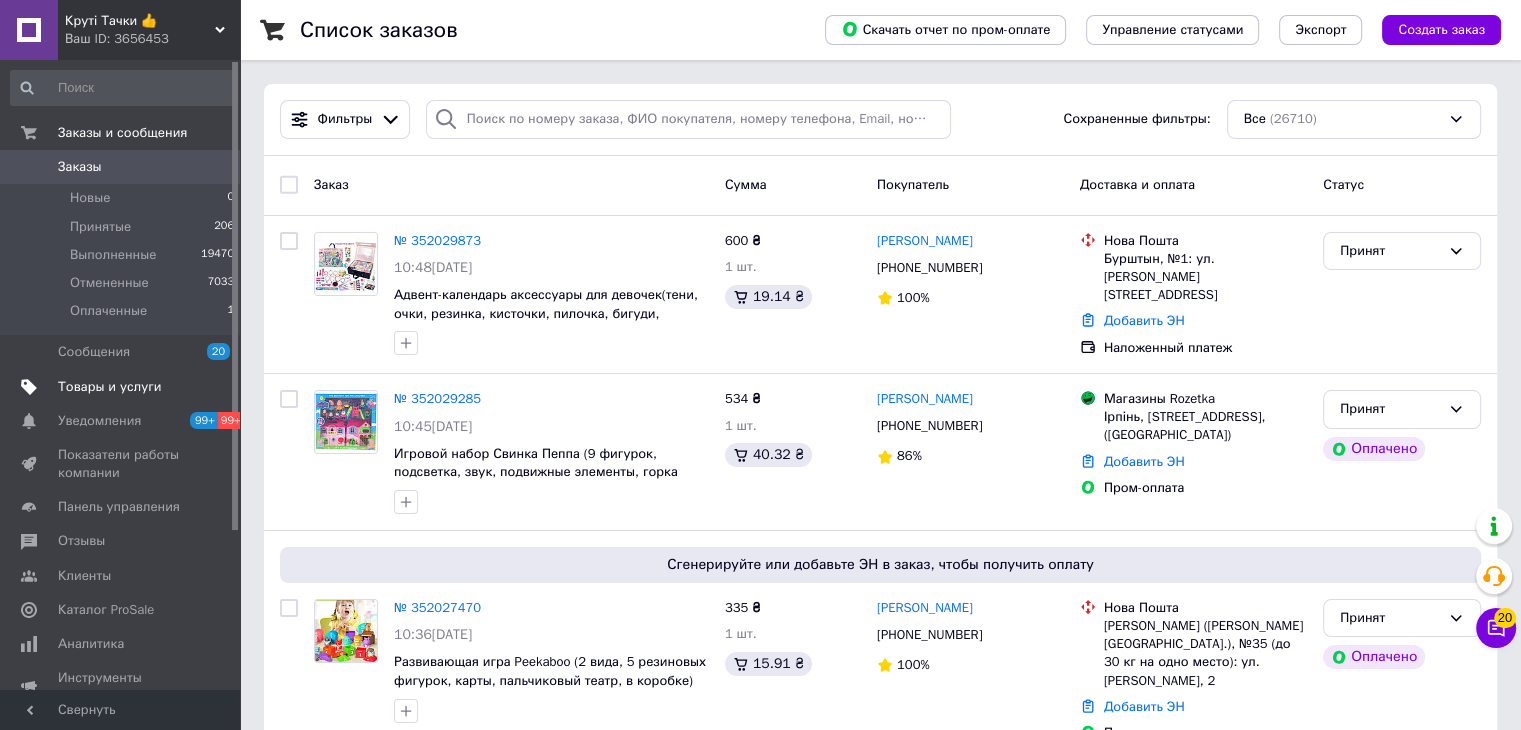 click on "Товары и услуги" at bounding box center [123, 387] 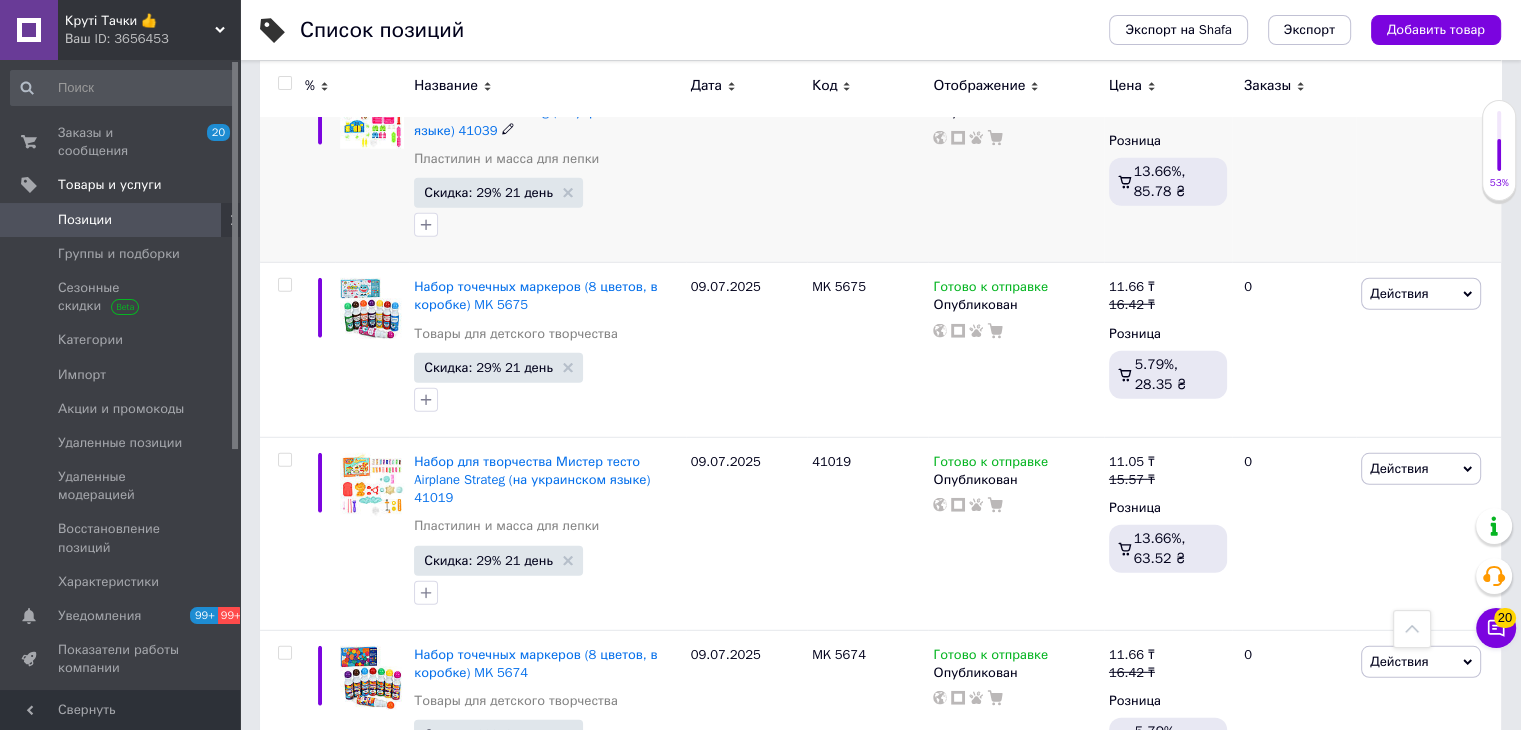 scroll, scrollTop: 5500, scrollLeft: 0, axis: vertical 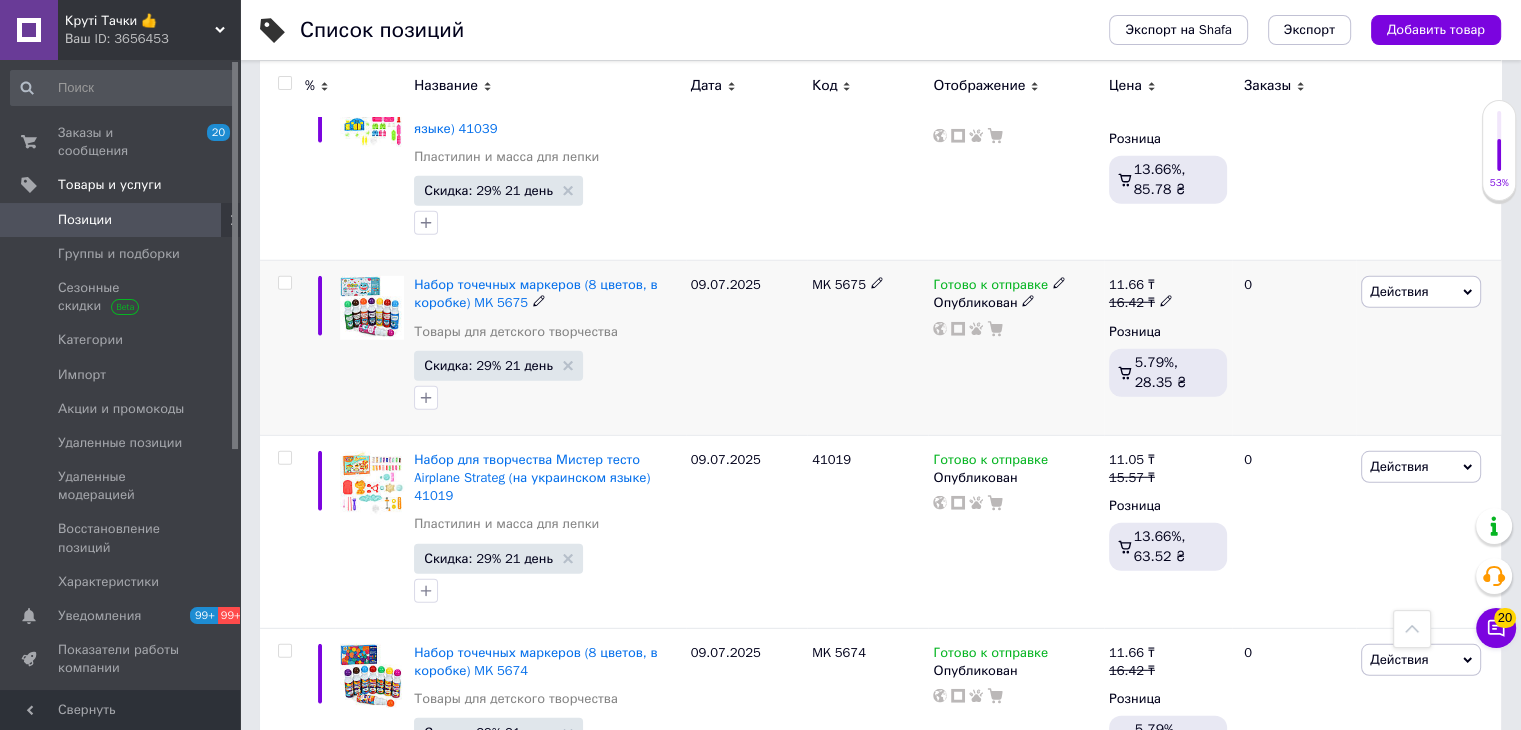 click on "Действия" at bounding box center (1421, 292) 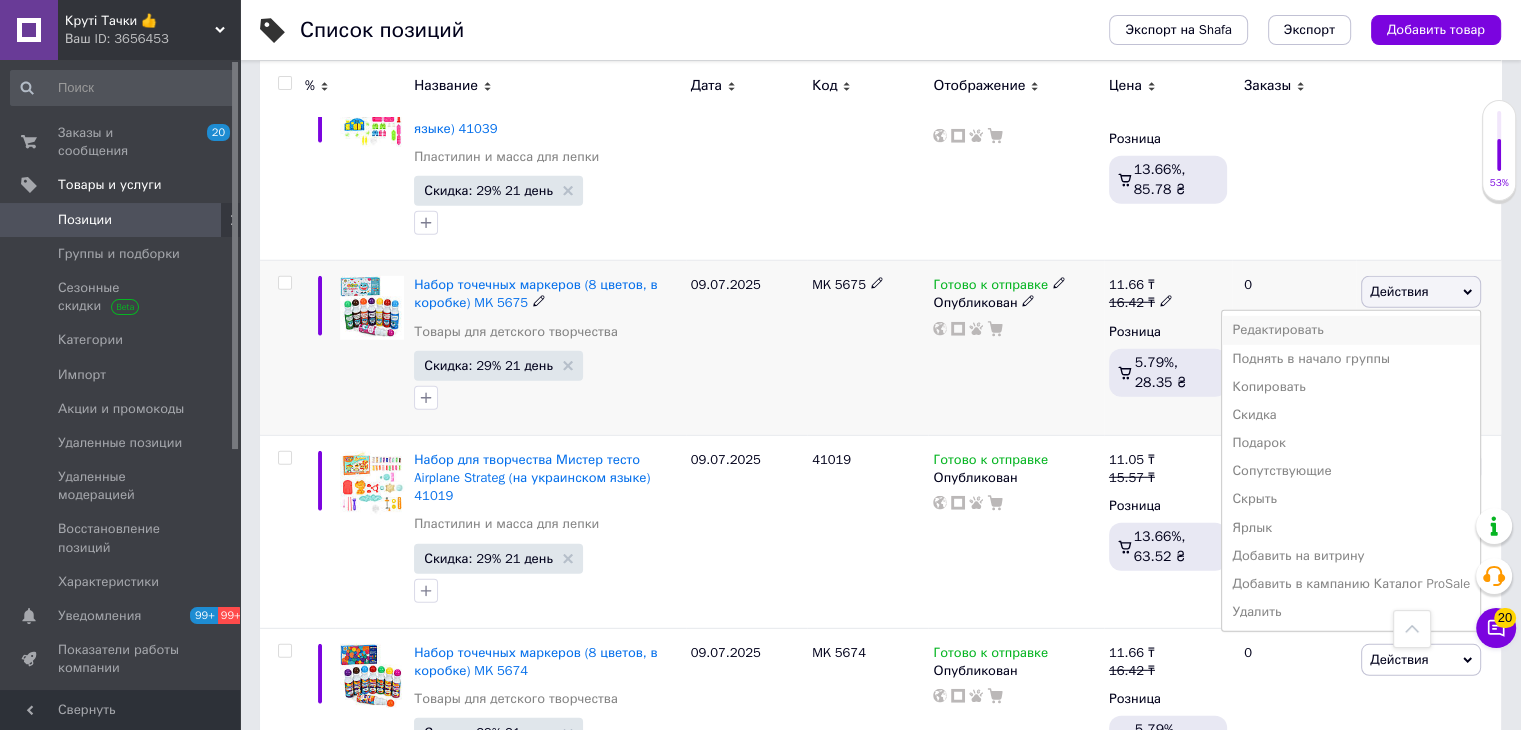 click on "Редактировать" at bounding box center (1351, 330) 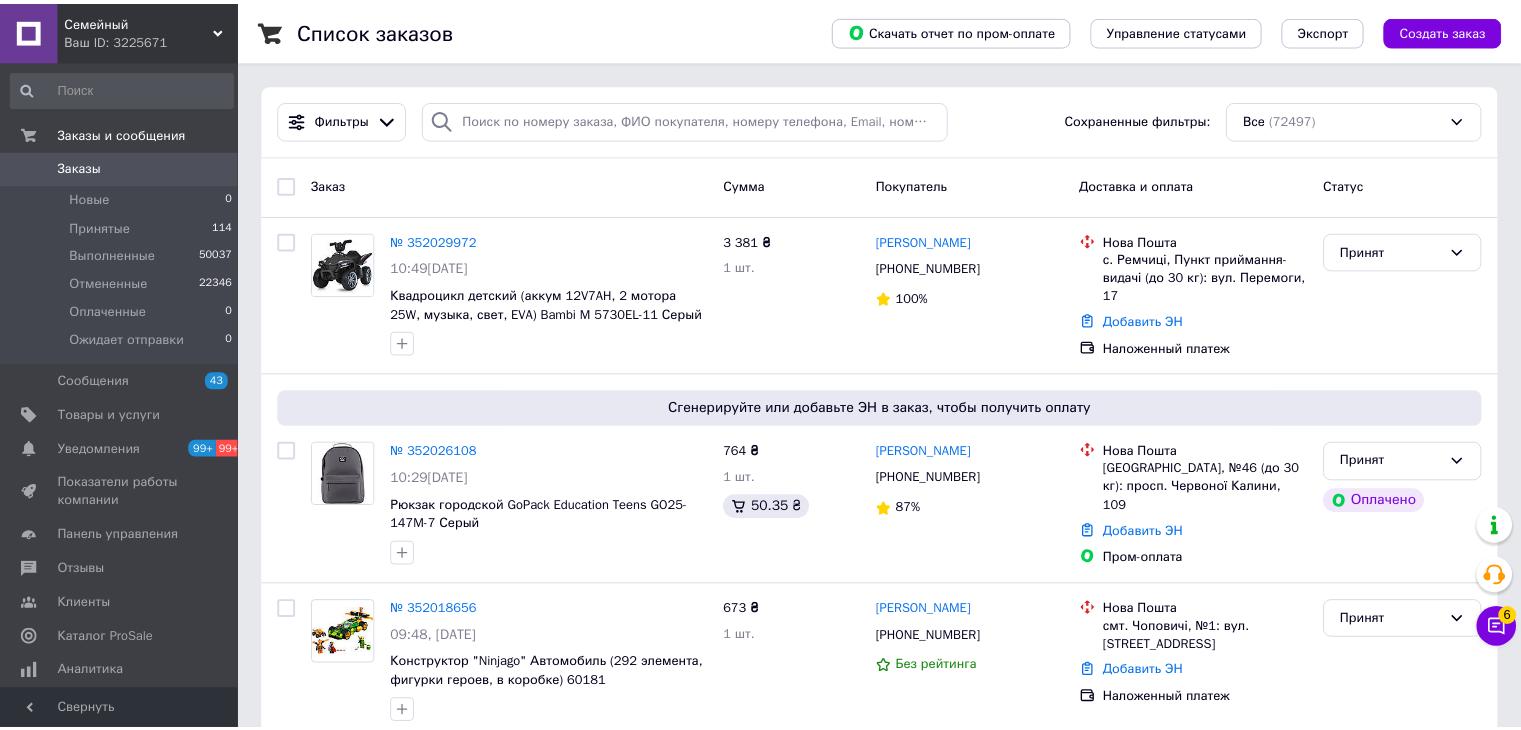 scroll, scrollTop: 0, scrollLeft: 0, axis: both 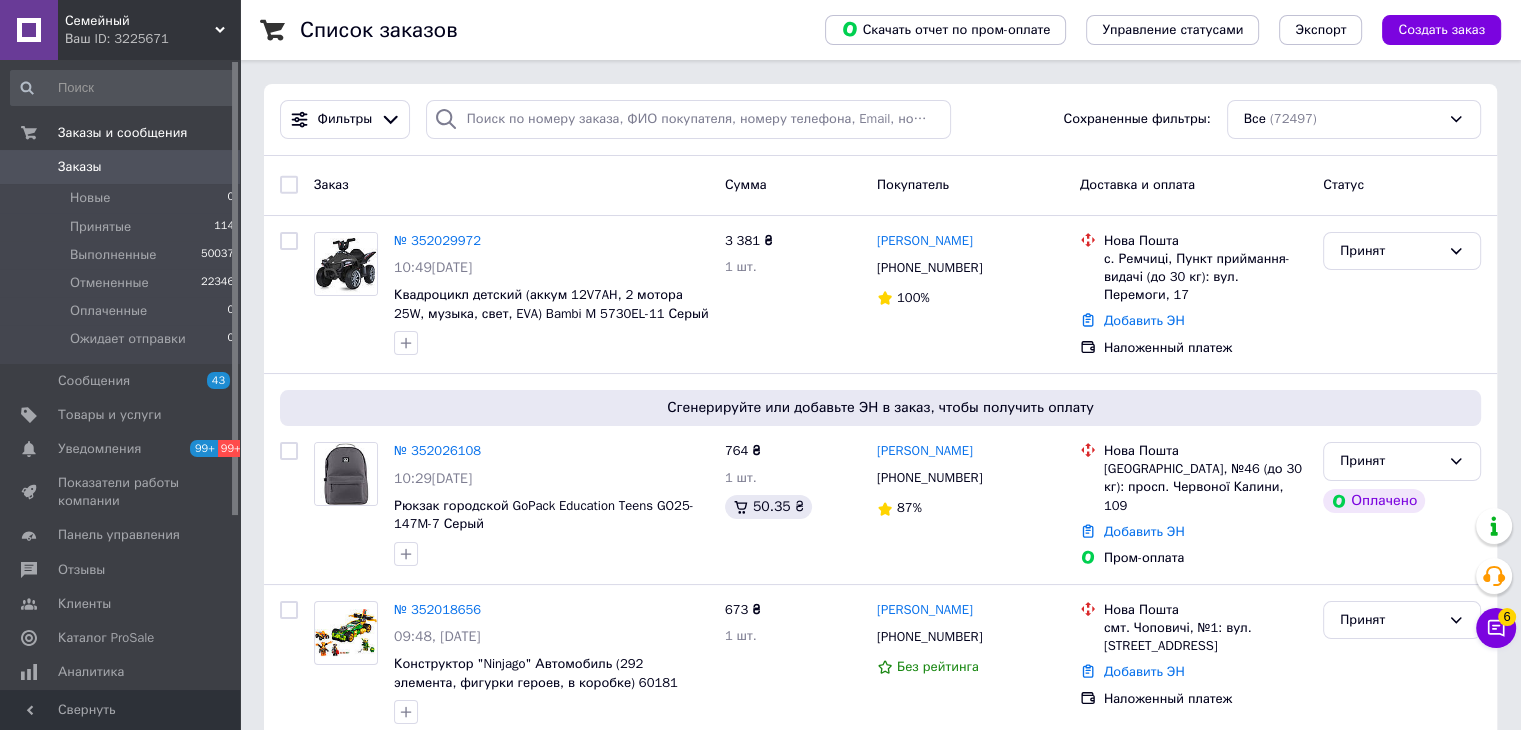 click on "Товары и услуги" at bounding box center [110, 415] 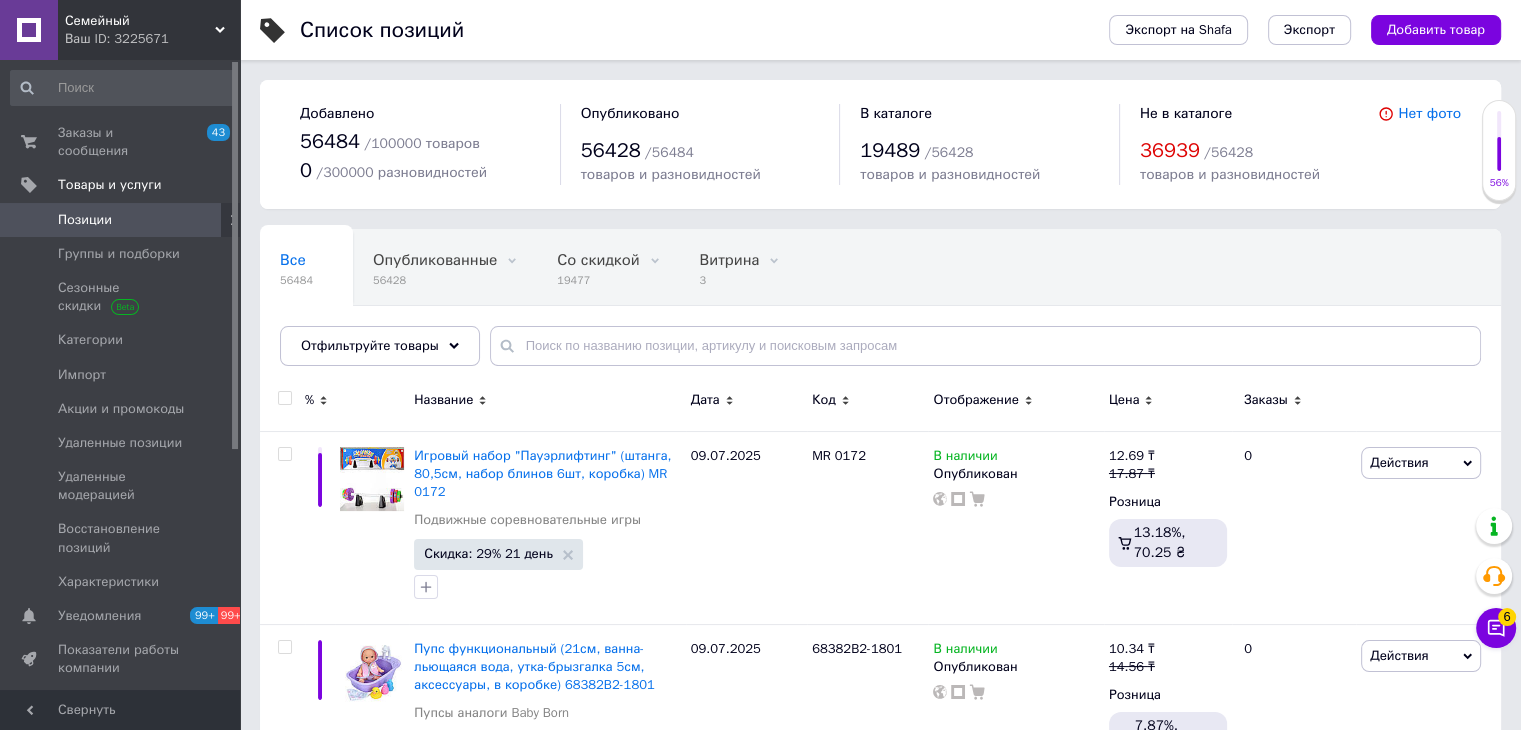 click on "Позиции" at bounding box center [121, 220] 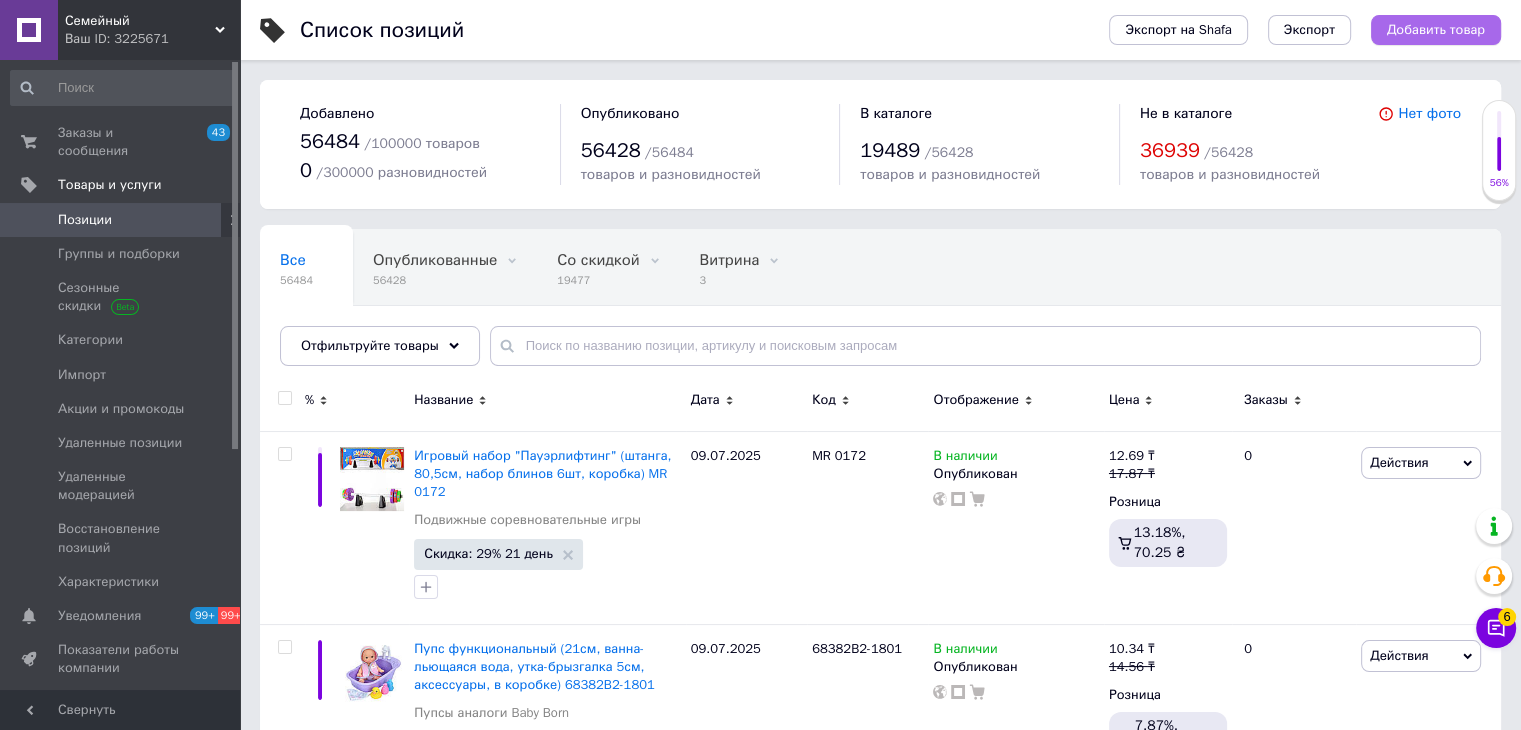 click on "Добавить товар" at bounding box center [1436, 30] 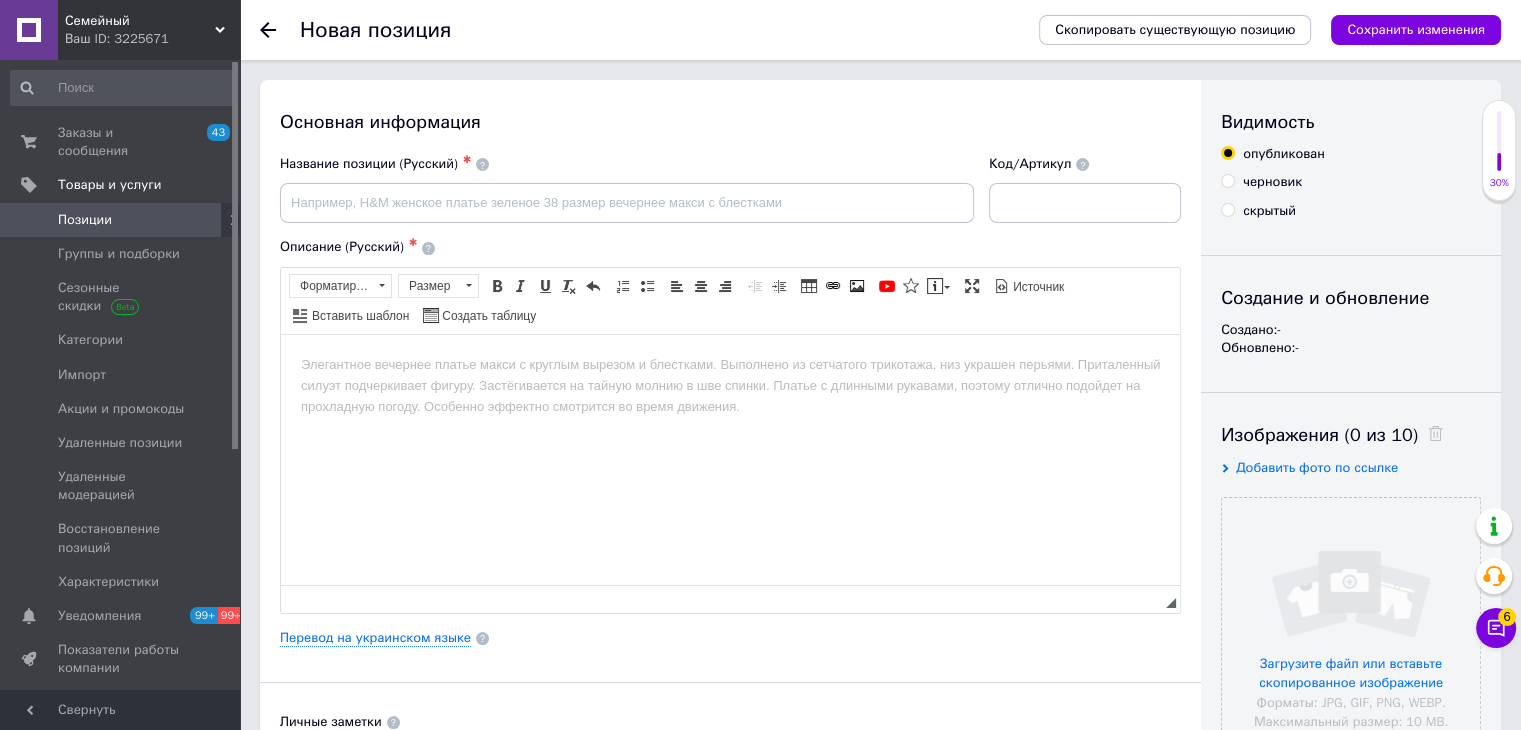 scroll, scrollTop: 0, scrollLeft: 0, axis: both 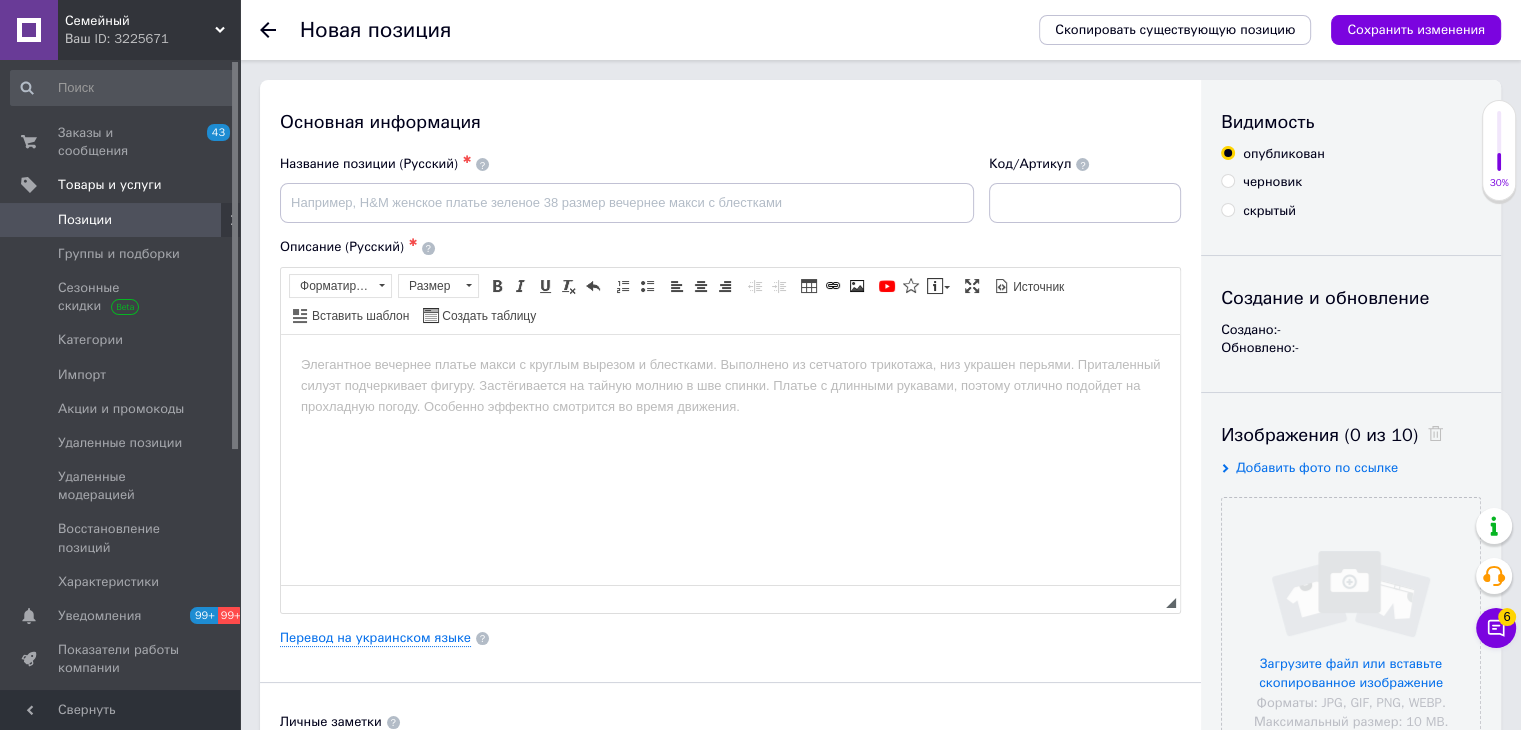 click at bounding box center (730, 364) 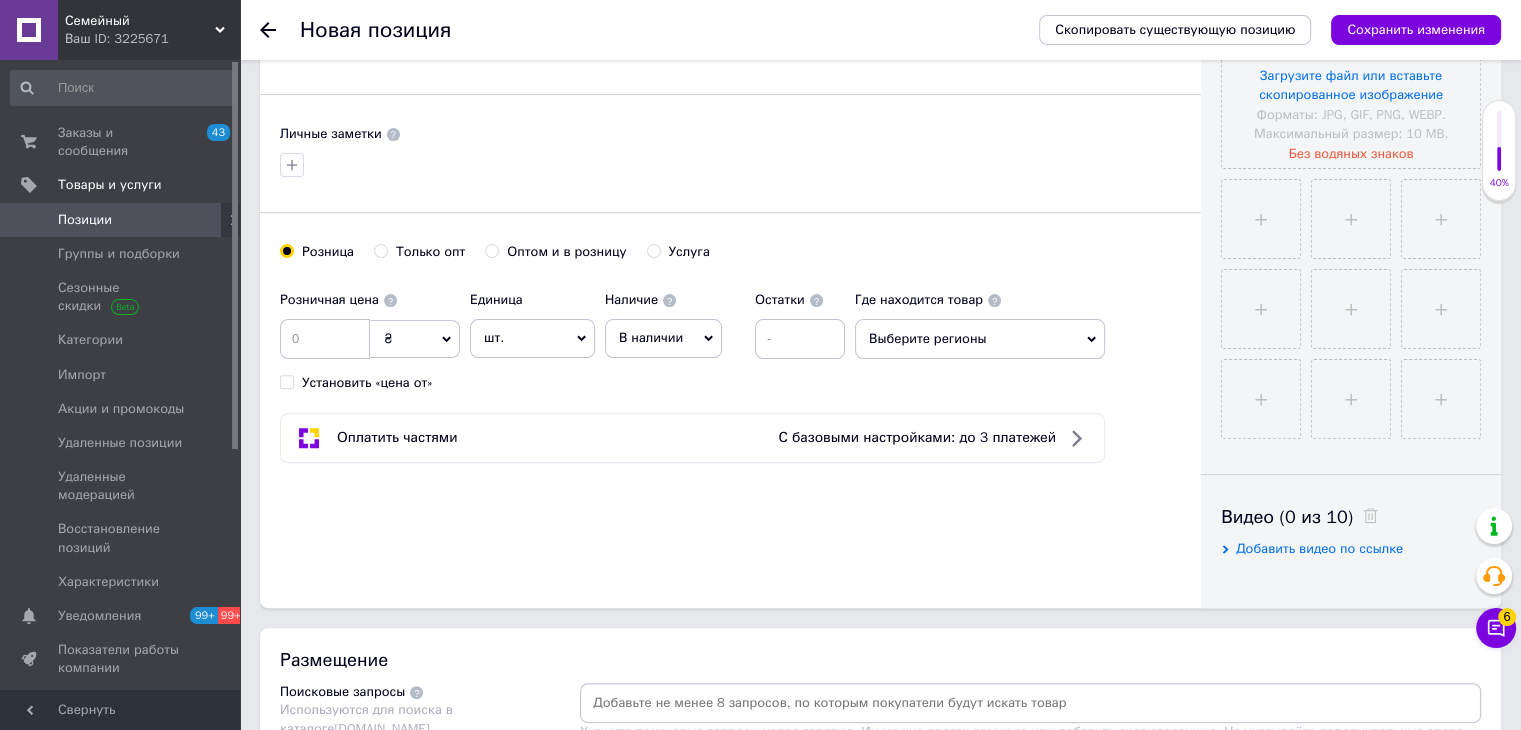 scroll, scrollTop: 800, scrollLeft: 0, axis: vertical 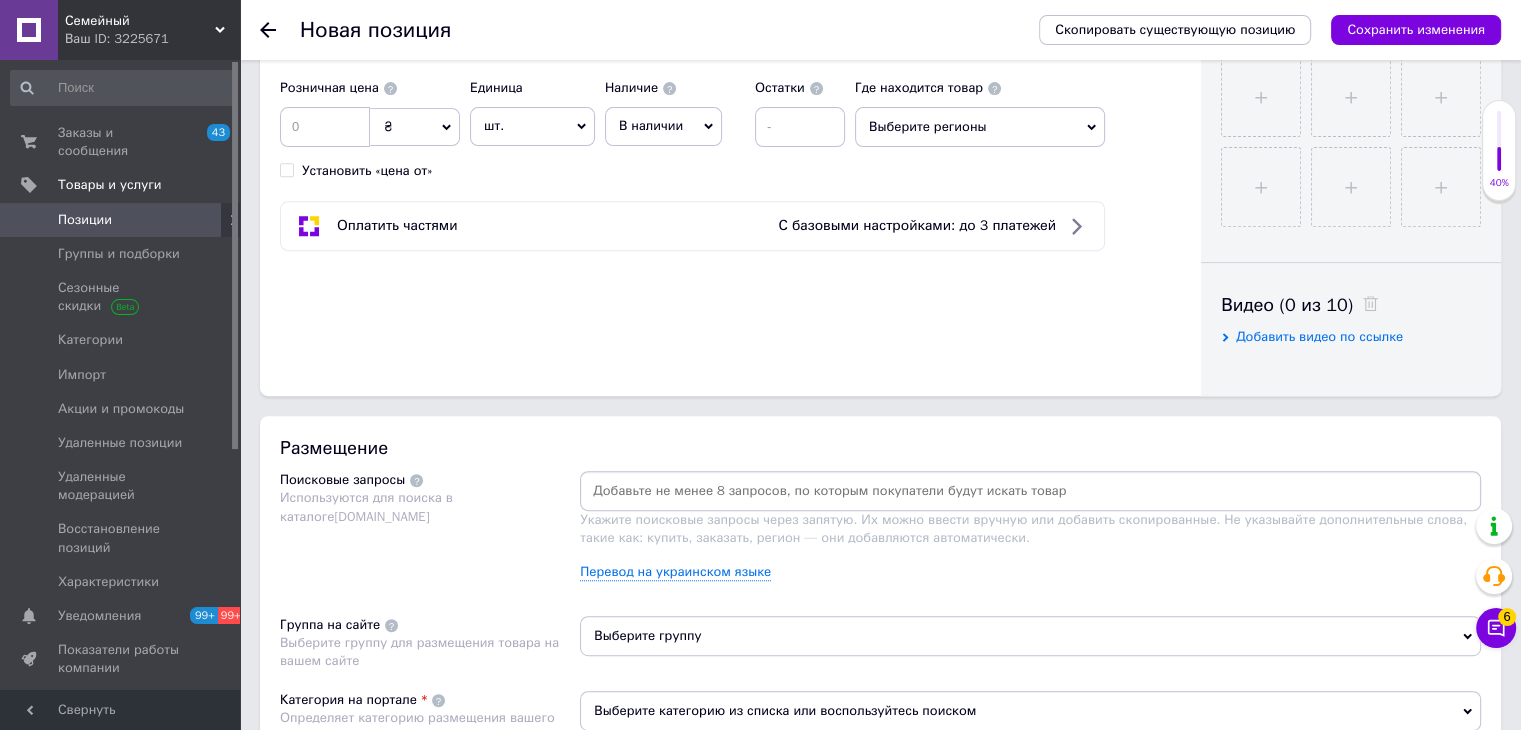 click on "Добавить видео по ссылке" at bounding box center [1319, 336] 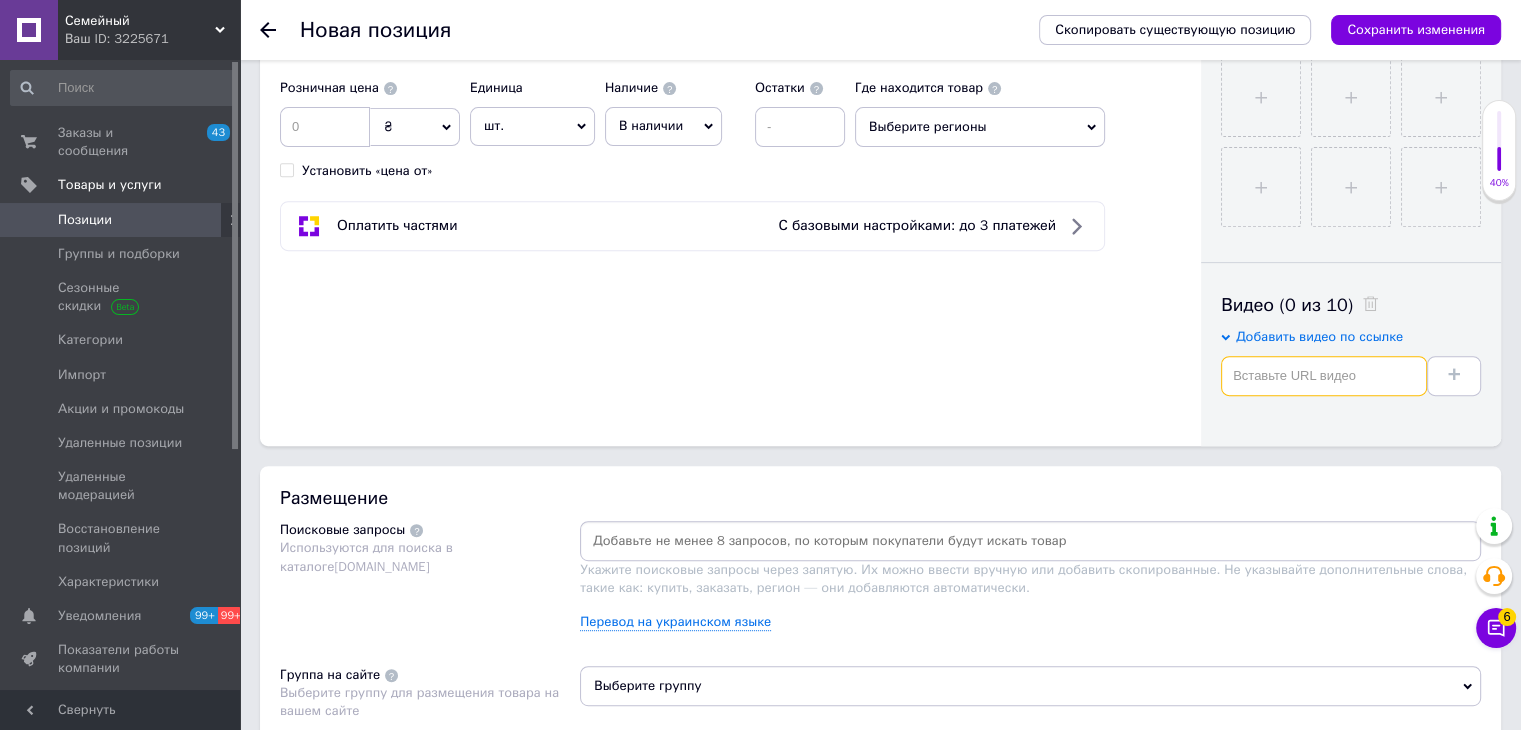 click at bounding box center (1324, 376) 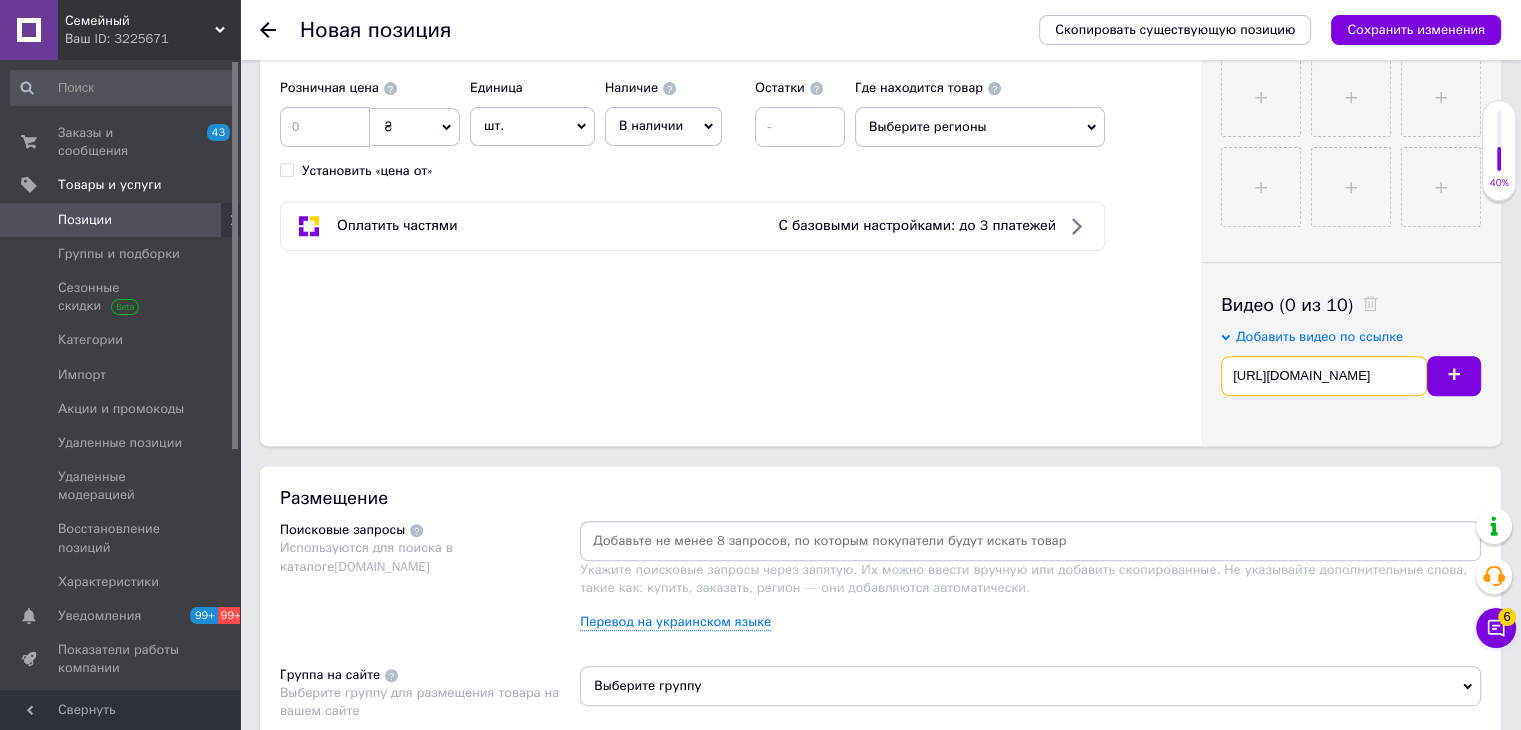 scroll, scrollTop: 0, scrollLeft: 1, axis: horizontal 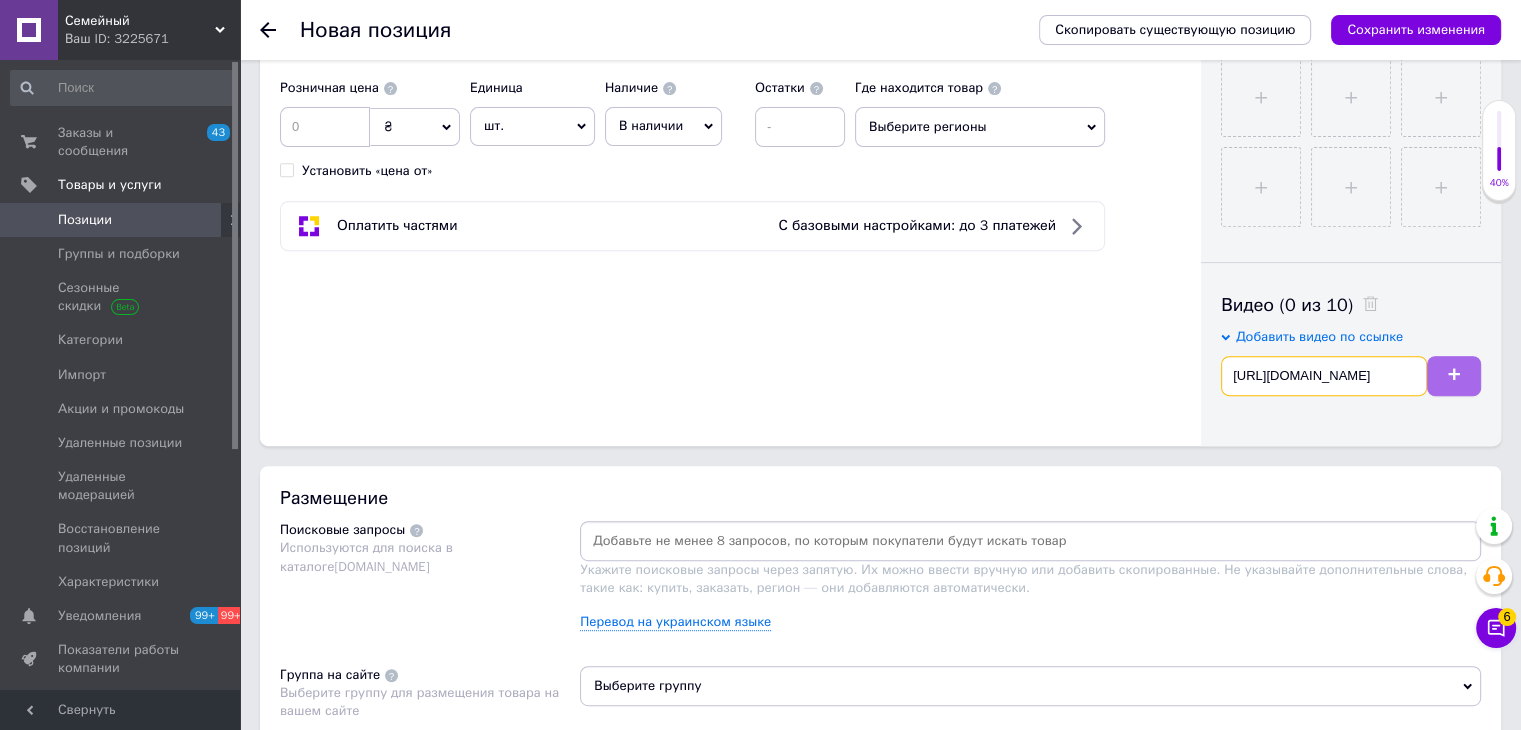 type on "[URL][DOMAIN_NAME]" 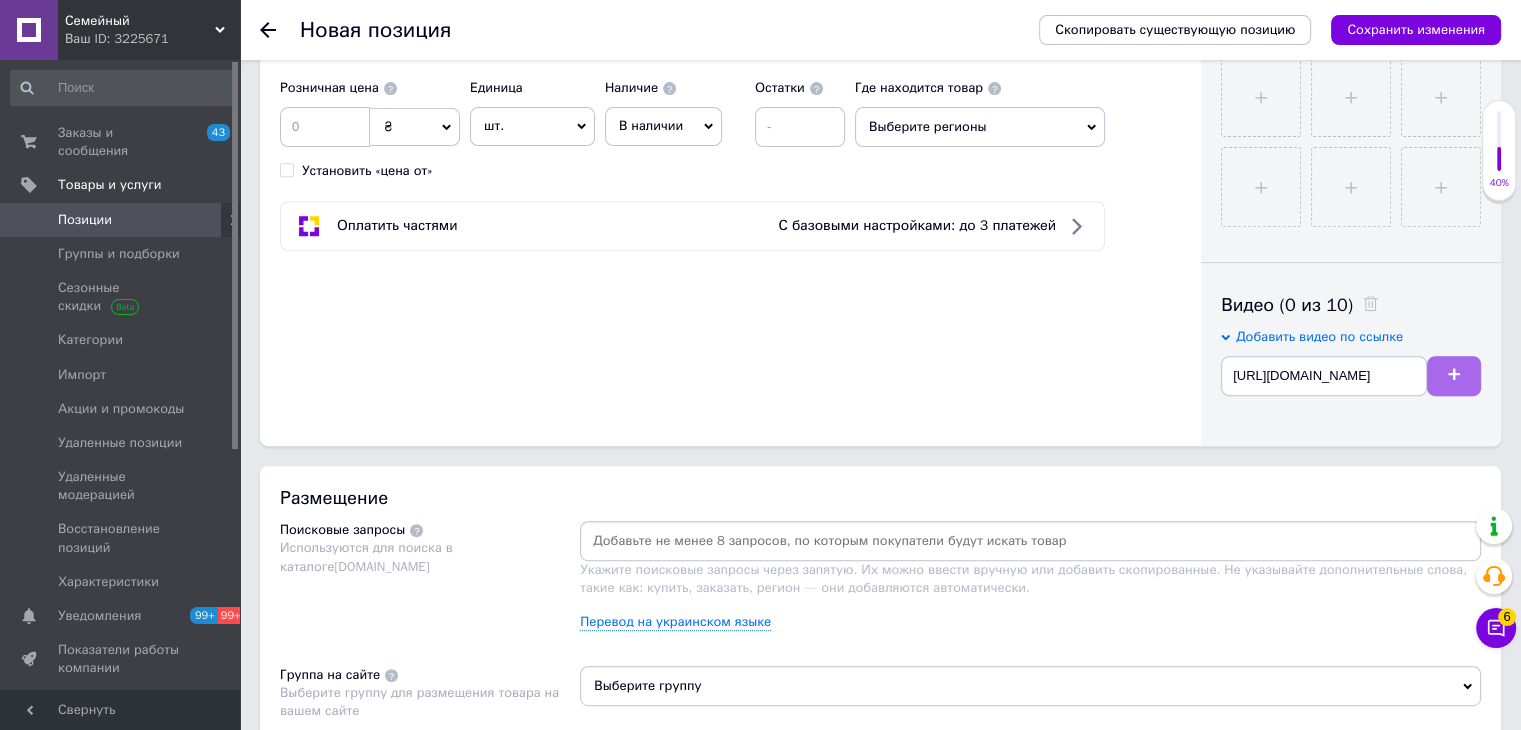click at bounding box center (1454, 376) 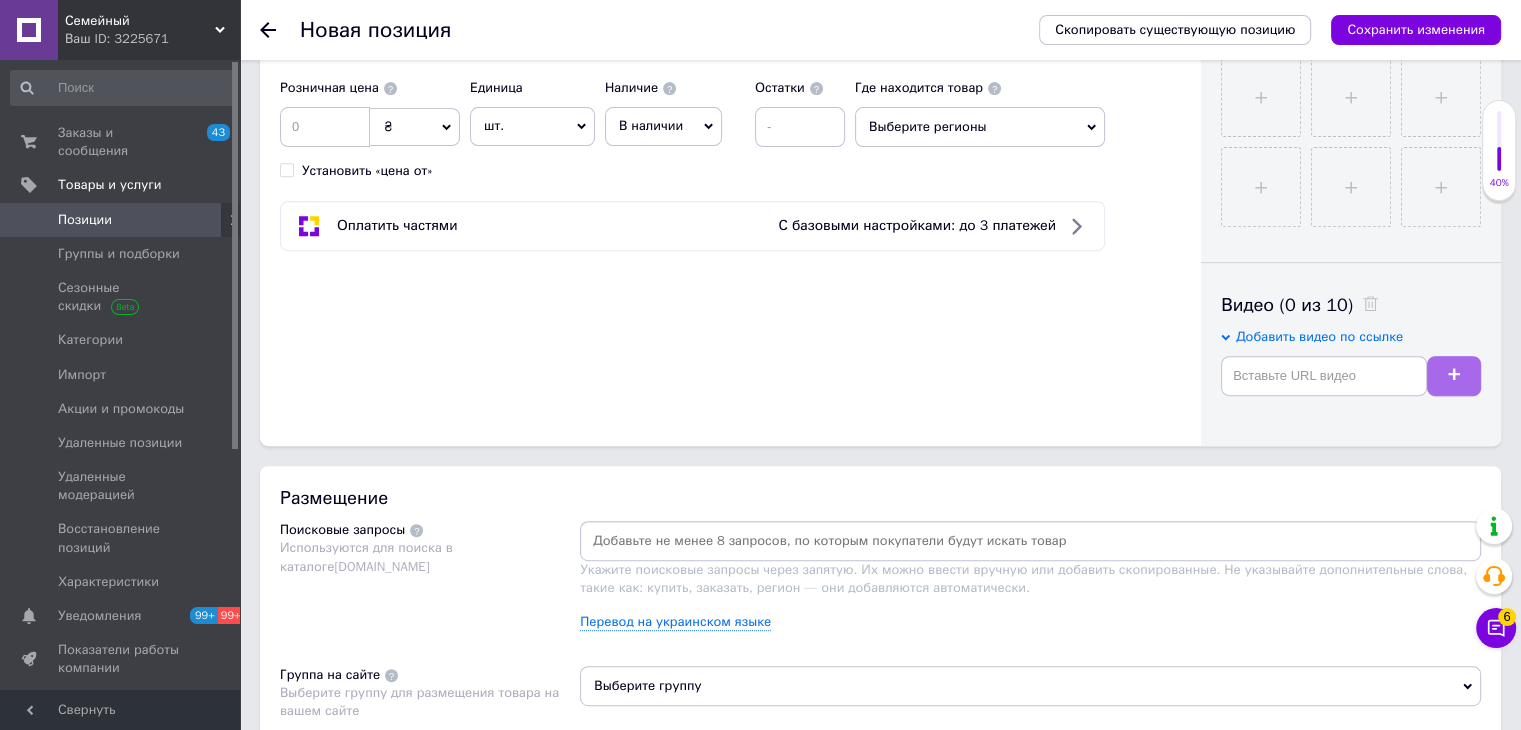 scroll, scrollTop: 0, scrollLeft: 0, axis: both 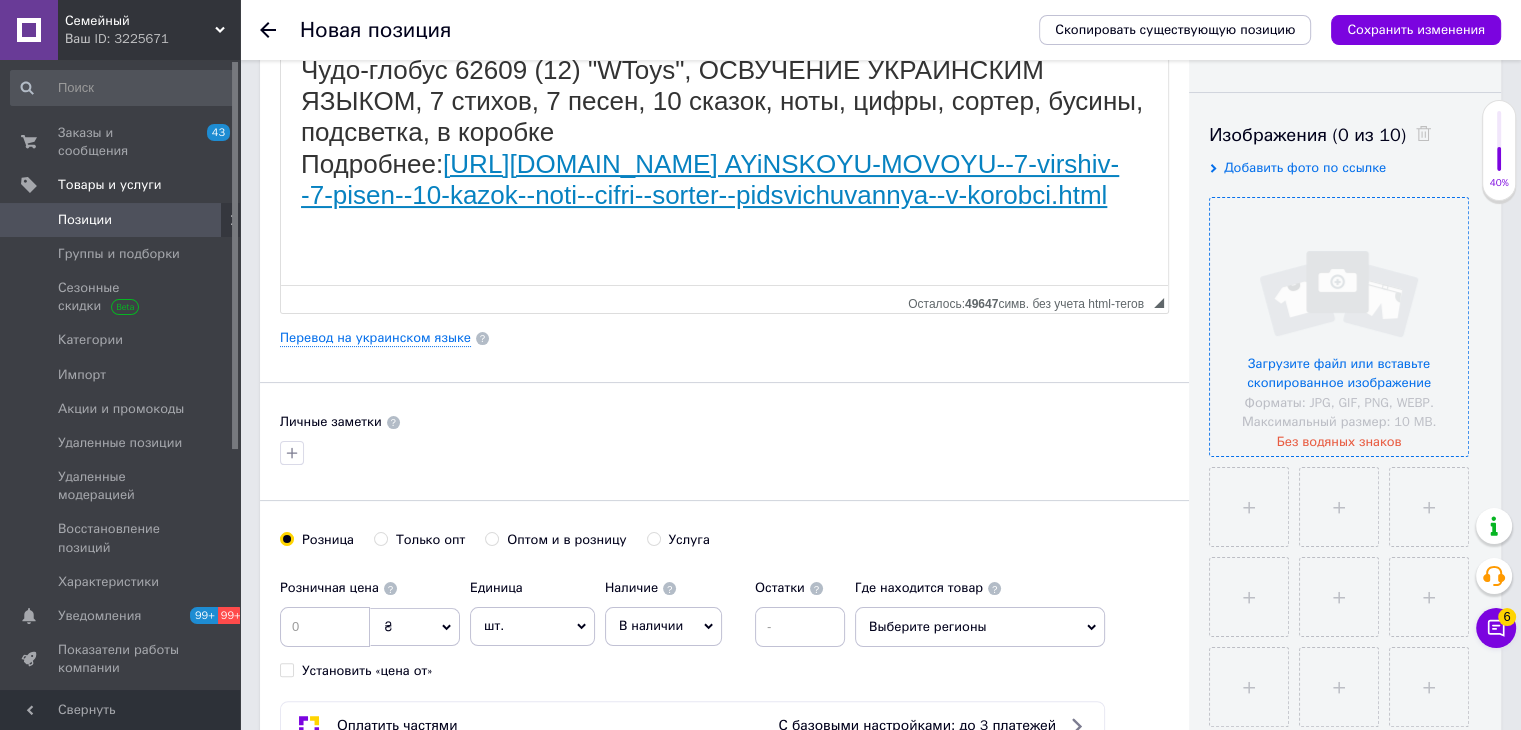 click at bounding box center (1339, 327) 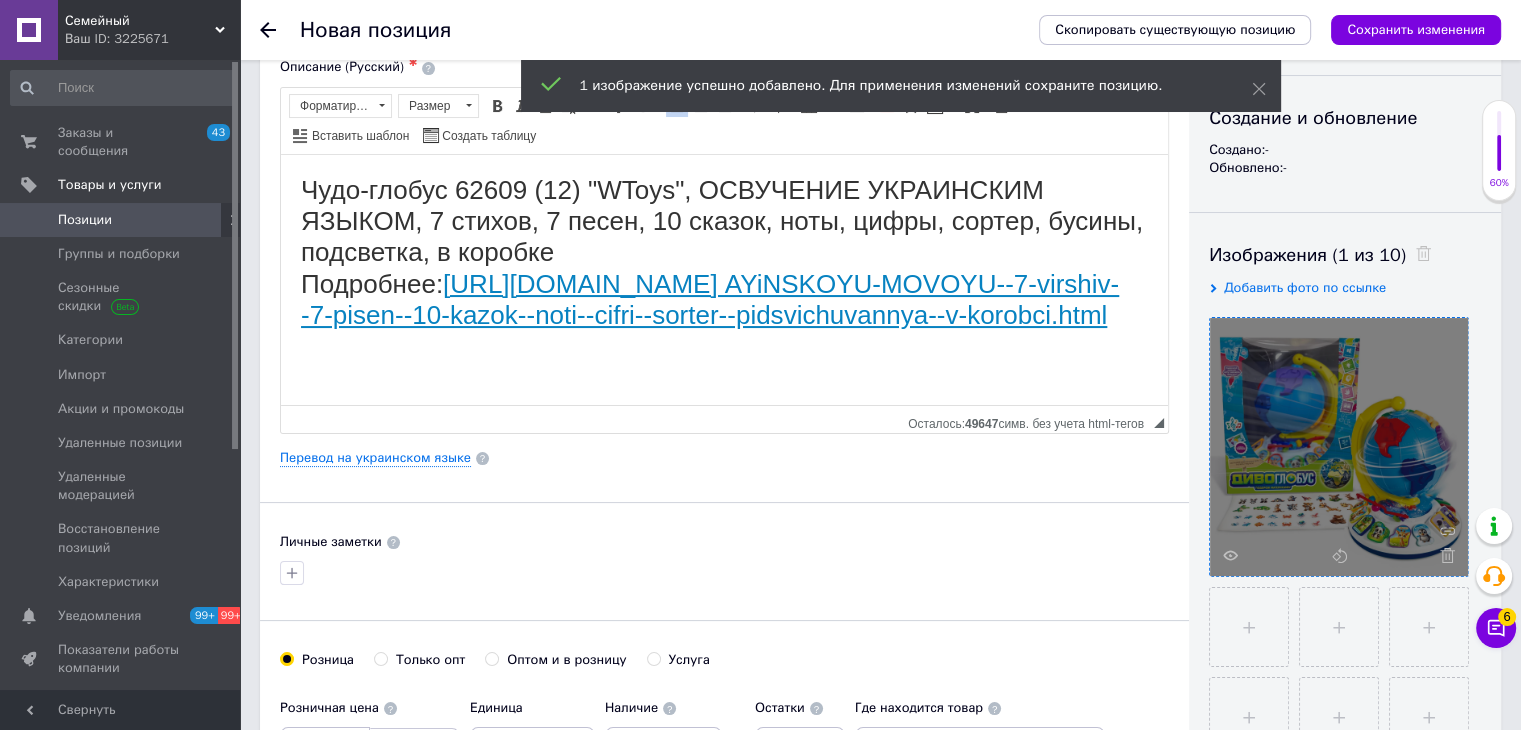 scroll, scrollTop: 0, scrollLeft: 0, axis: both 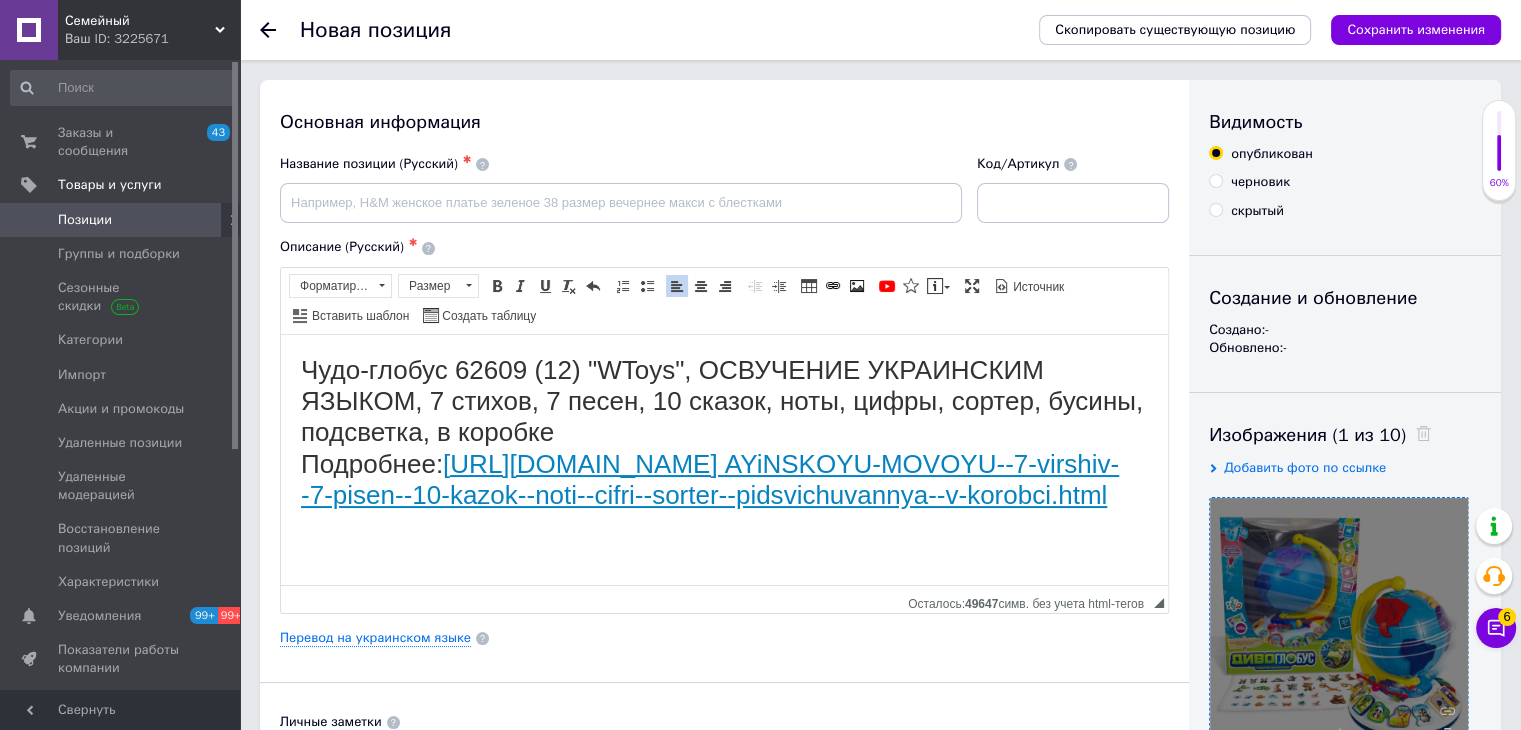 drag, startPoint x: 686, startPoint y: 558, endPoint x: 296, endPoint y: 459, distance: 402.36923 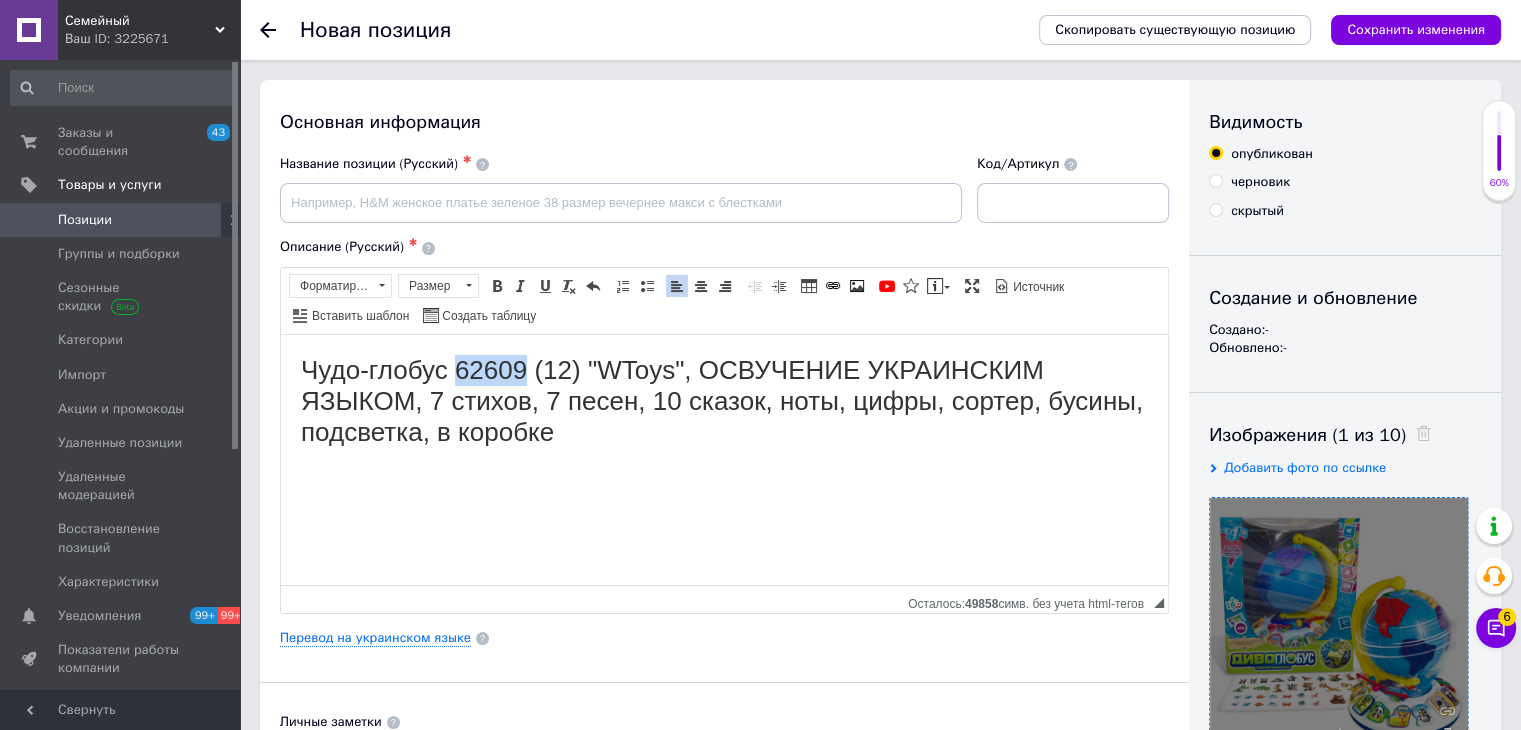 drag, startPoint x: 524, startPoint y: 370, endPoint x: 453, endPoint y: 368, distance: 71.02816 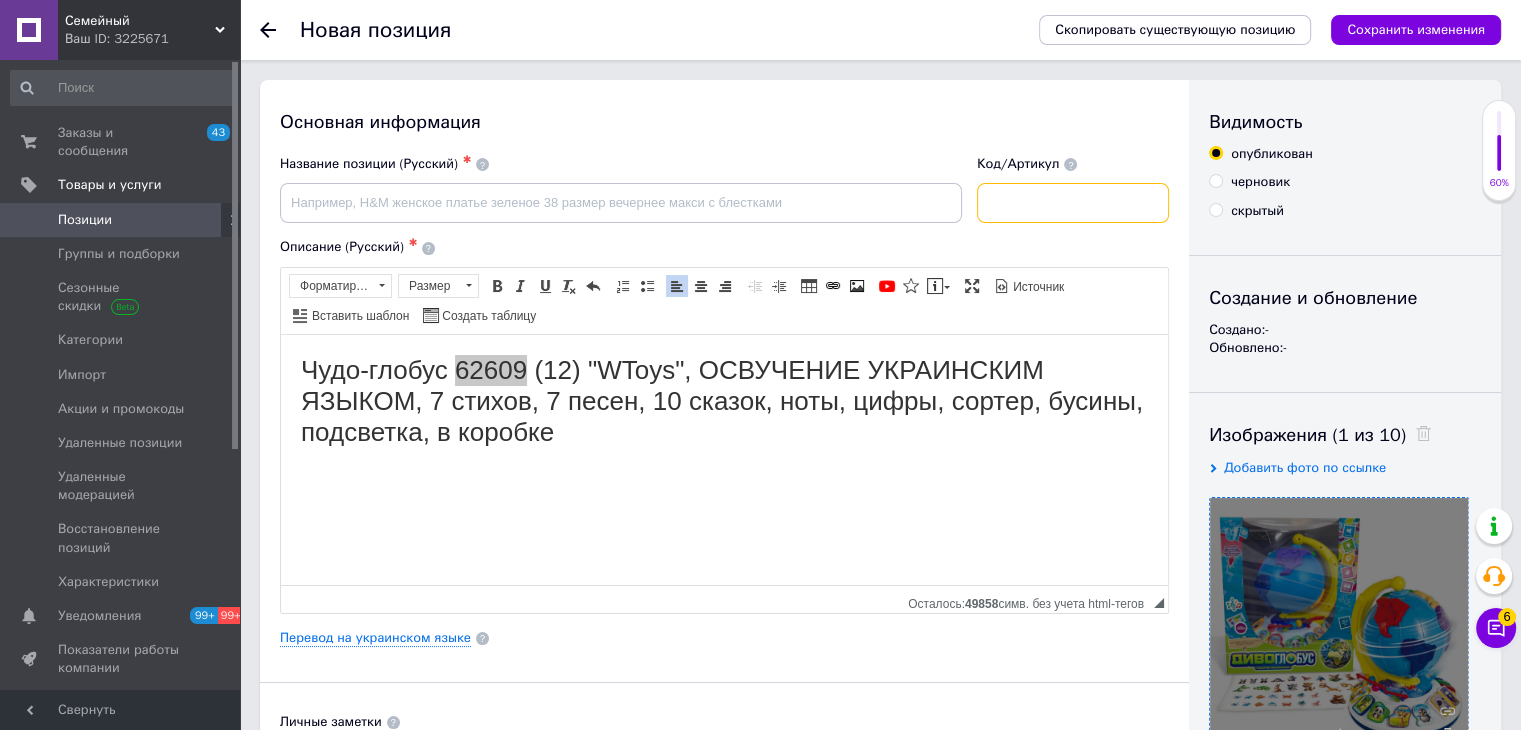 click at bounding box center [1073, 203] 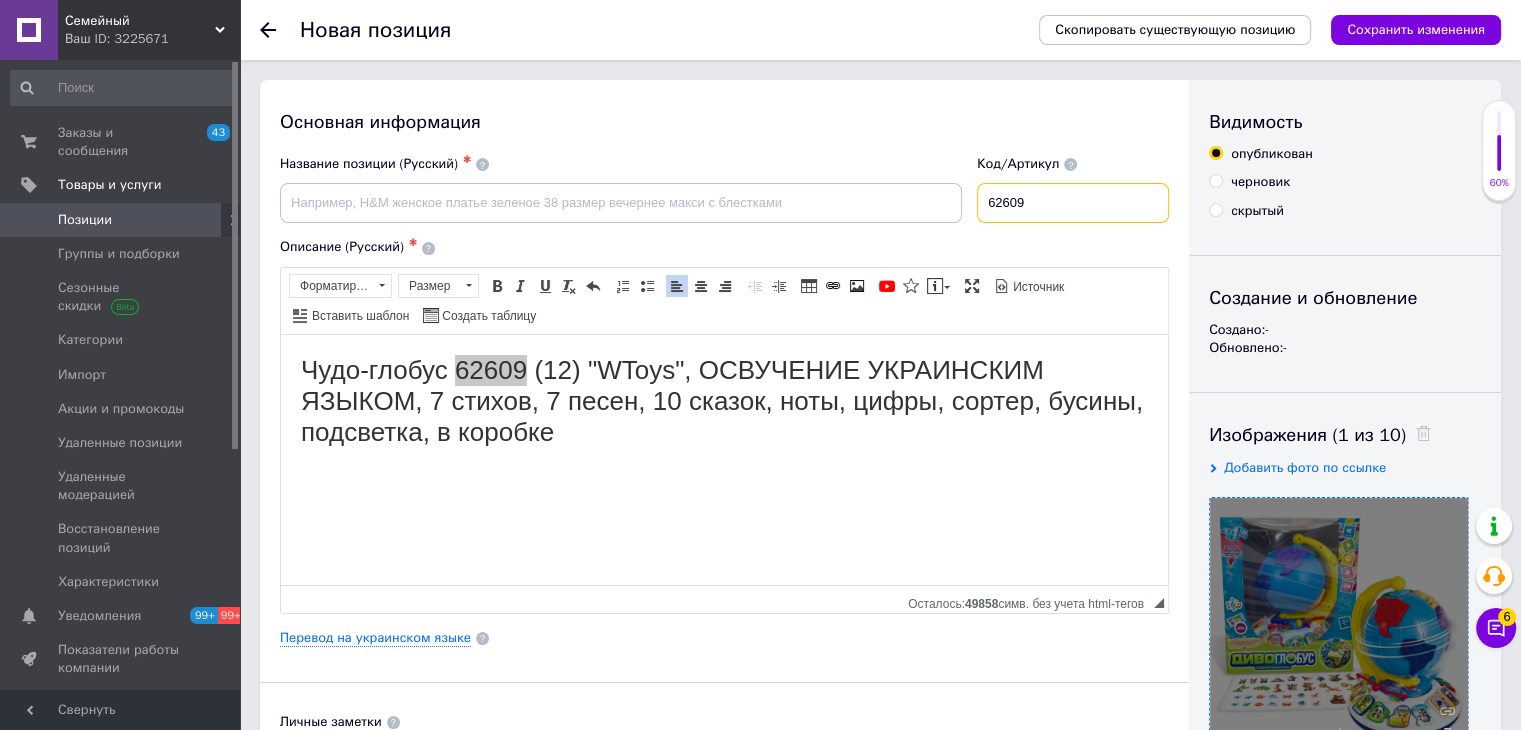 type on "62609" 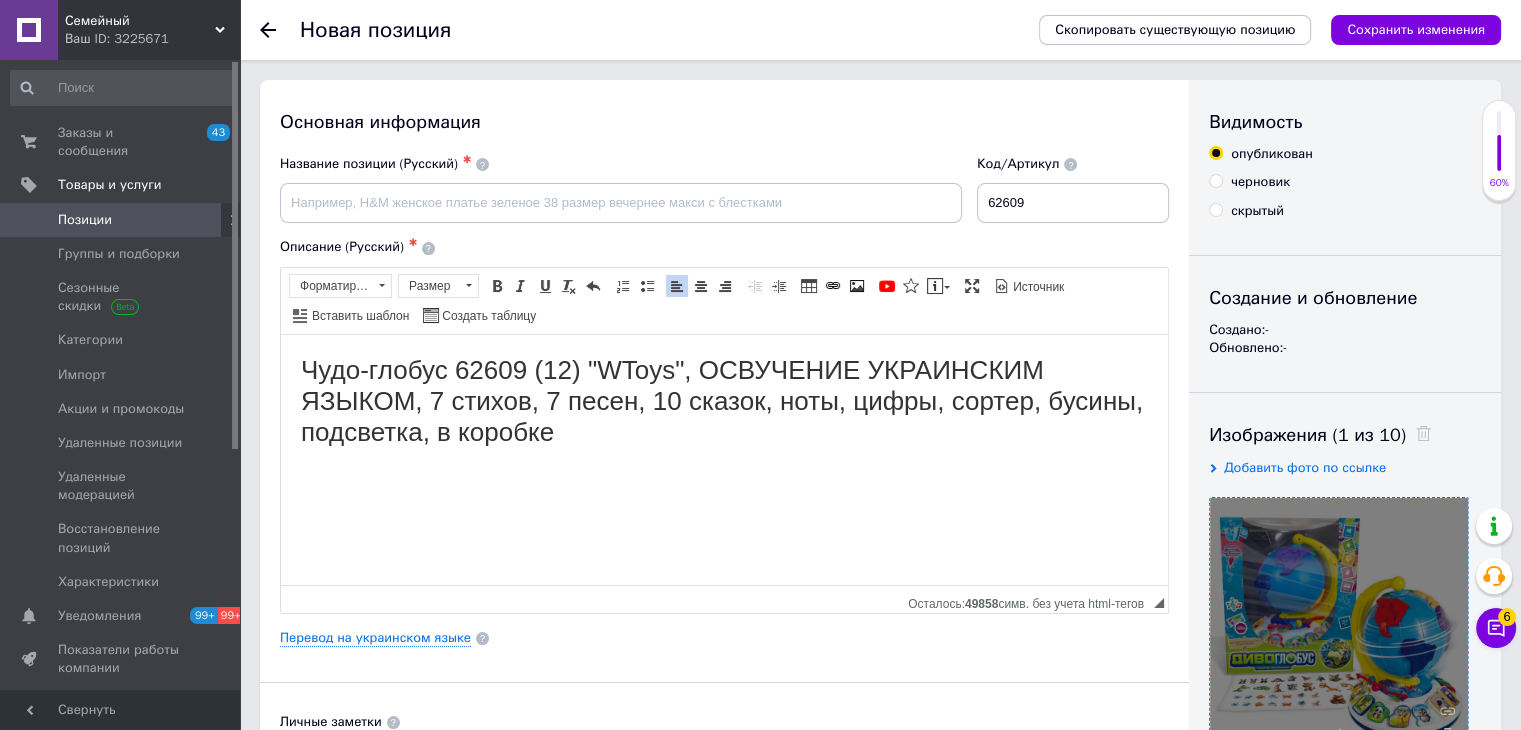 click on "Чудо-глобус 62609 (12) "WToys", ОСВУЧЕНИЕ УКРАИНСКИМ ЯЗЫКОМ, 7 стихов, 7 песен, 10 сказок, ноты, цифры, сортер, бусины, подсветка, в коробке" at bounding box center [722, 400] 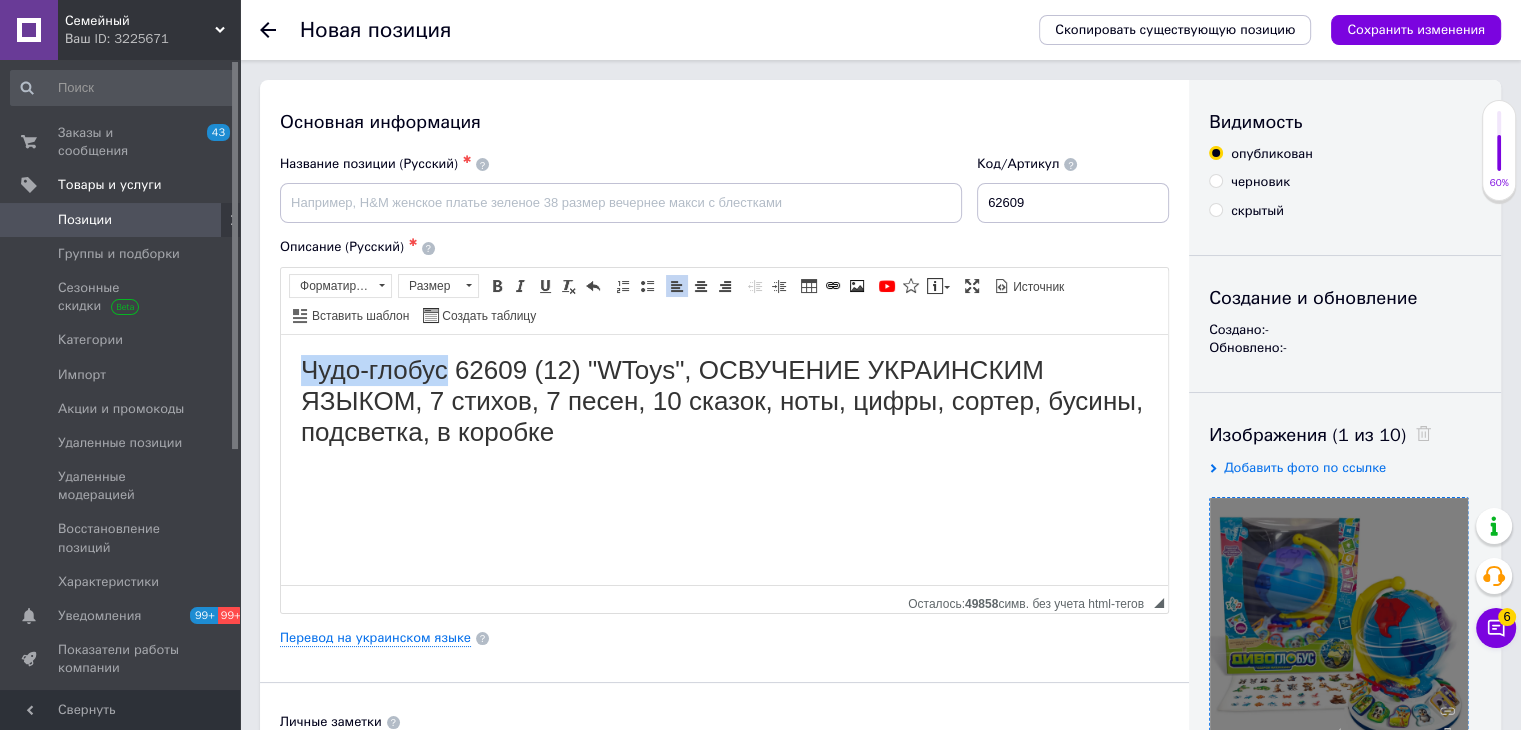 drag, startPoint x: 449, startPoint y: 371, endPoint x: 318, endPoint y: 366, distance: 131.09538 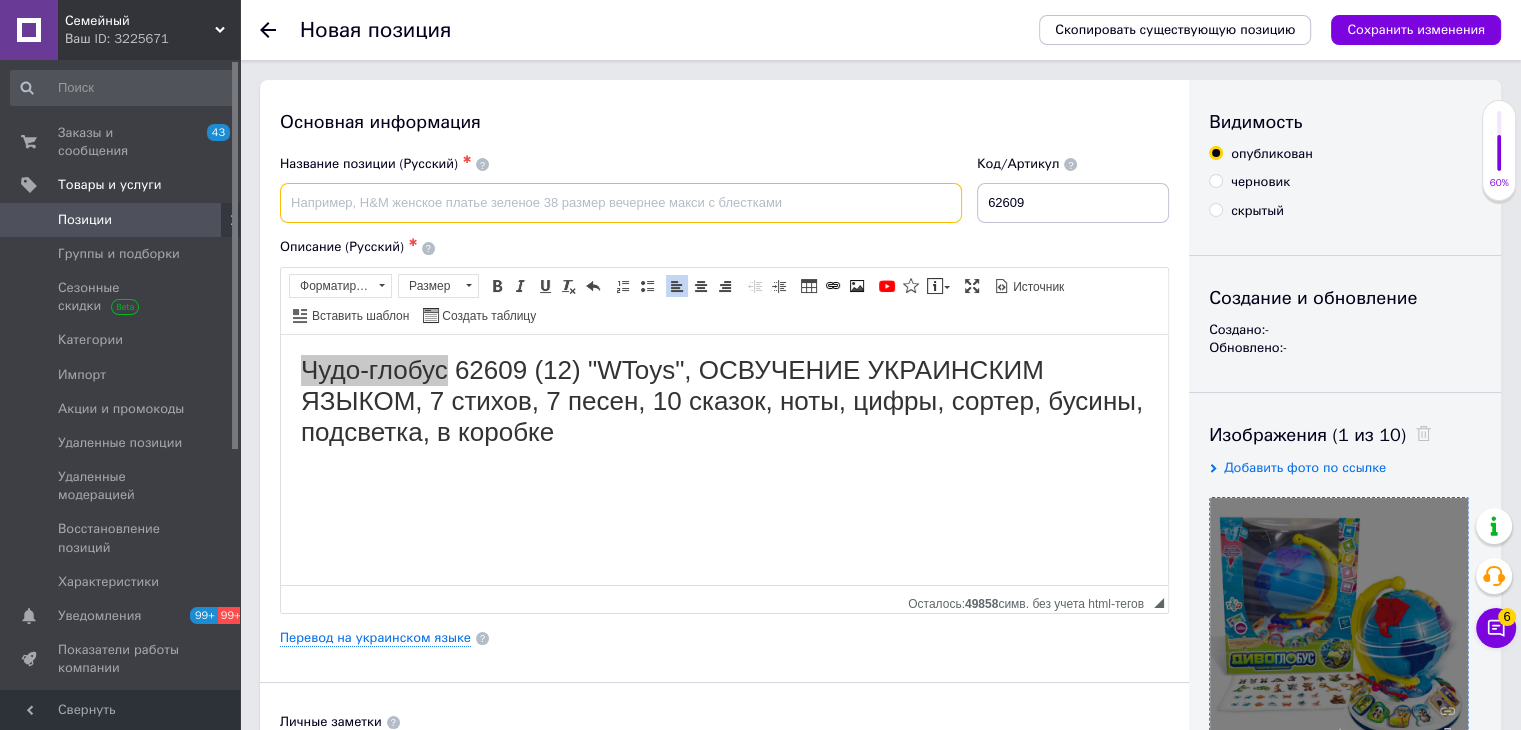 click at bounding box center (621, 203) 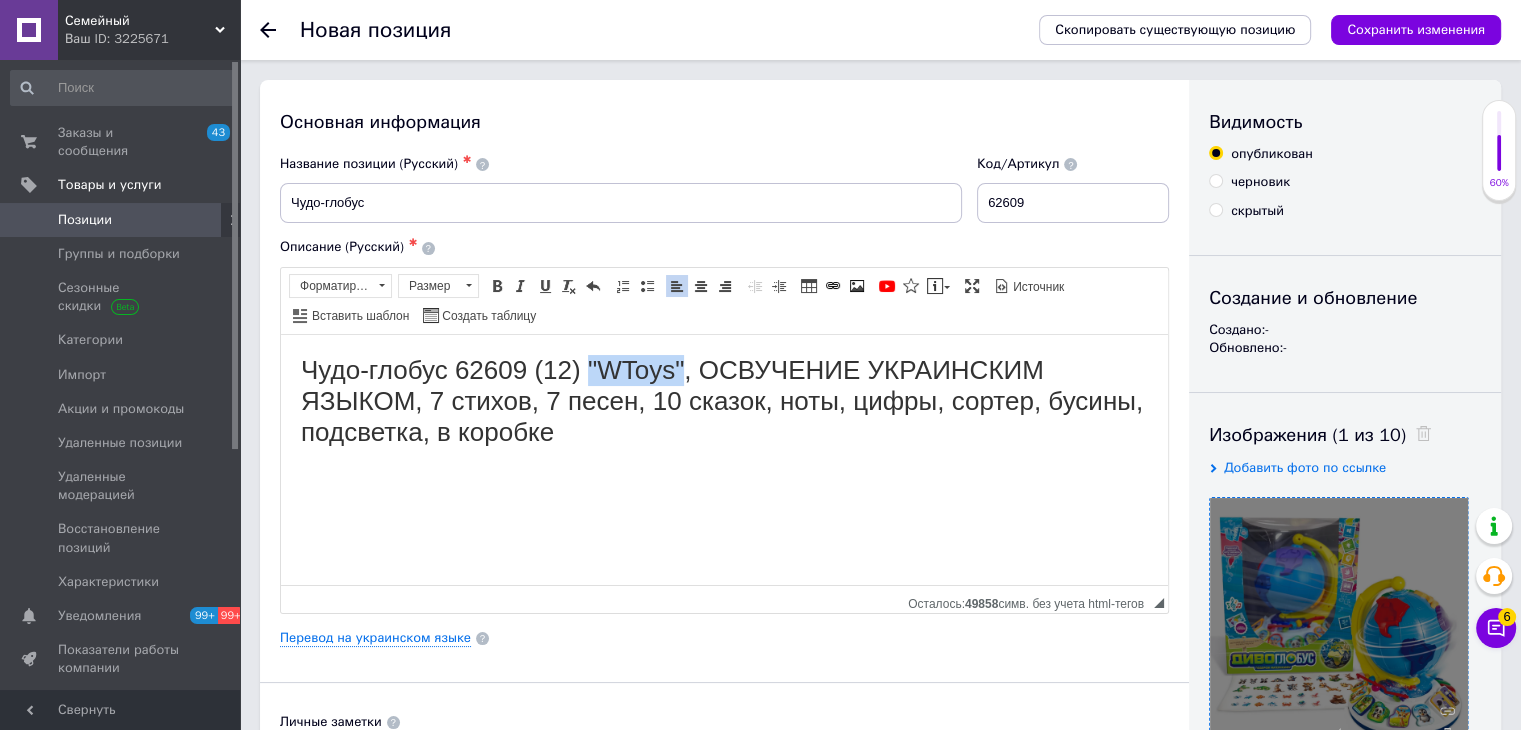 drag, startPoint x: 683, startPoint y: 370, endPoint x: 589, endPoint y: 369, distance: 94.00532 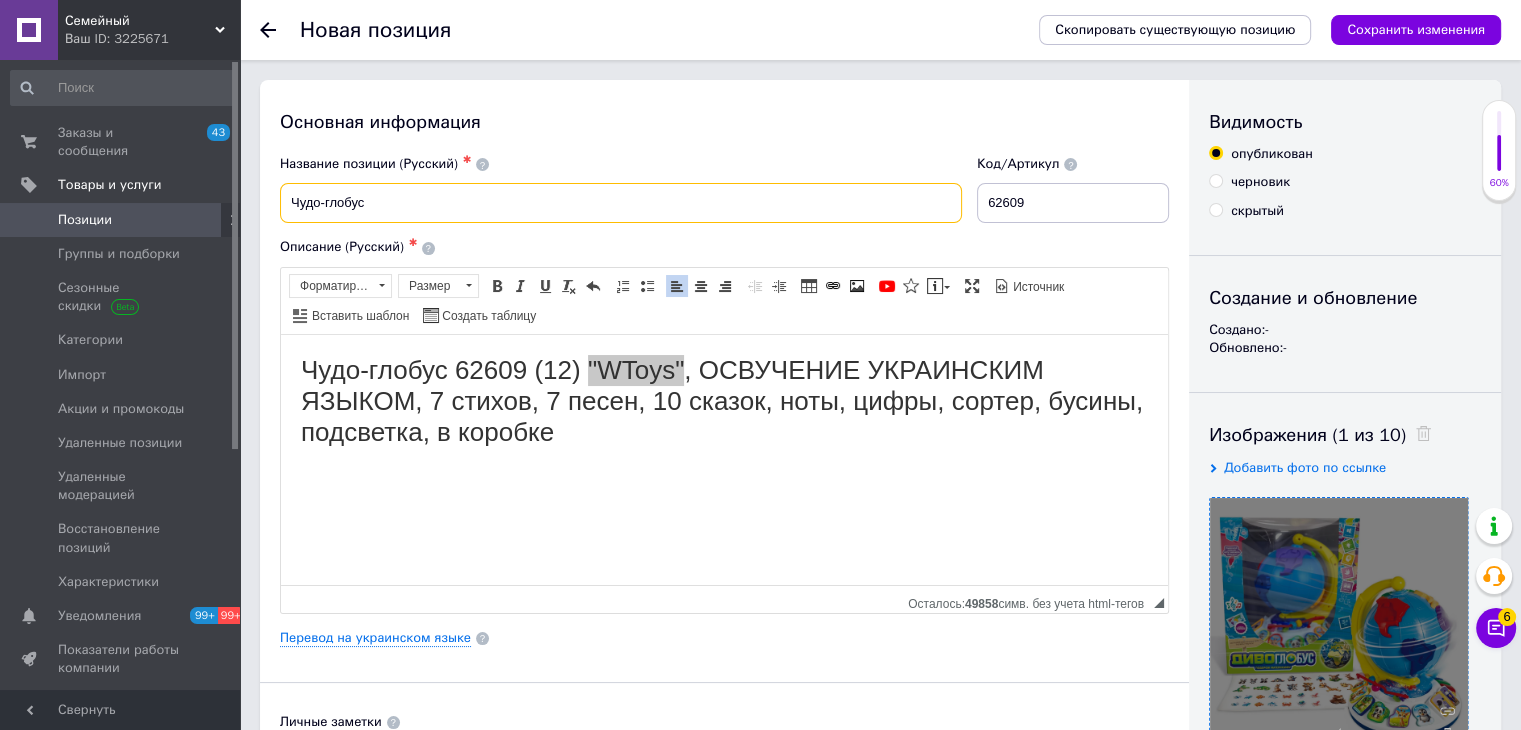click on "Чудо-глобус" at bounding box center [621, 203] 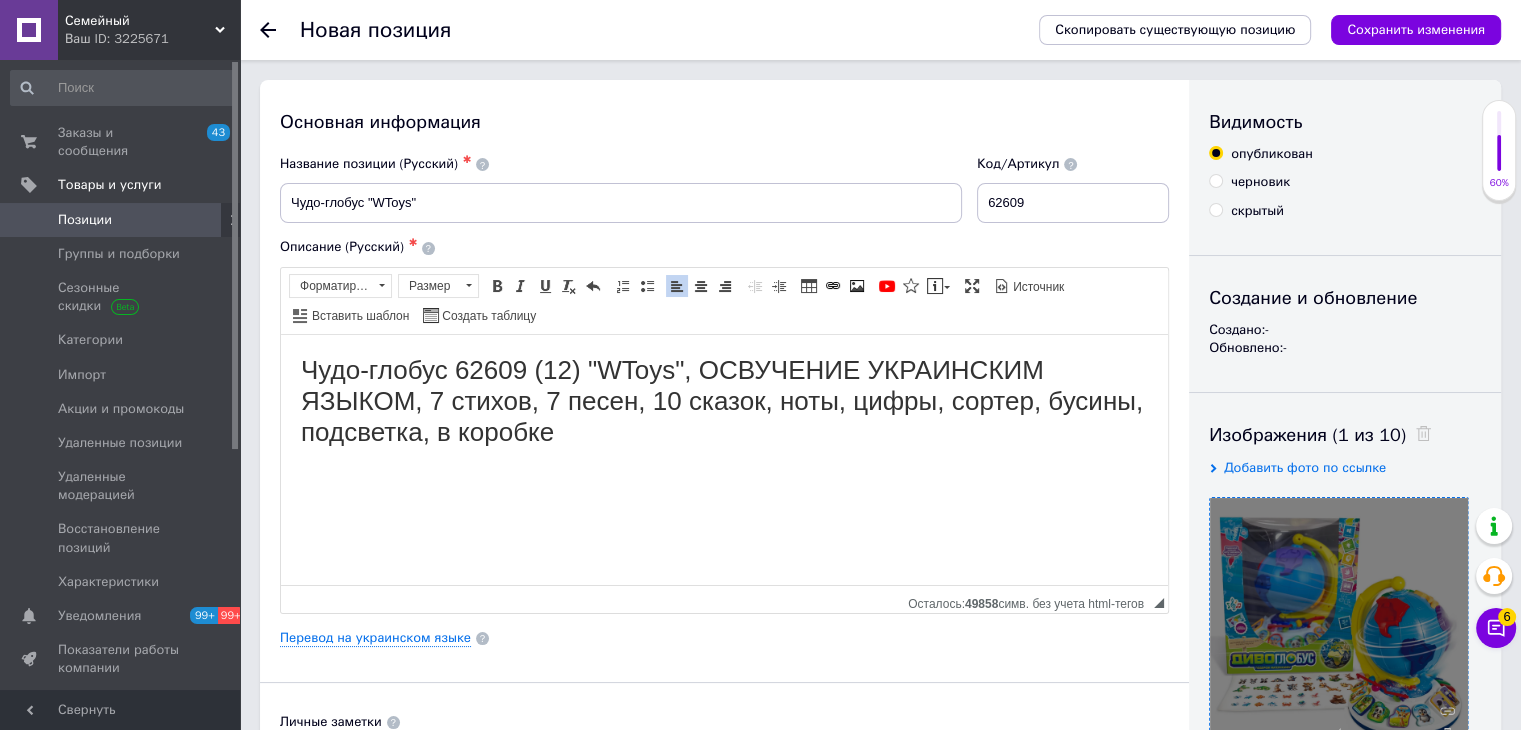 click on "Чудо-глобус 62609 (12) "WToys", ОСВУЧЕНИЕ УКРАИНСКИМ ЯЗЫКОМ, 7 стихов, 7 песен, 10 сказок, ноты, цифры, сортер, бусины, подсветка, в коробке" at bounding box center (724, 416) 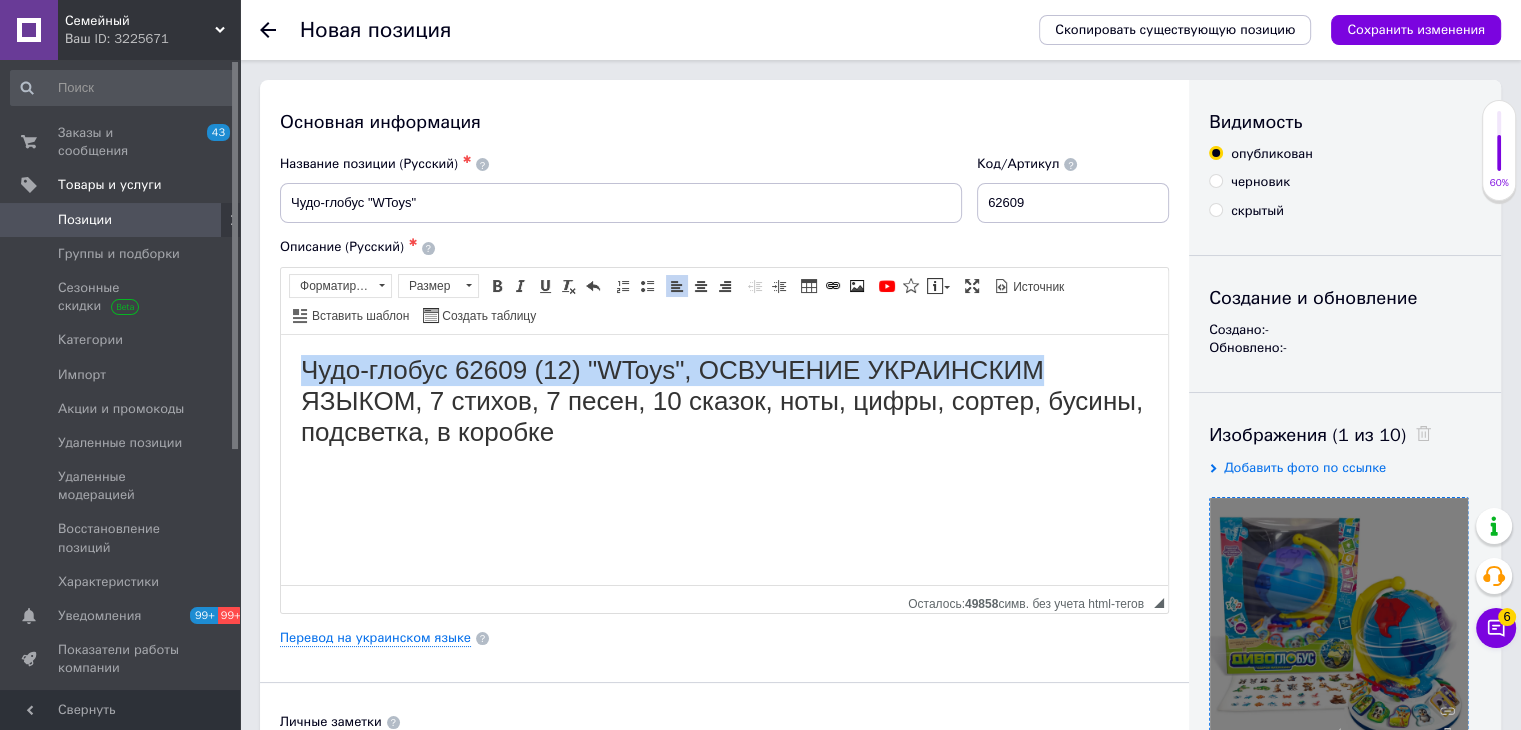 drag, startPoint x: 1064, startPoint y: 362, endPoint x: 287, endPoint y: 378, distance: 777.16473 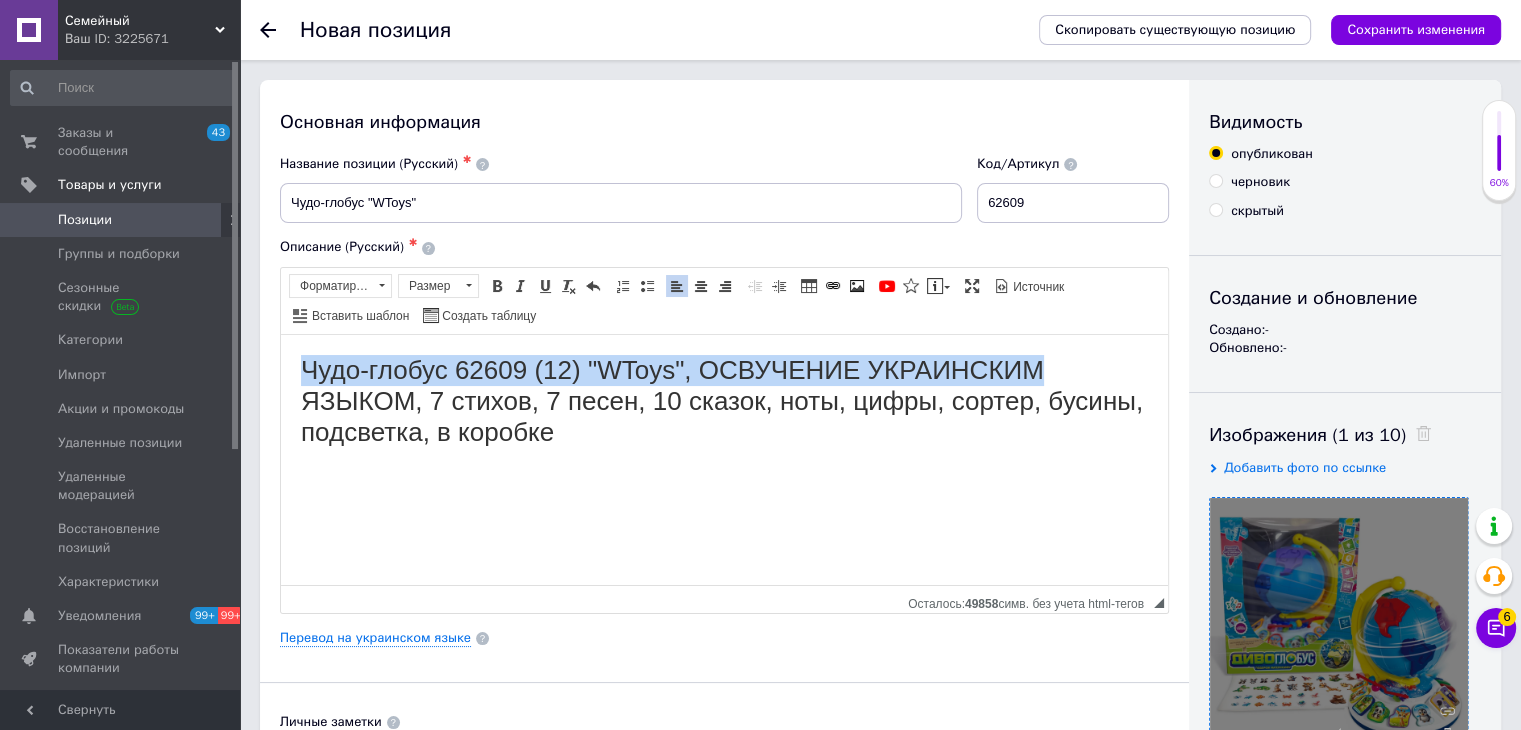 click on "Чудо-глобус 62609 (12) "WToys", ОСВУЧЕНИЕ УКРАИНСКИМ ЯЗЫКОМ, 7 стихов, 7 песен, 10 сказок, ноты, цифры, сортер, бусины, подсветка, в коробке" at bounding box center [724, 416] 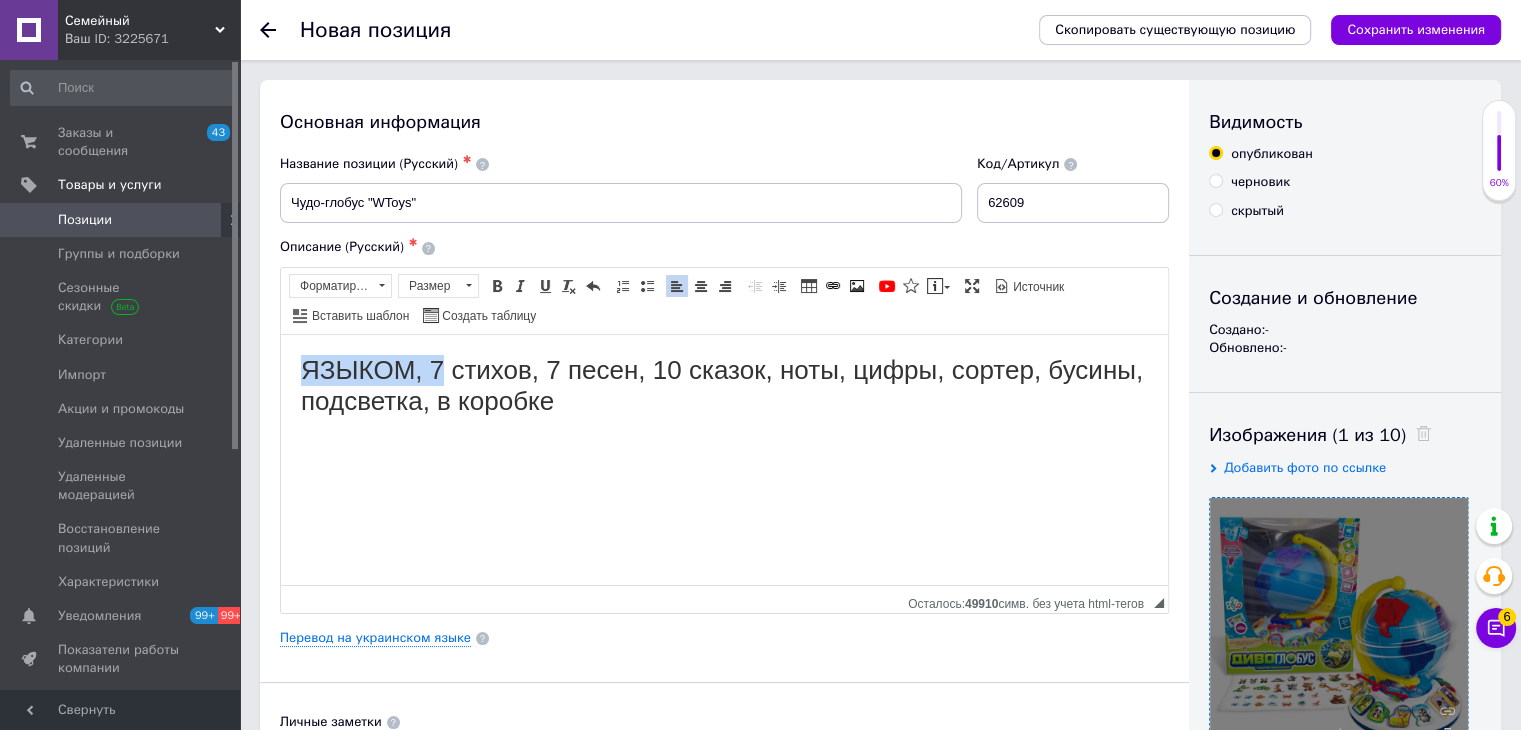 drag, startPoint x: 437, startPoint y: 374, endPoint x: 271, endPoint y: 374, distance: 166 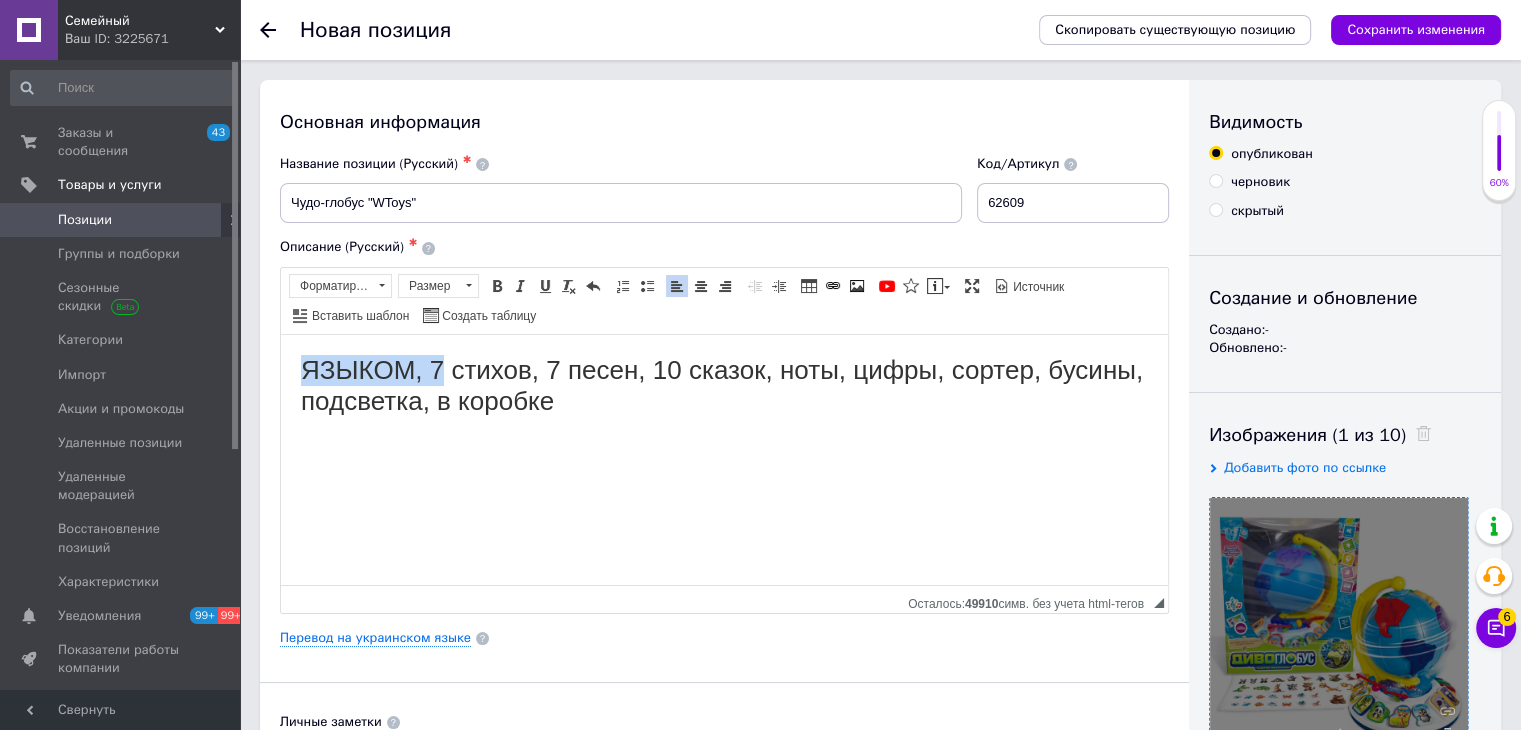 click on "ЯЗЫКОМ, 7 стихов, 7 песен, 10 сказок, ноты, цифры, сортер, бусины, подсветка, в коробке" at bounding box center [724, 401] 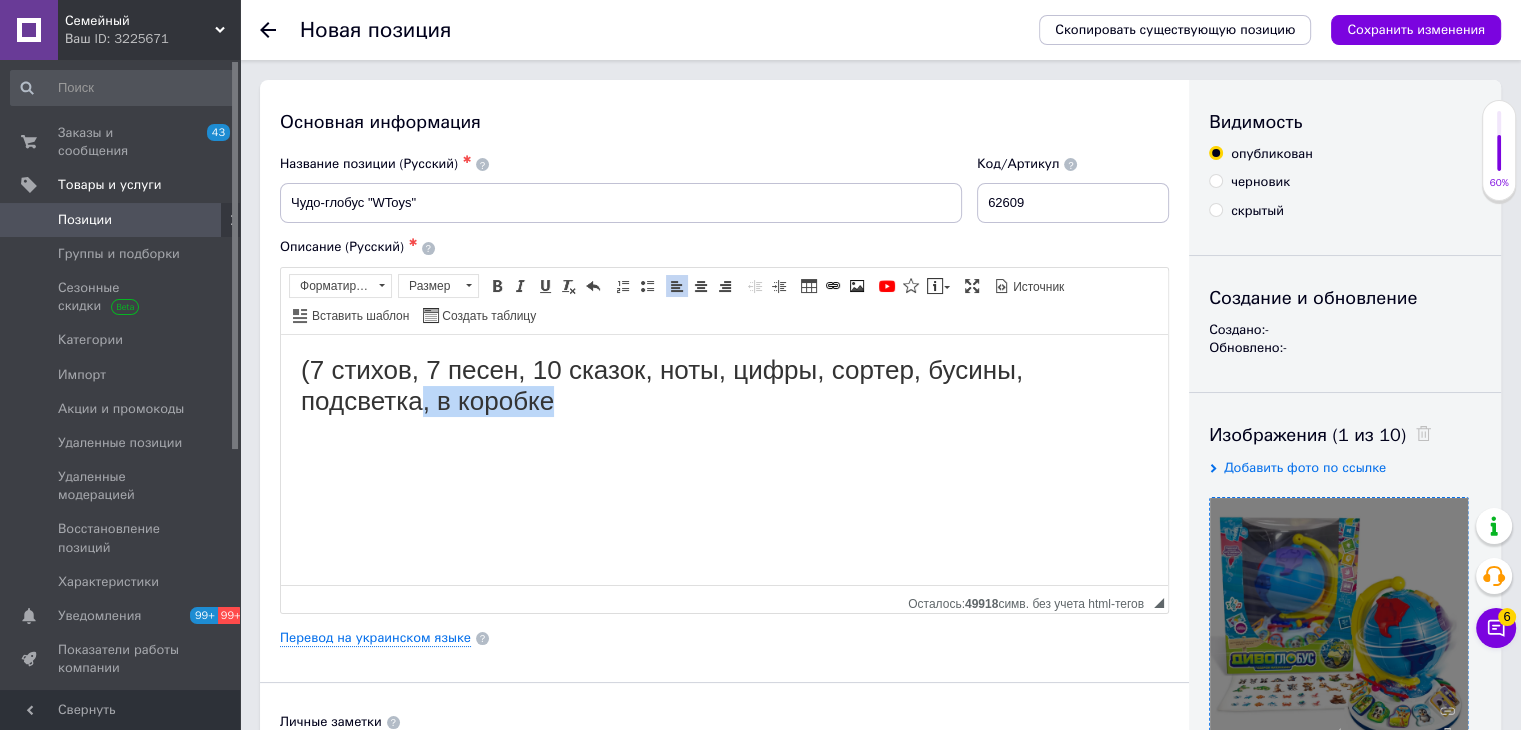 drag, startPoint x: 593, startPoint y: 414, endPoint x: 424, endPoint y: 411, distance: 169.02663 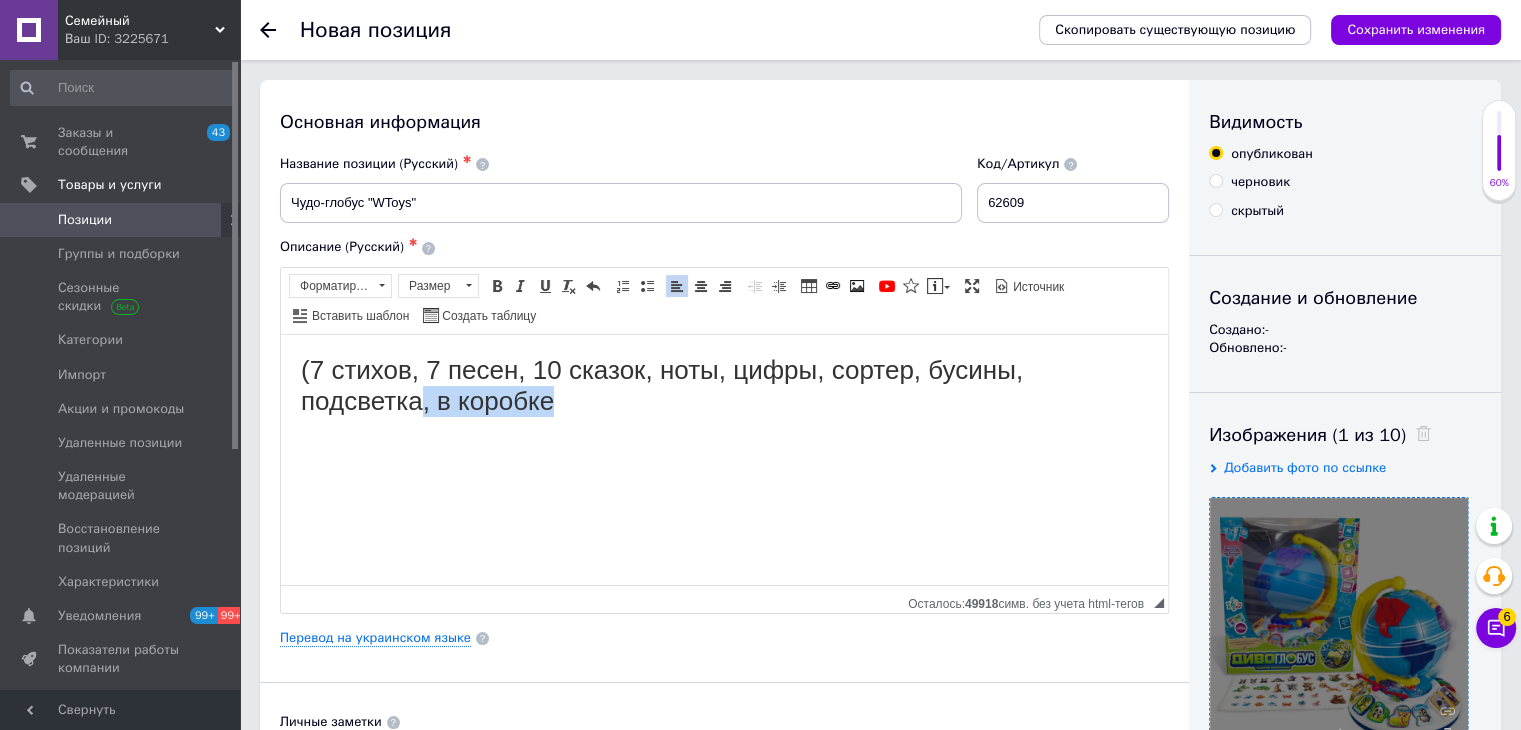 click on "(7 стихов, 7 песен, 10 сказок, ноты, цифры, сортер, бусины, подсветка, в коробке" at bounding box center (724, 401) 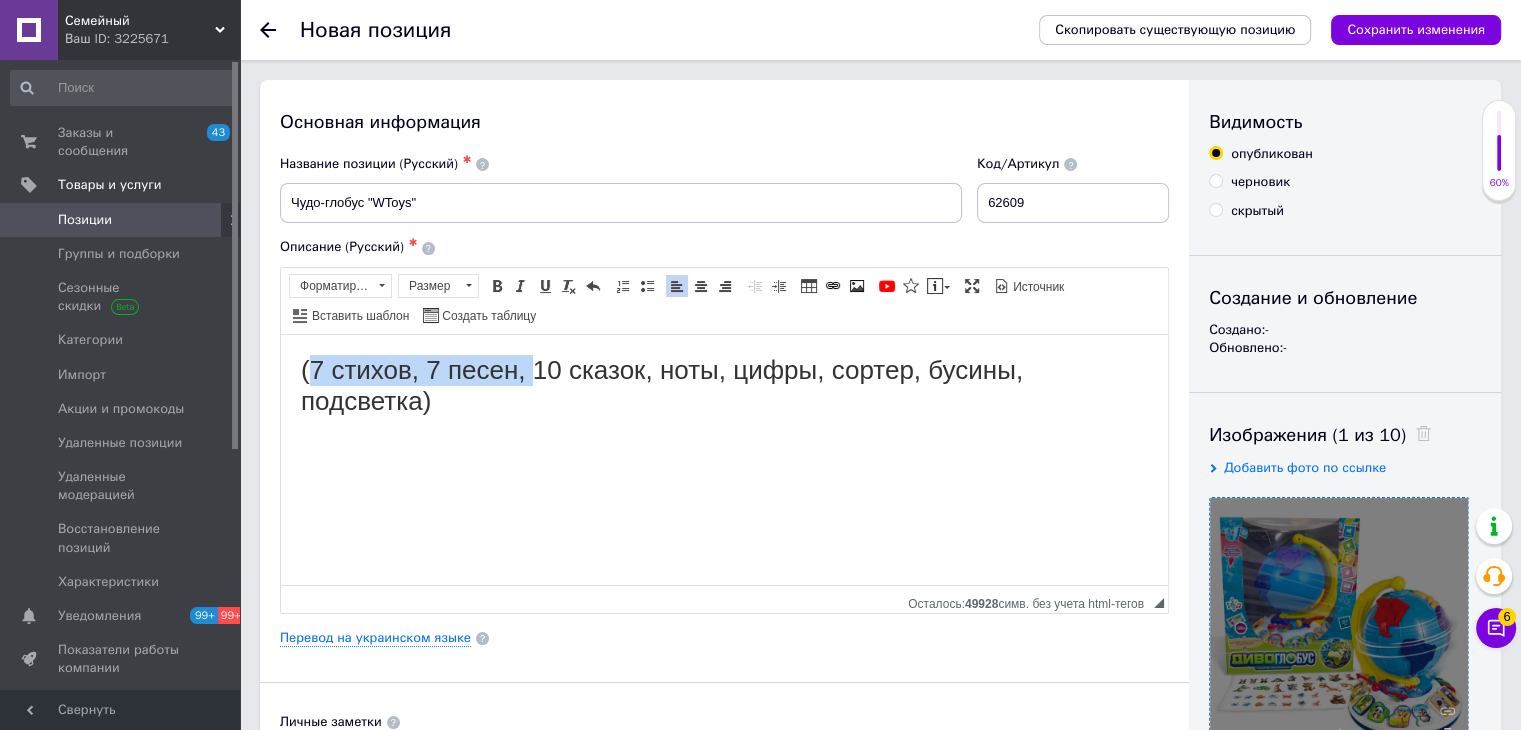 drag, startPoint x: 531, startPoint y: 376, endPoint x: 314, endPoint y: 377, distance: 217.0023 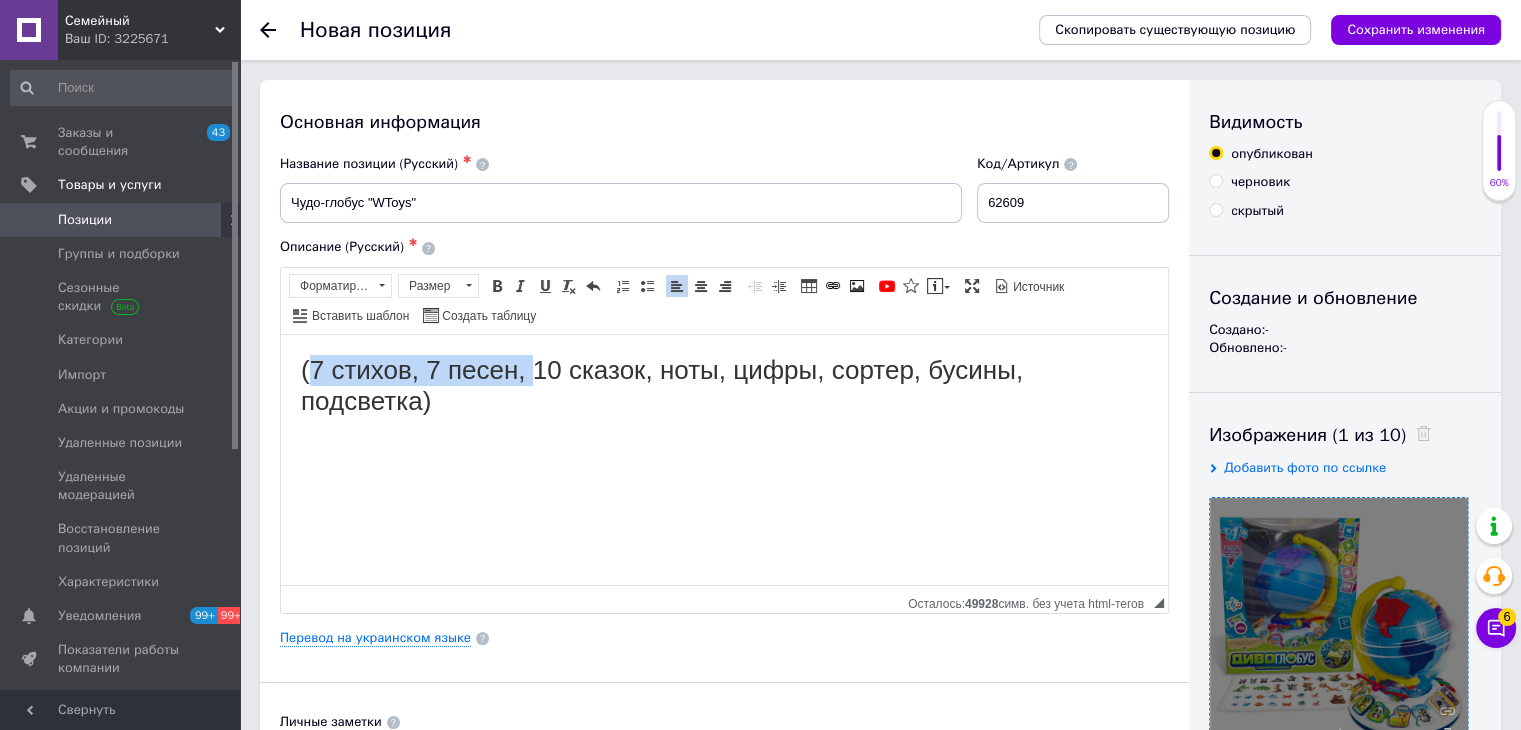 click on "(7 стихов, 7 песен, 10 сказок, ноты, цифры, сортер, бусины, подсветка)" at bounding box center [662, 384] 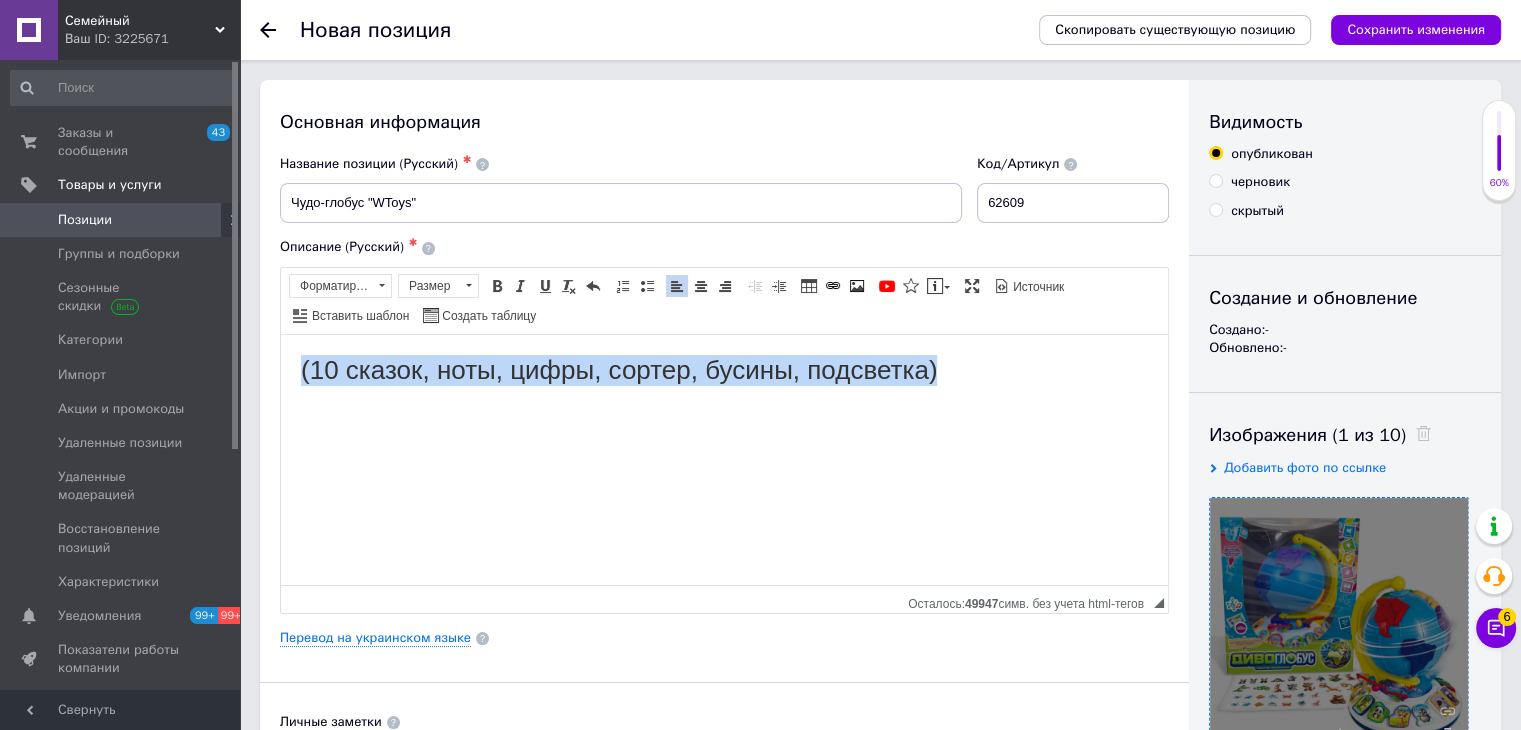 drag, startPoint x: 935, startPoint y: 374, endPoint x: 299, endPoint y: 374, distance: 636 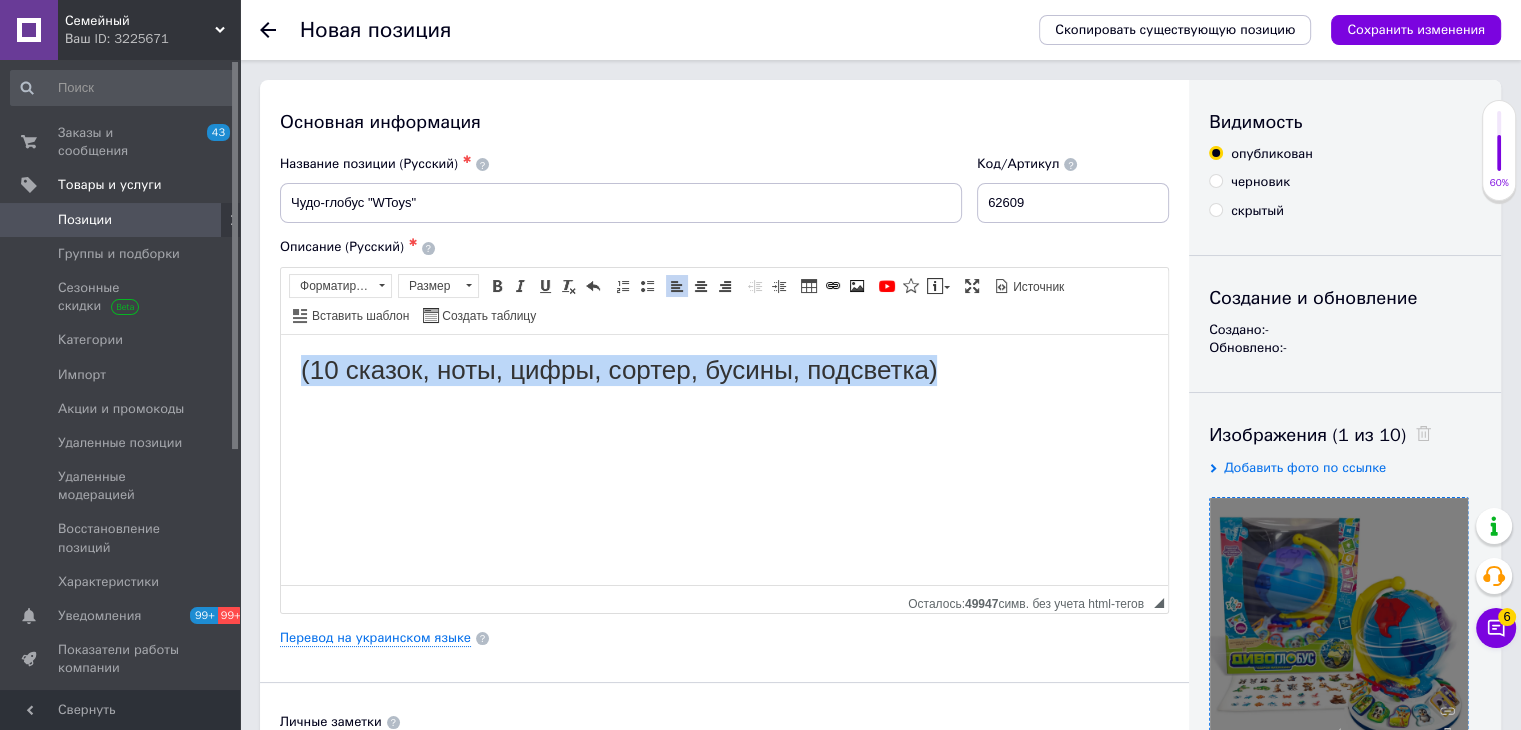 click on "(10 сказок, ноты, цифры, сортер, бусины, подсветка)" at bounding box center [724, 385] 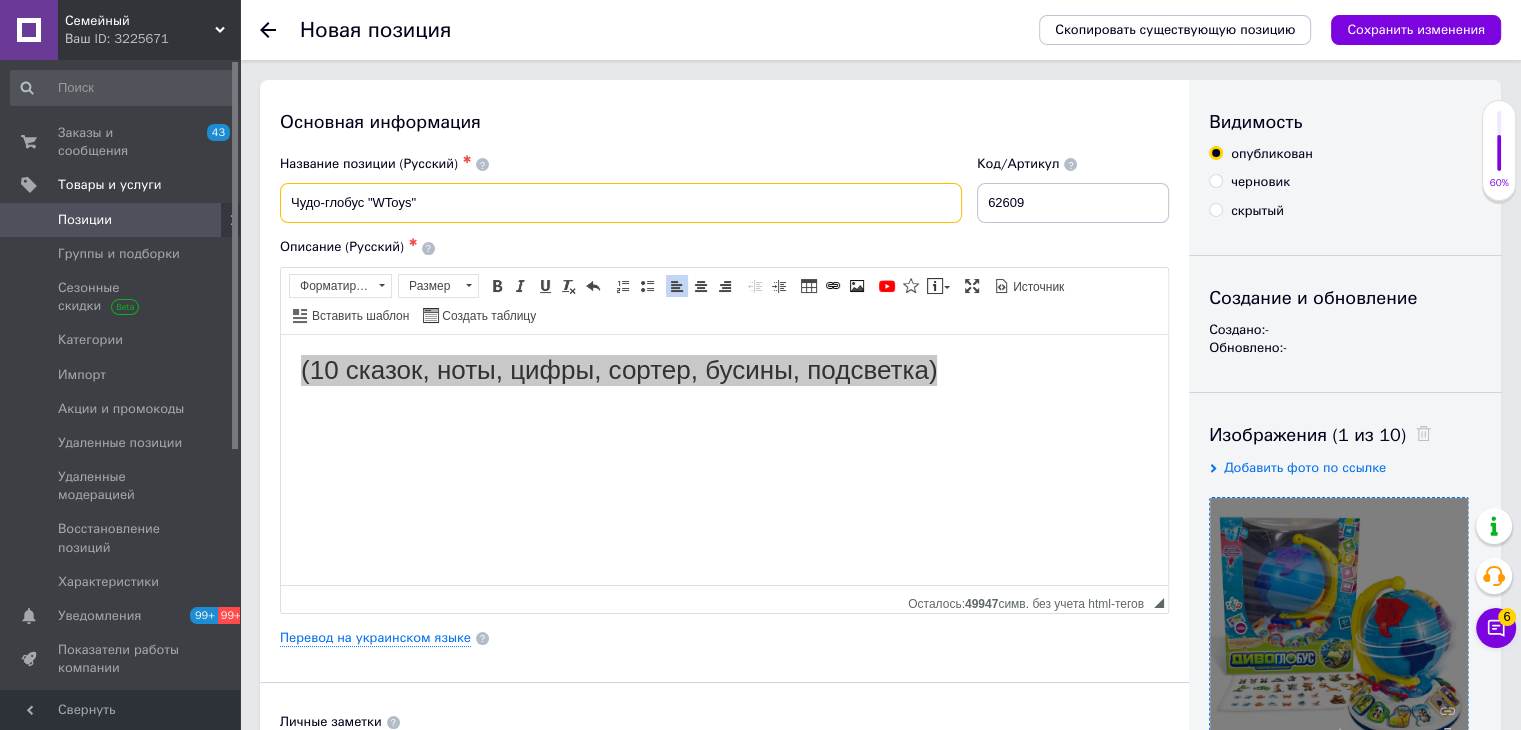 click on "Чудо-глобус "WToys"" at bounding box center [621, 203] 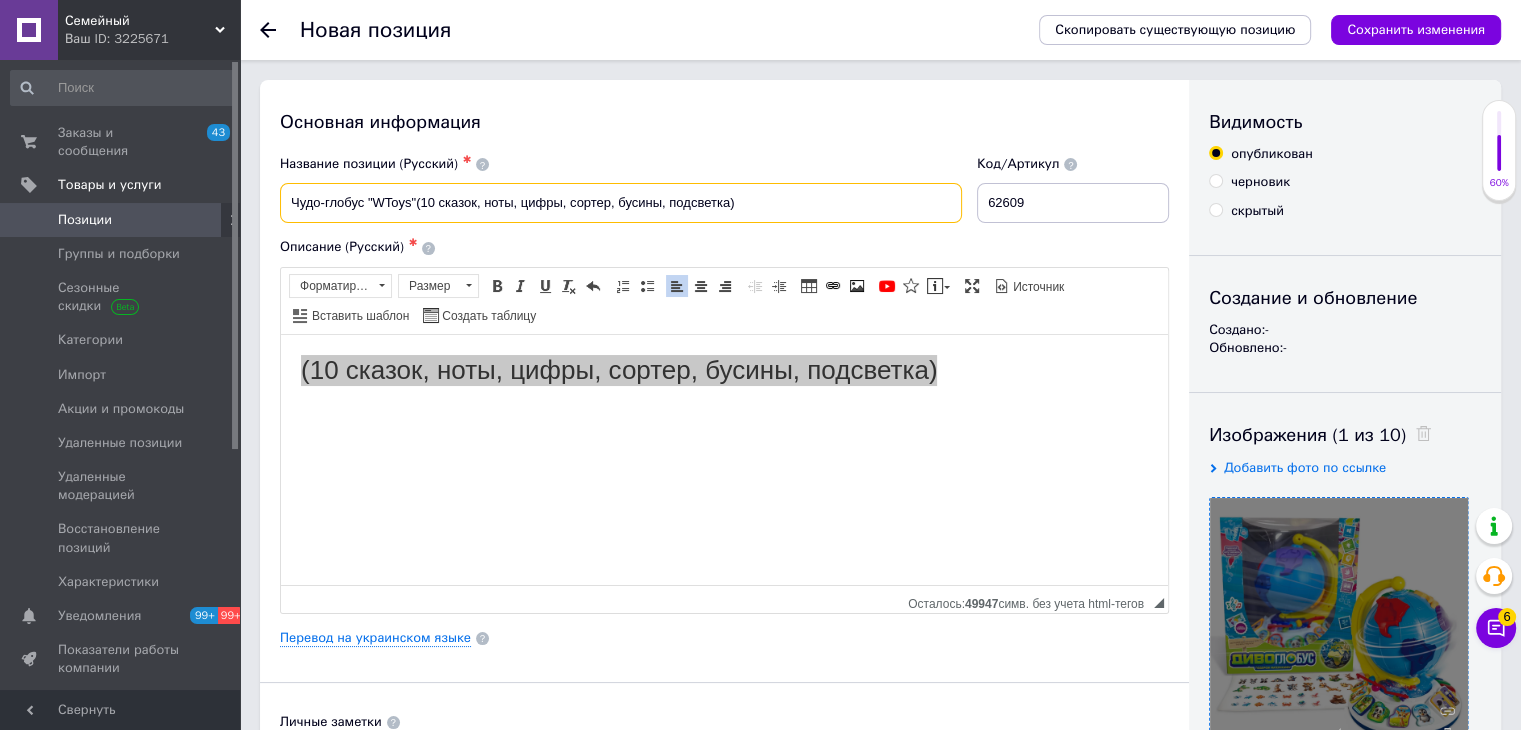 click on "Чудо-глобус "WToys"(10 сказок, ноты, цифры, сортер, бусины, подсветка)" at bounding box center [621, 203] 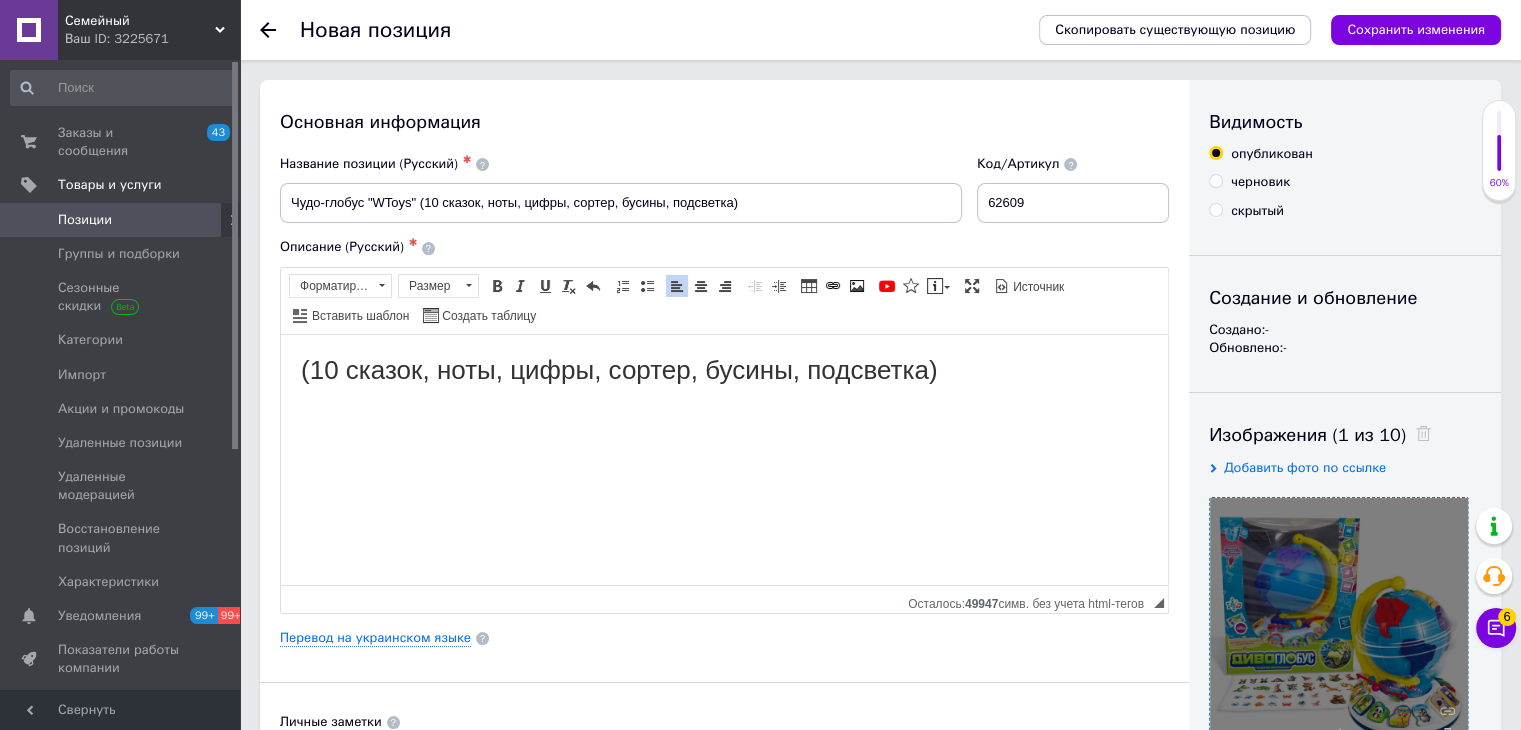 click on "(10 сказок, ноты, цифры, сортер, бусины, подсветка)" at bounding box center [724, 385] 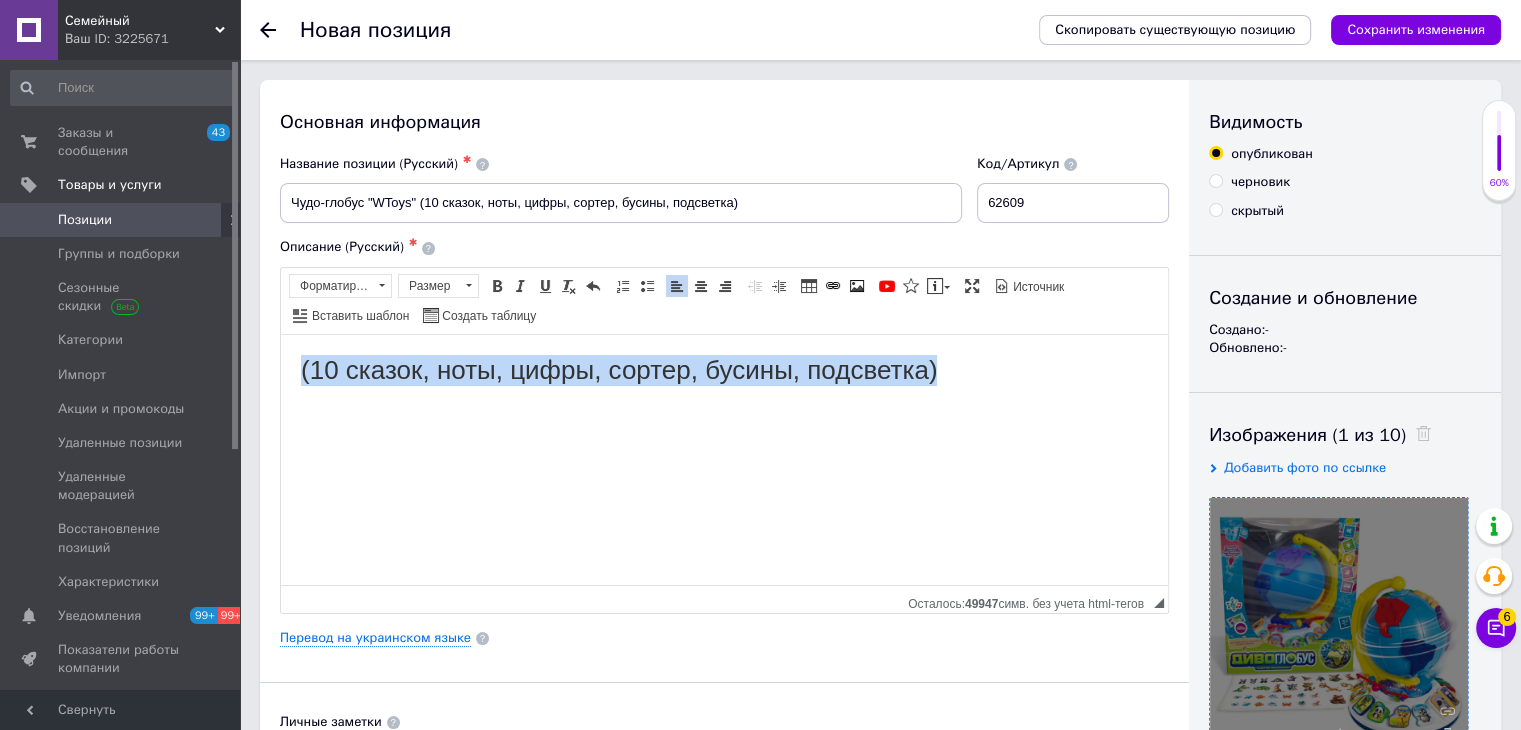 drag, startPoint x: 944, startPoint y: 370, endPoint x: 216, endPoint y: 370, distance: 728 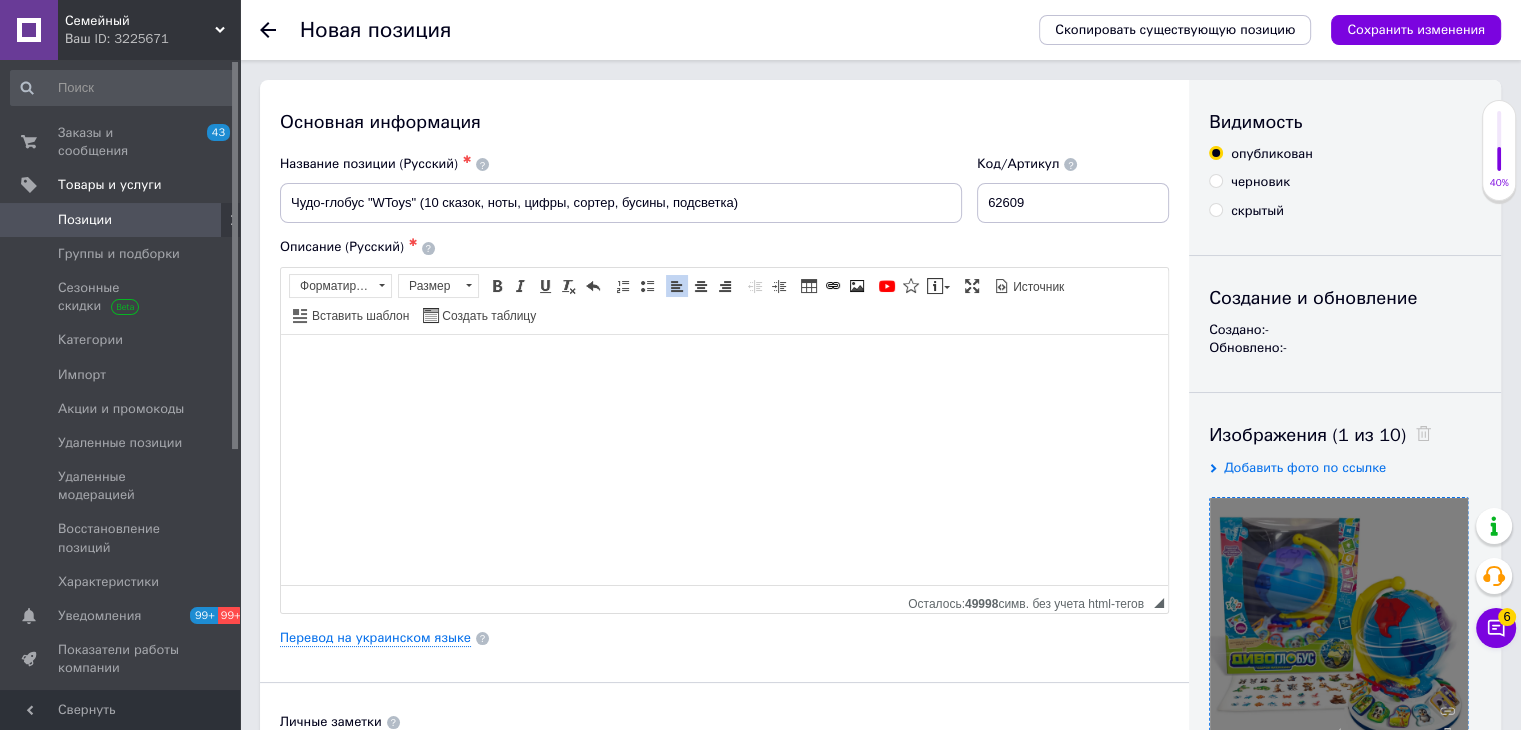 click at bounding box center [724, 385] 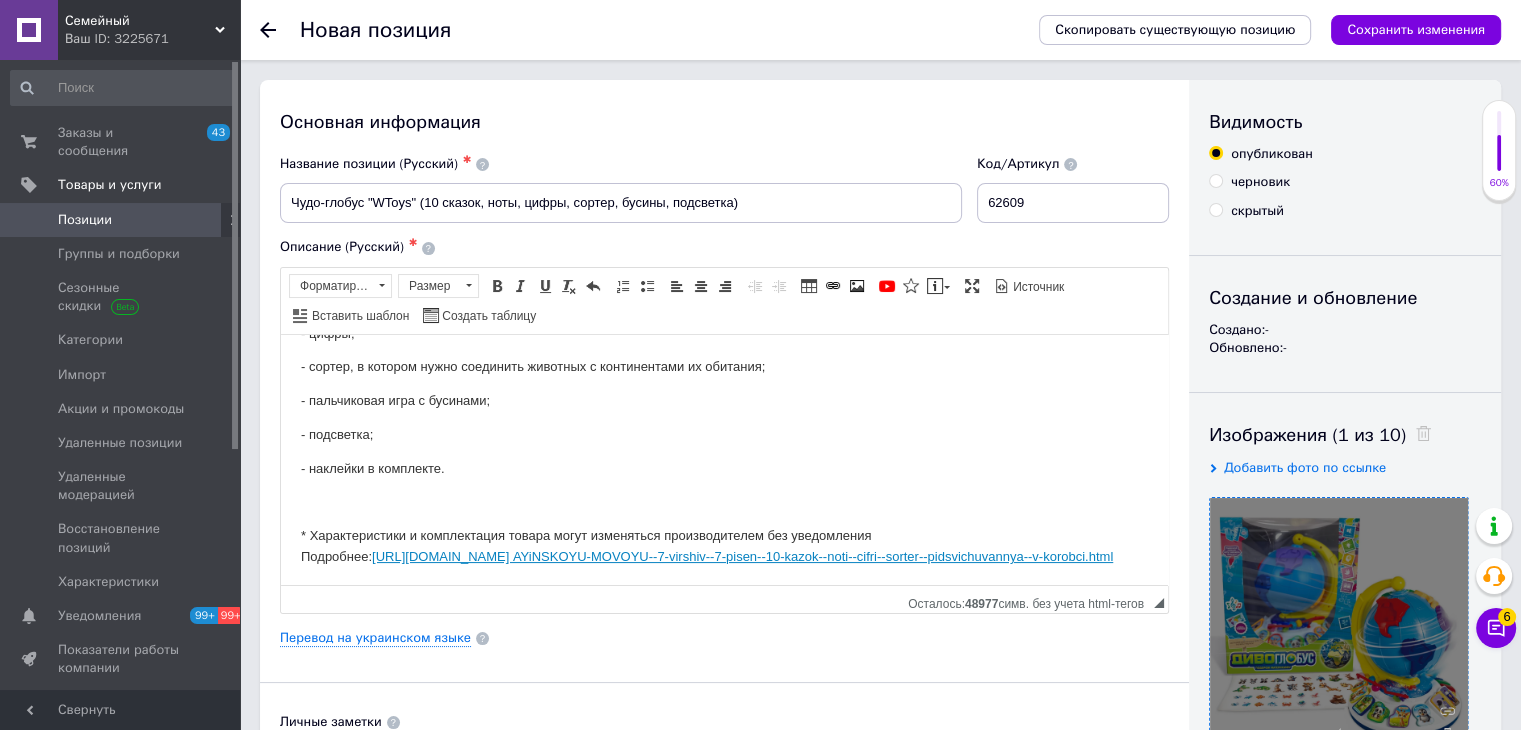 scroll, scrollTop: 460, scrollLeft: 0, axis: vertical 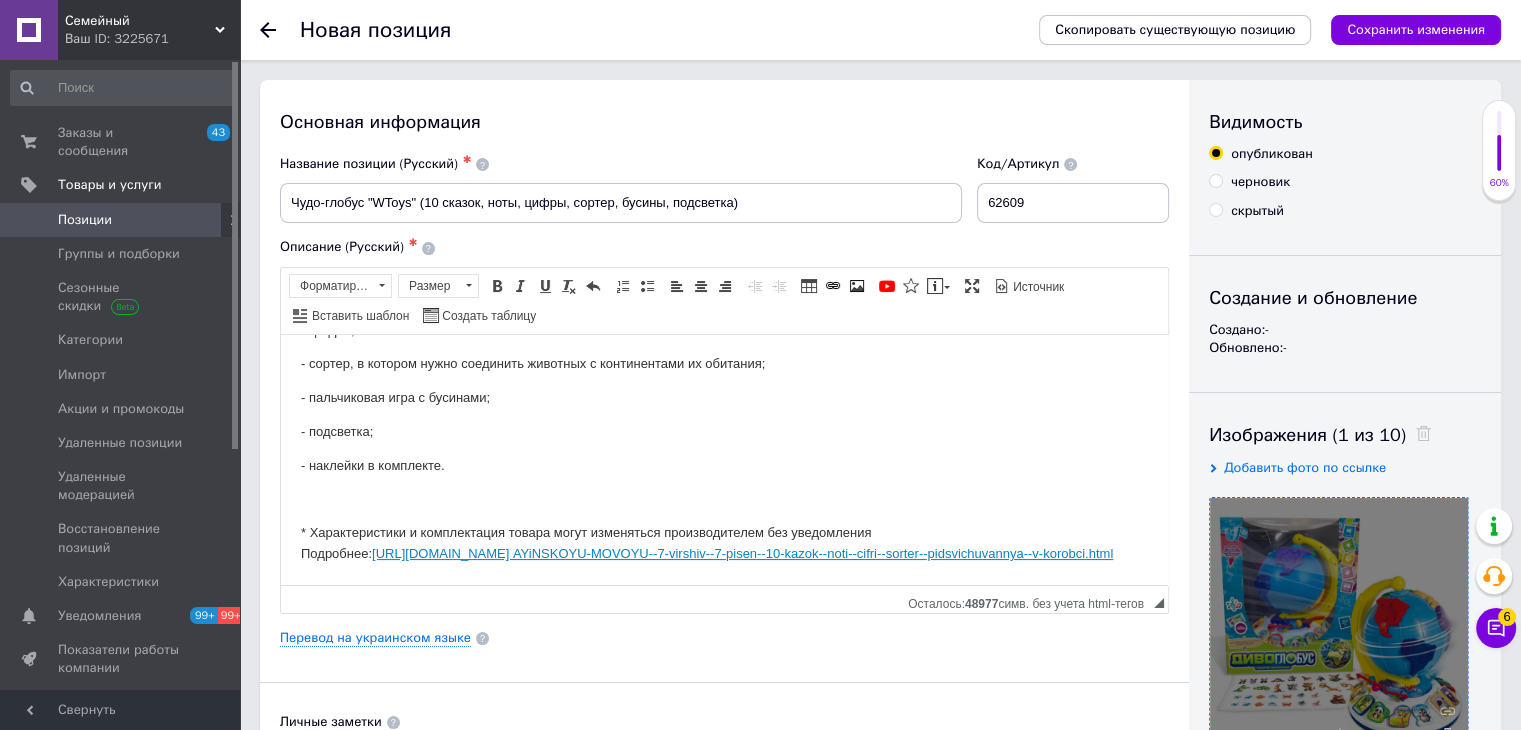 drag, startPoint x: 837, startPoint y: 581, endPoint x: 261, endPoint y: 536, distance: 577.7551 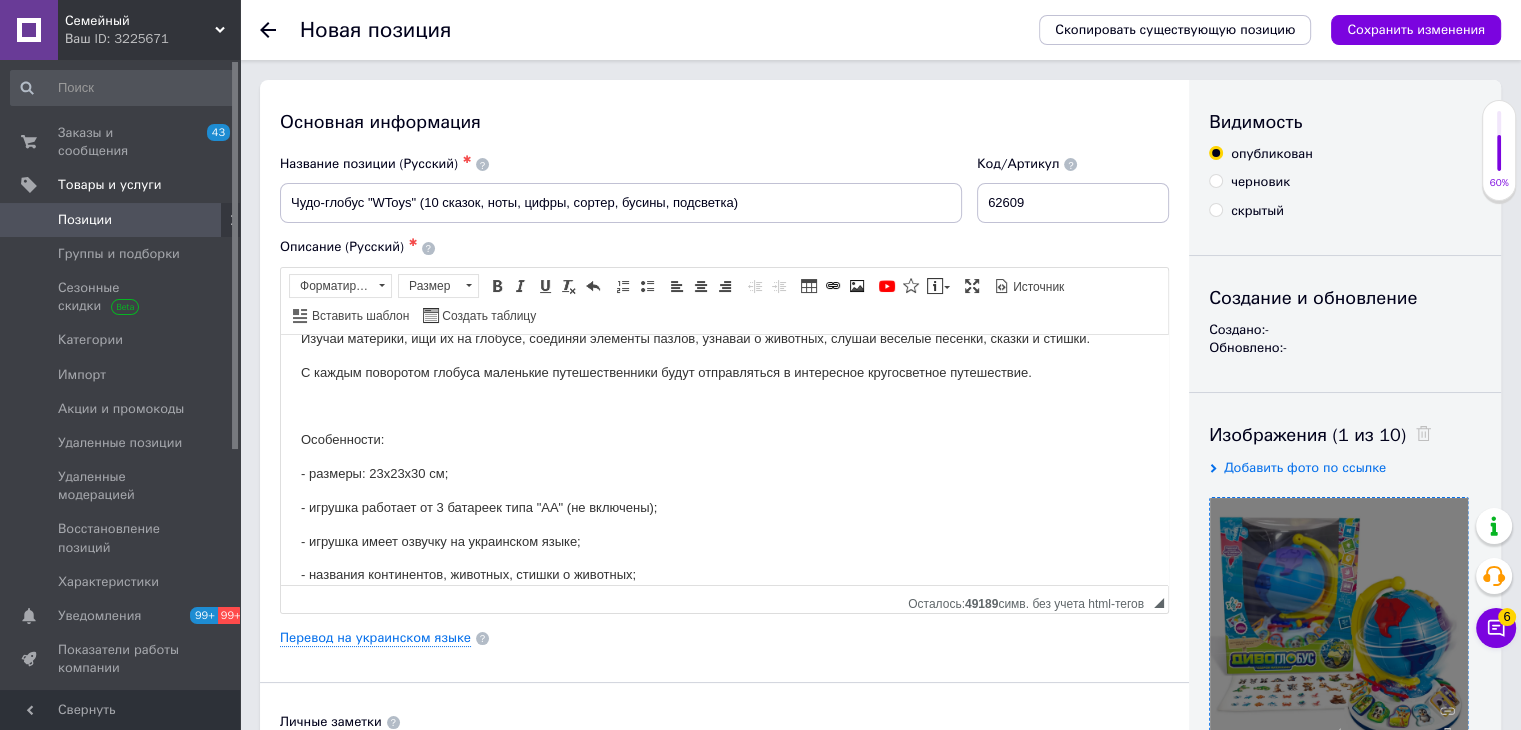 scroll, scrollTop: 19, scrollLeft: 0, axis: vertical 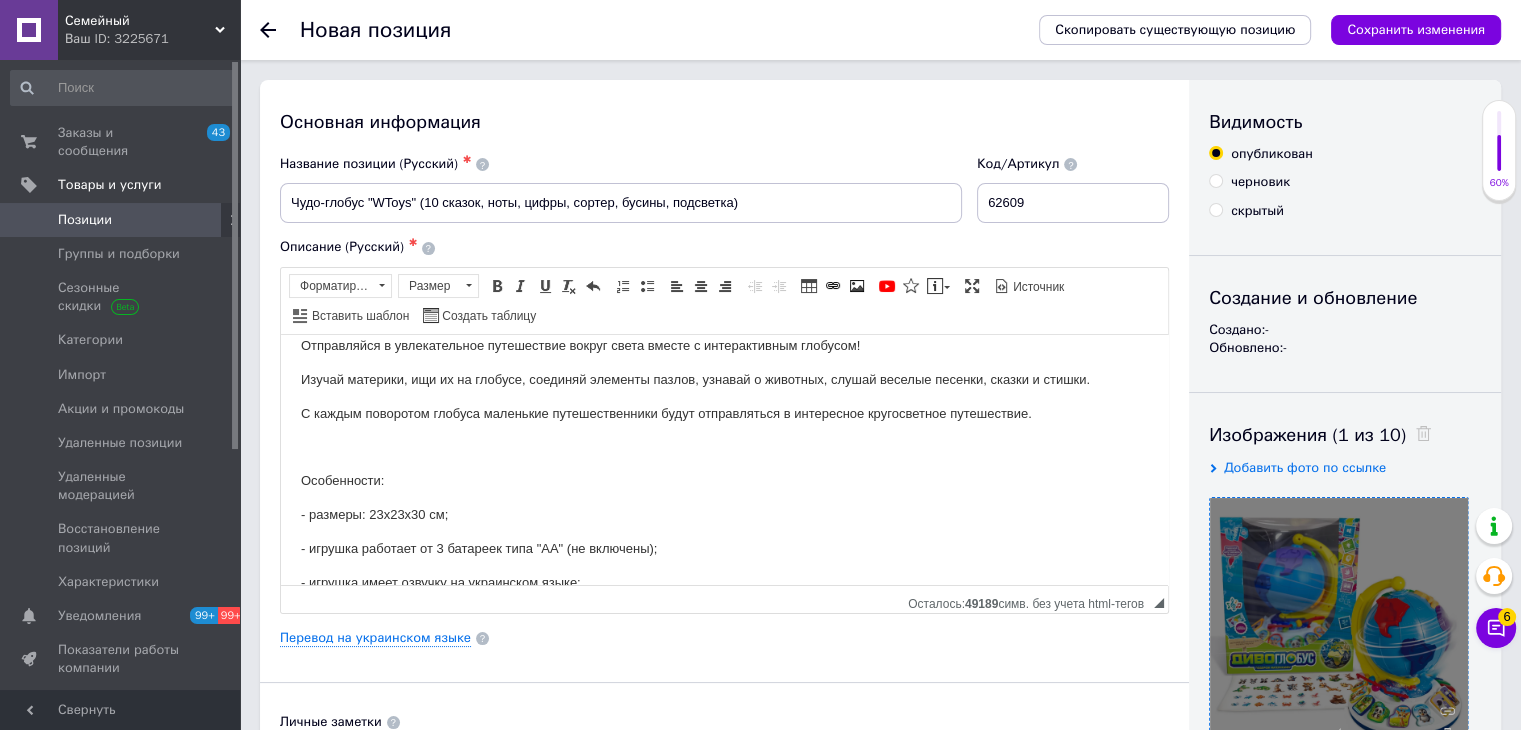 click on "Особенности:" at bounding box center (724, 480) 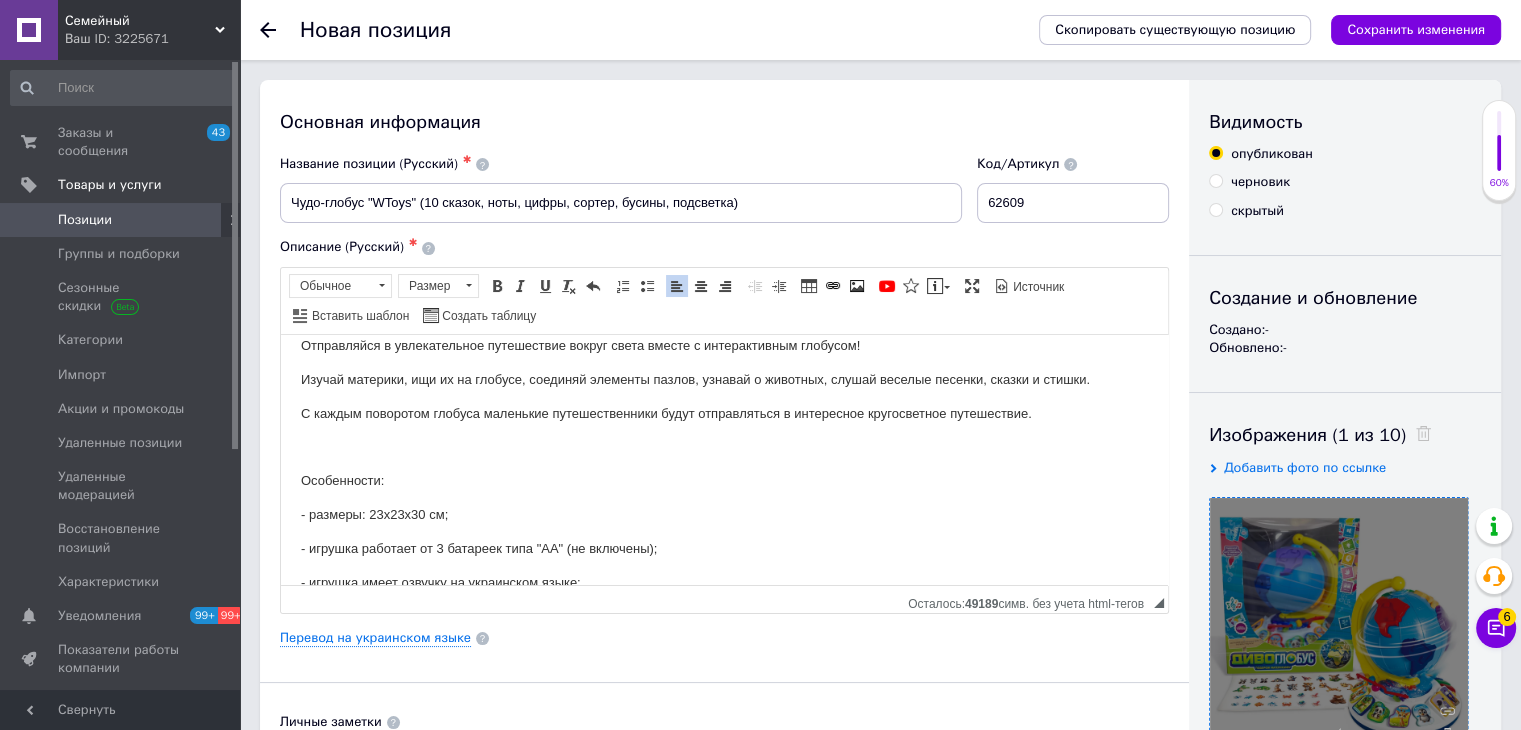 click on "Особенности:" at bounding box center (724, 480) 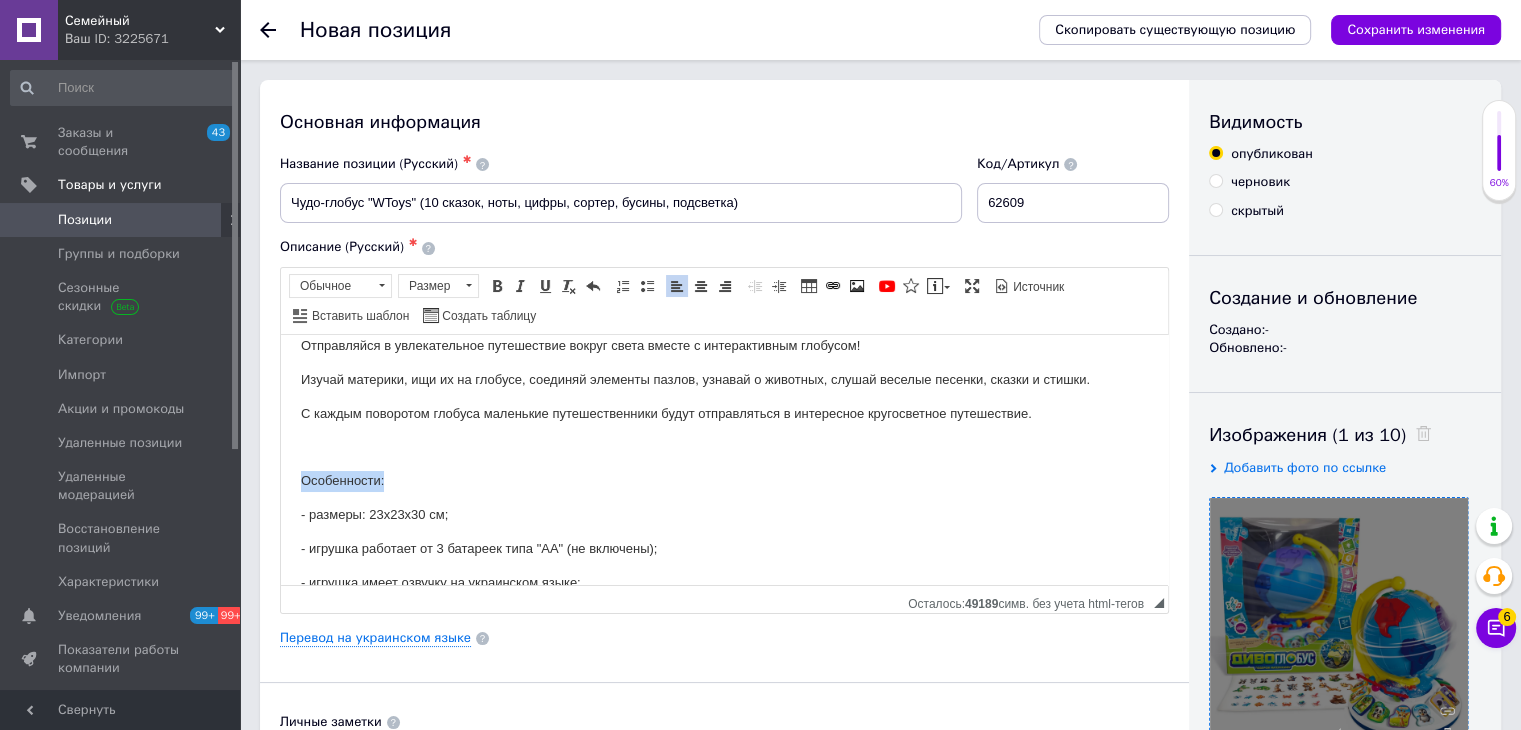 drag, startPoint x: 405, startPoint y: 480, endPoint x: 349, endPoint y: 442, distance: 67.6757 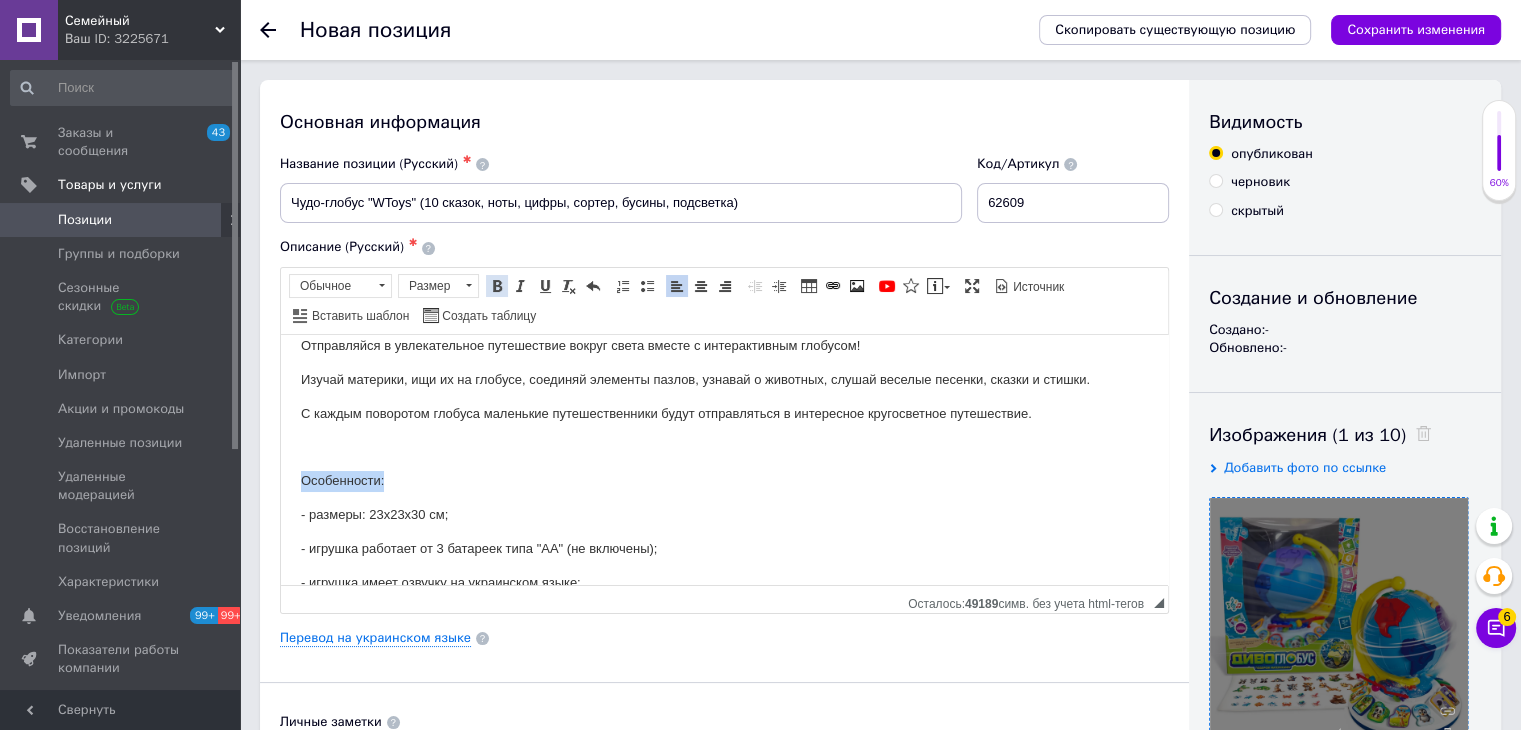 click at bounding box center (497, 286) 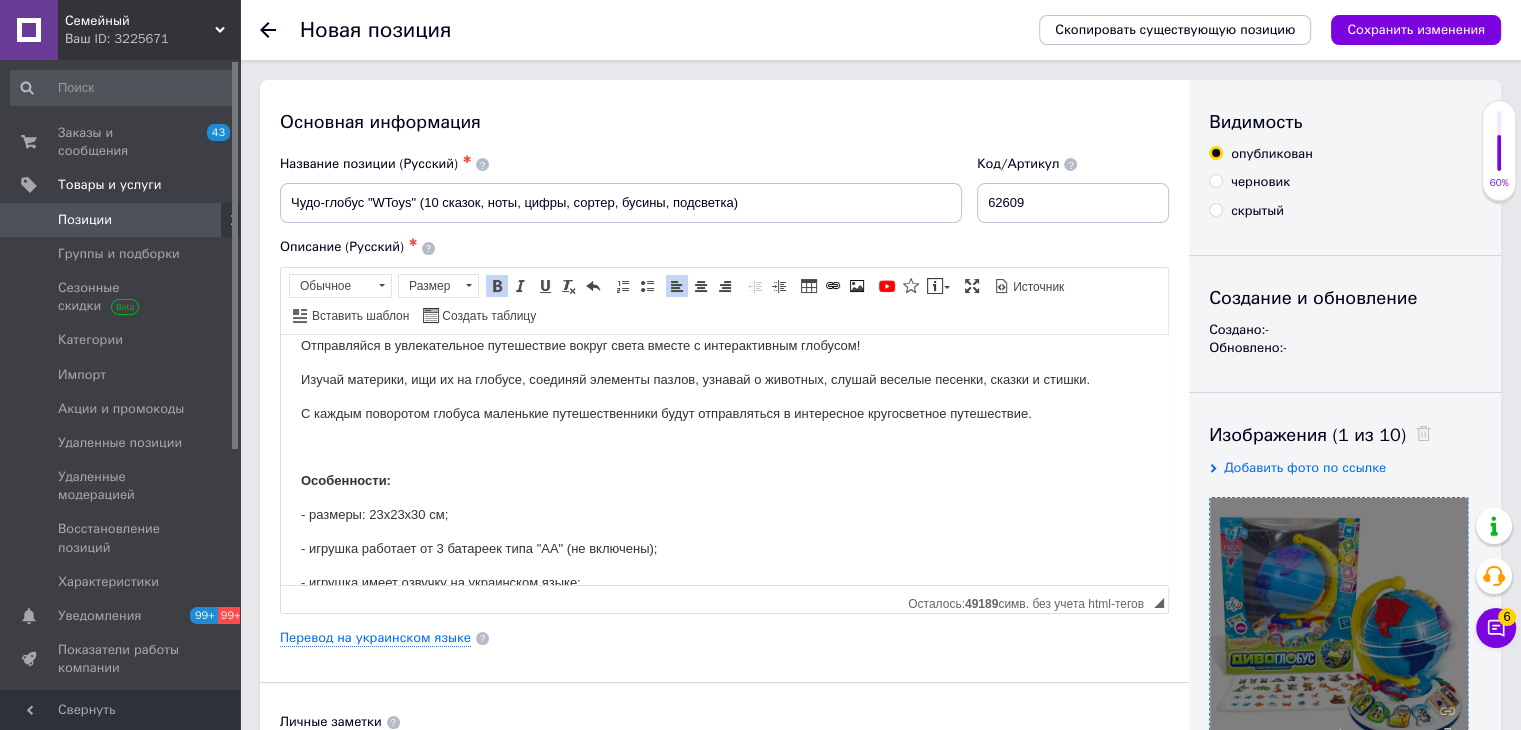 click on "Отправляйся в увлекательное путешествие вокруг света вместе с интерактивным глобусом! Изучай материки, ищи их на глобусе, соединяй элементы пазлов, узнавай о животных, слушай веселые песенки, сказки и стишки.  С каждым поворотом глобуса маленькие путешественники будут отправляться в интересное кругосветное путешествие. Особенности: - размеры: 23х23х30 см; - игрушка работает от 3 батареек типа "АА" (не включены); - игрушка имеет озвучку на украинском языке; - названия континентов, животных, стишки о животных; - 10 сказок; - 7 песен; - примечания; - цифры; - подсветка;" at bounding box center [724, 649] 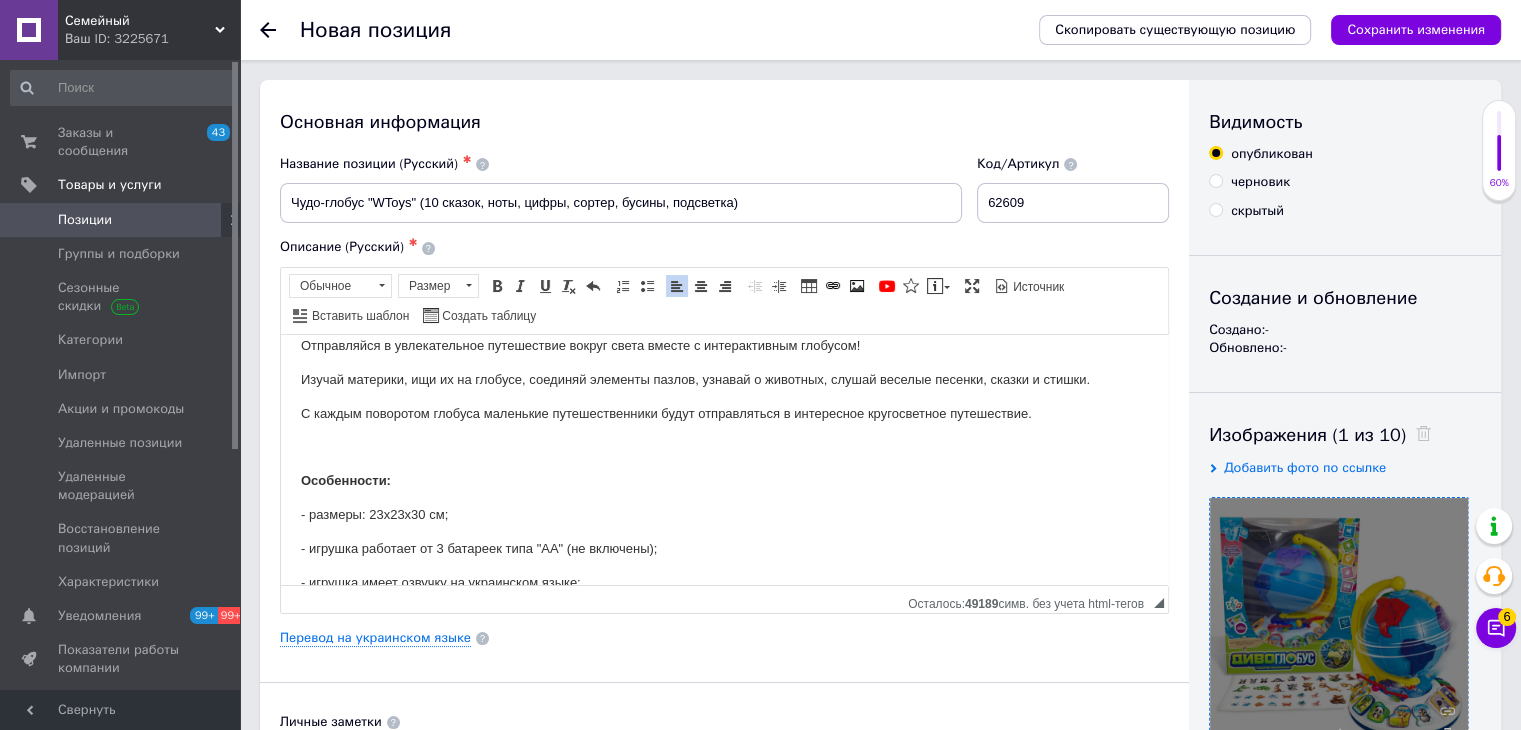 scroll, scrollTop: 0, scrollLeft: 0, axis: both 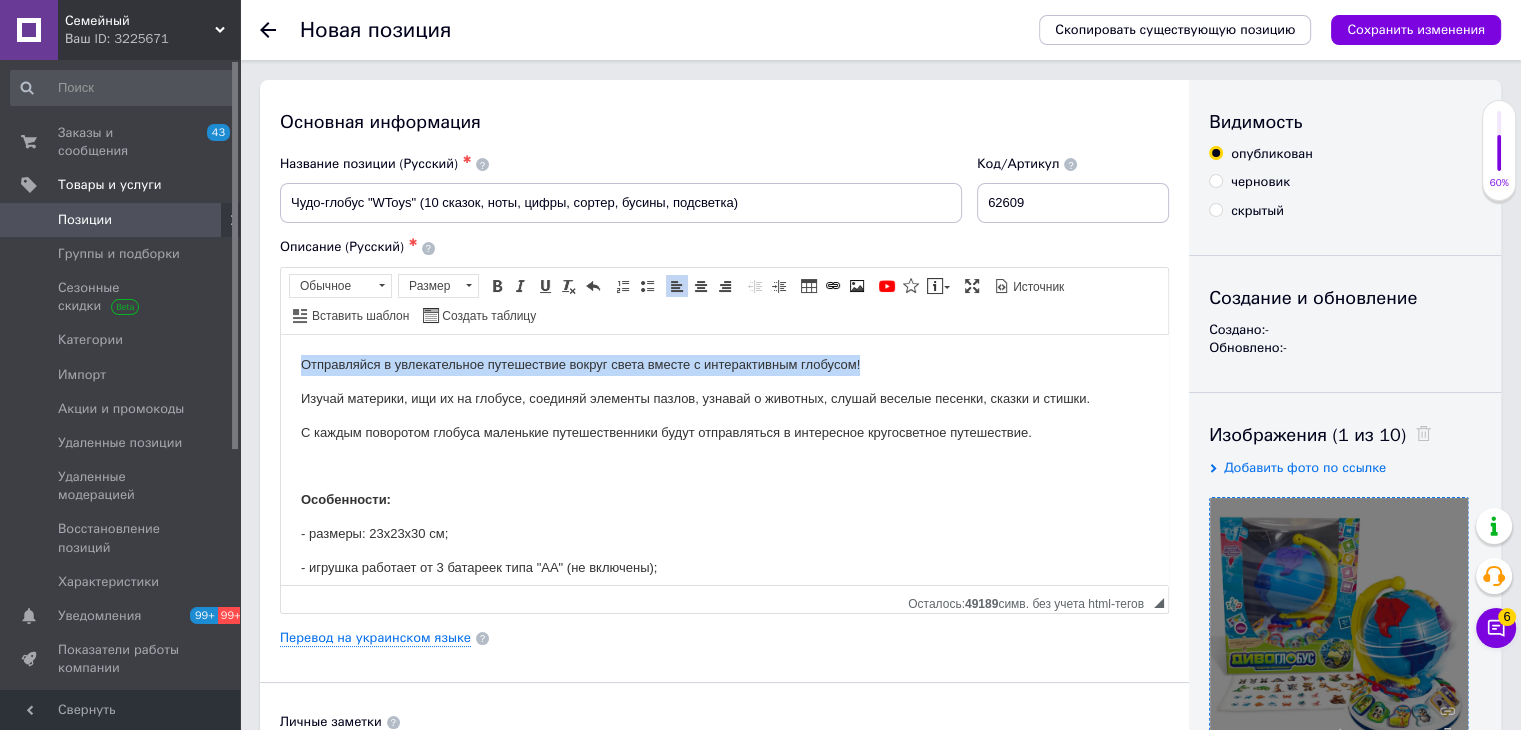 drag, startPoint x: 901, startPoint y: 366, endPoint x: 560, endPoint y: 698, distance: 475.9254 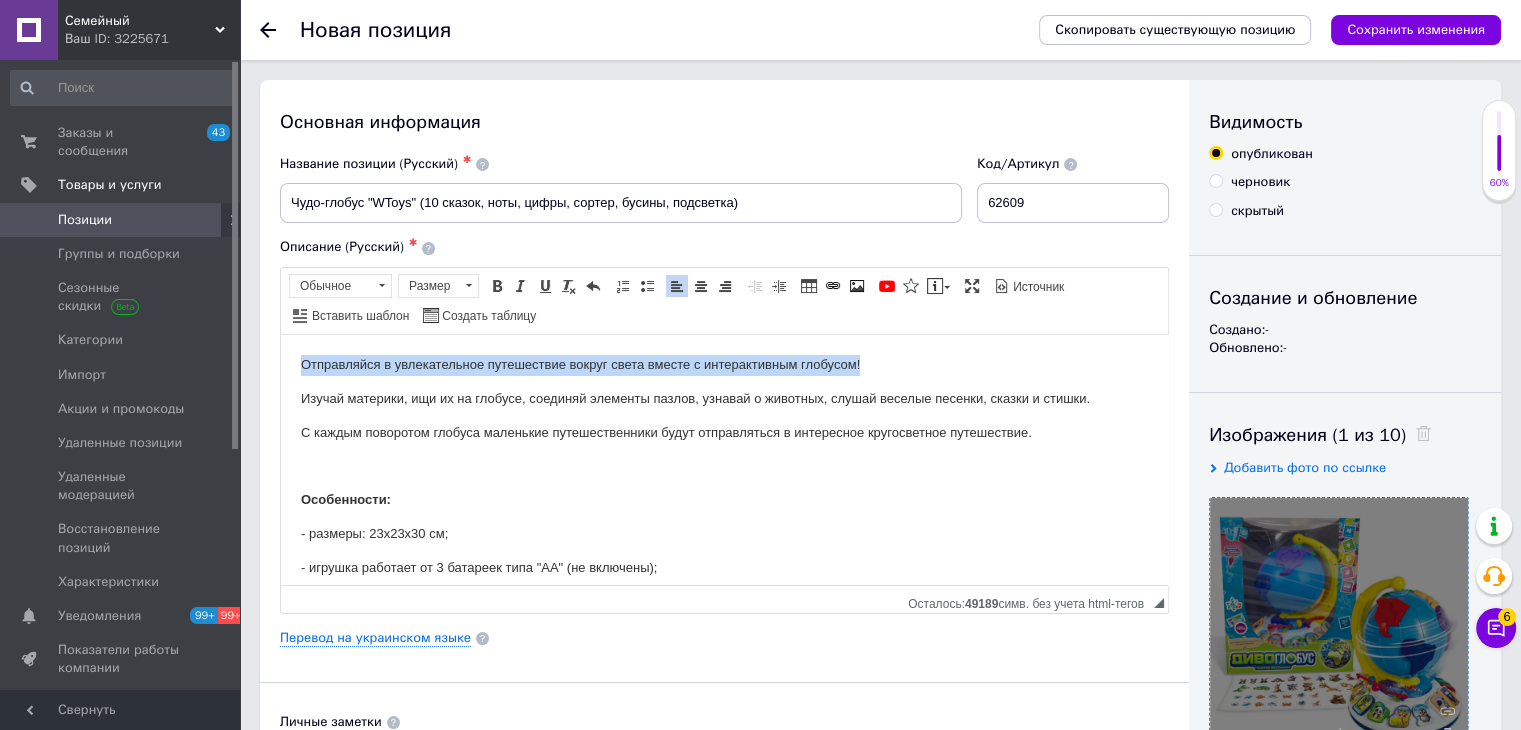 click on "Отправляйся в увлекательное путешествие вокруг света вместе с интерактивным глобусом! Изучай материки, ищи их на глобусе, соединяй элементы пазлов, узнавай о животных, слушай веселые песенки, сказки и стишки.  С каждым поворотом глобуса маленькие путешественники будут отправляться в интересное кругосветное путешествие. Особенности: - размеры: 23х23х30 см; - игрушка работает от 3 батареек типа "АА" (не включены); - игрушка имеет озвучку на украинском языке; - названия континентов, животных, стишки о животных; - 10 сказок; - 7 песен; - примечания; - цифры; - подсветка;" at bounding box center [724, 668] 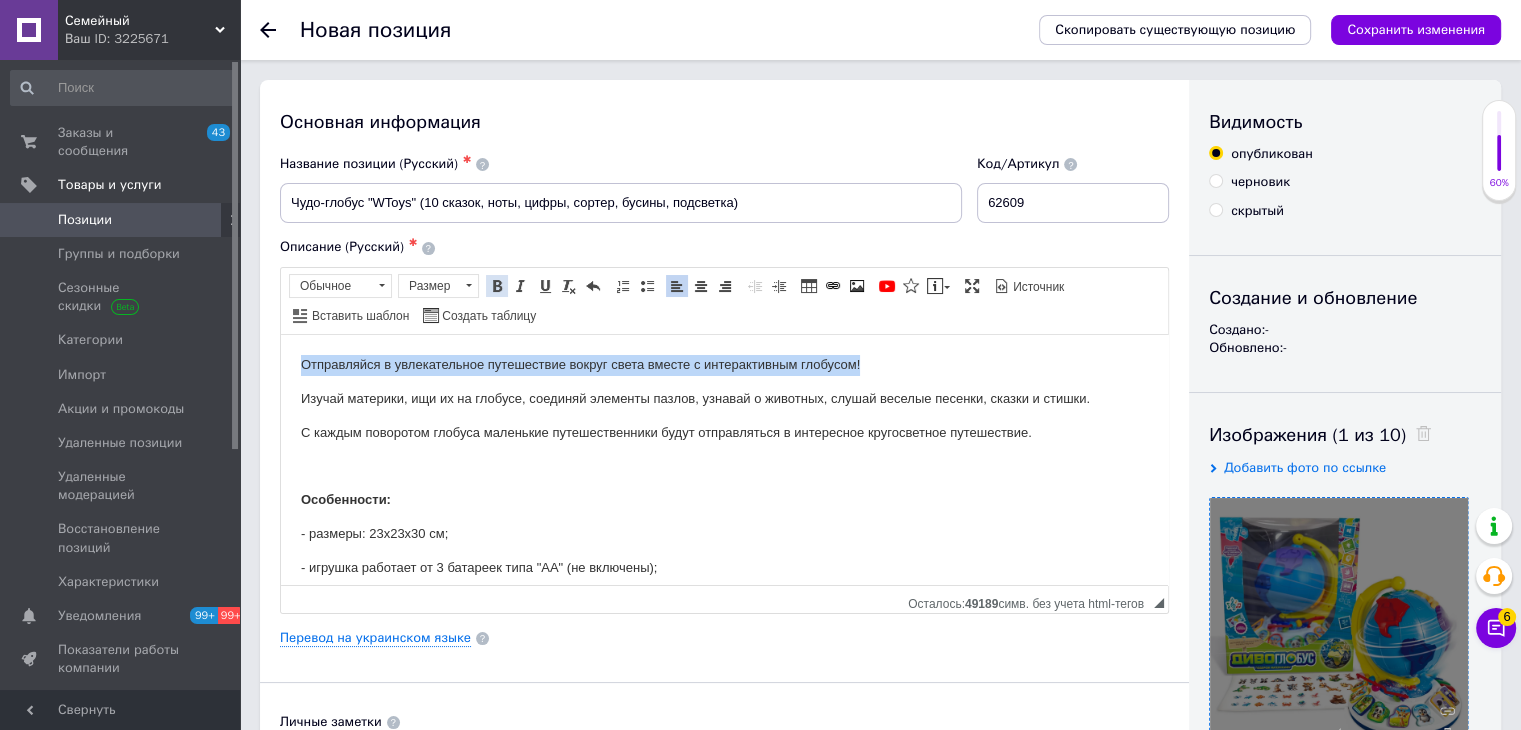 drag, startPoint x: 494, startPoint y: 287, endPoint x: 240, endPoint y: 68, distance: 335.37592 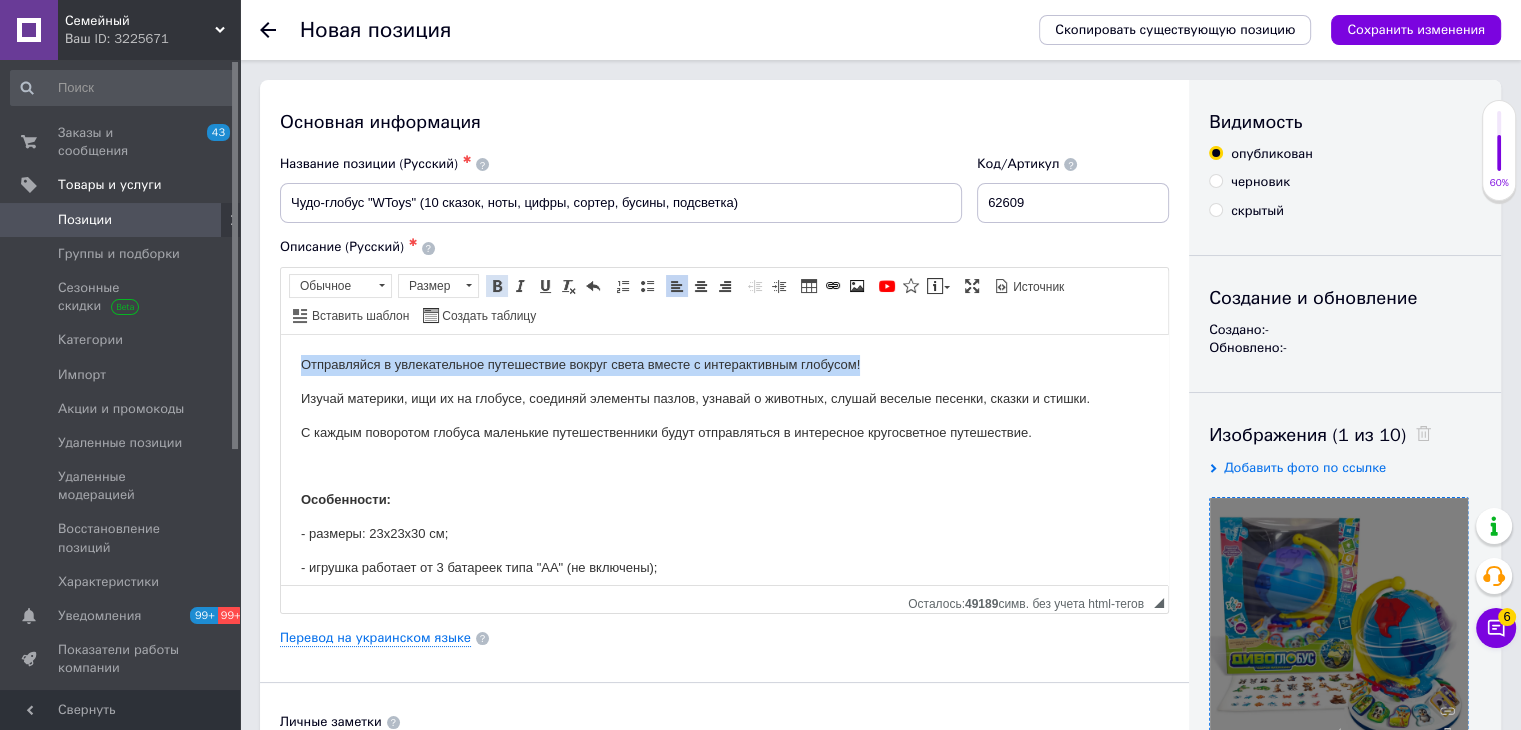 click at bounding box center [497, 286] 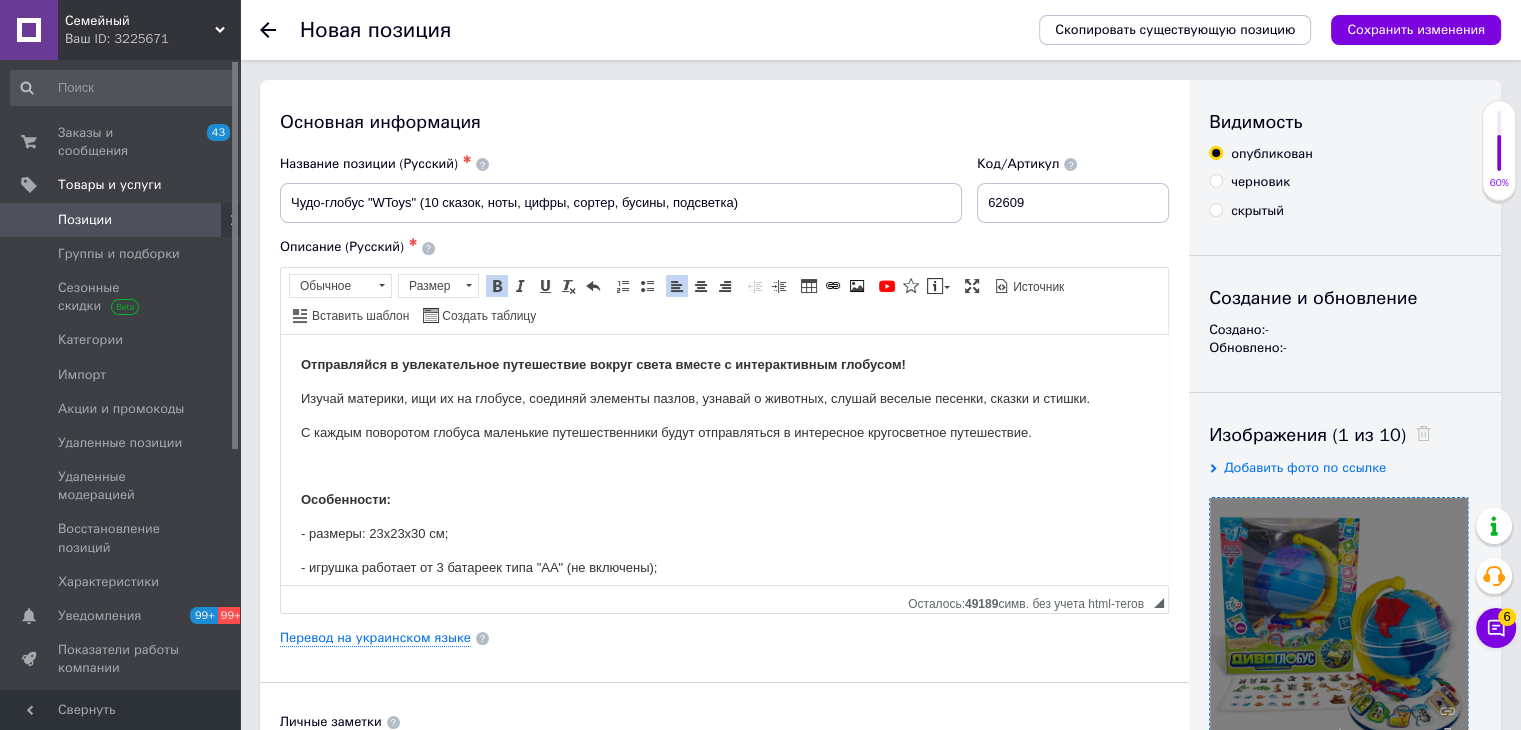 click at bounding box center [724, 465] 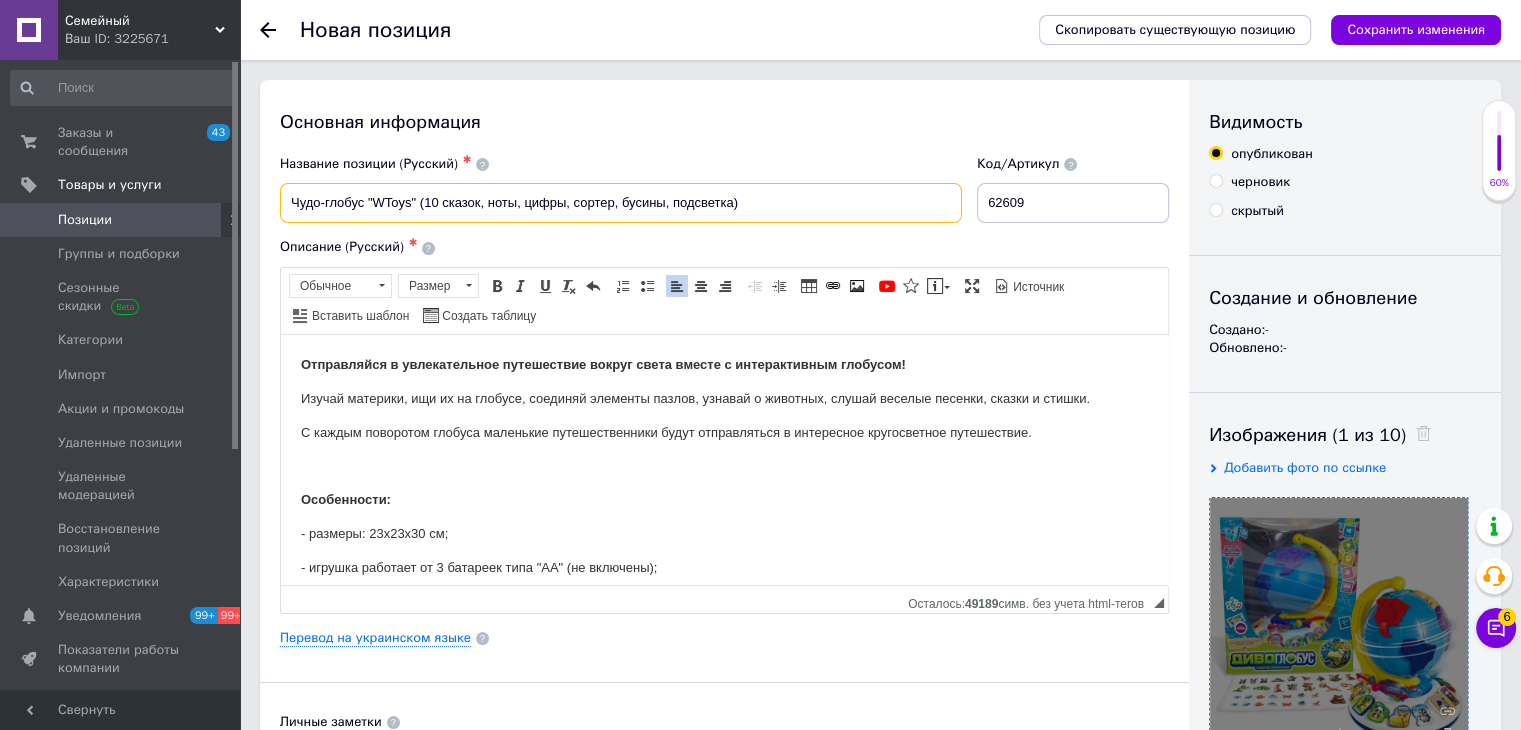 click on "Чудо-глобус "WToys" (10 сказок, ноты, цифры, сортер, бусины, подсветка)" at bounding box center (621, 203) 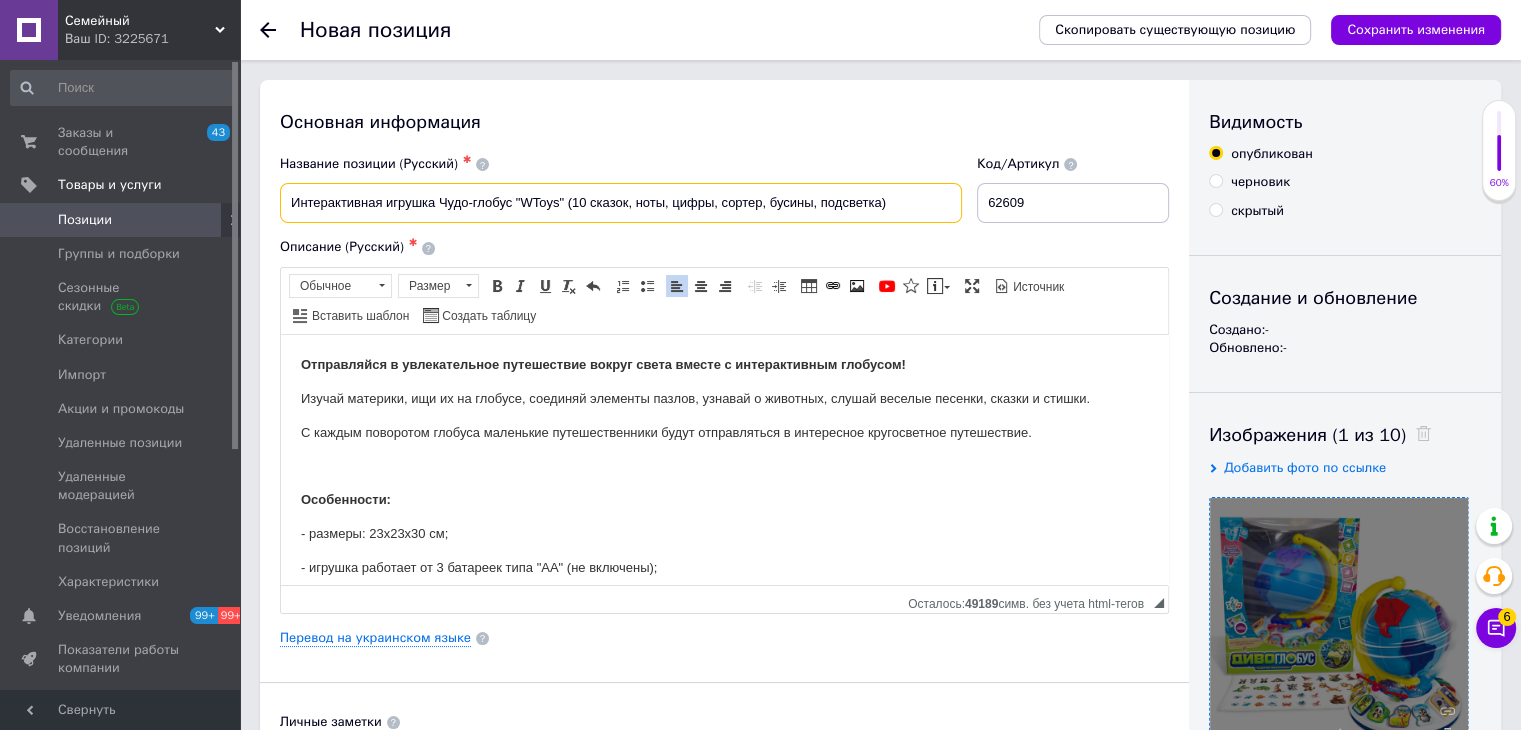 drag, startPoint x: 560, startPoint y: 206, endPoint x: 520, endPoint y: 207, distance: 40.012497 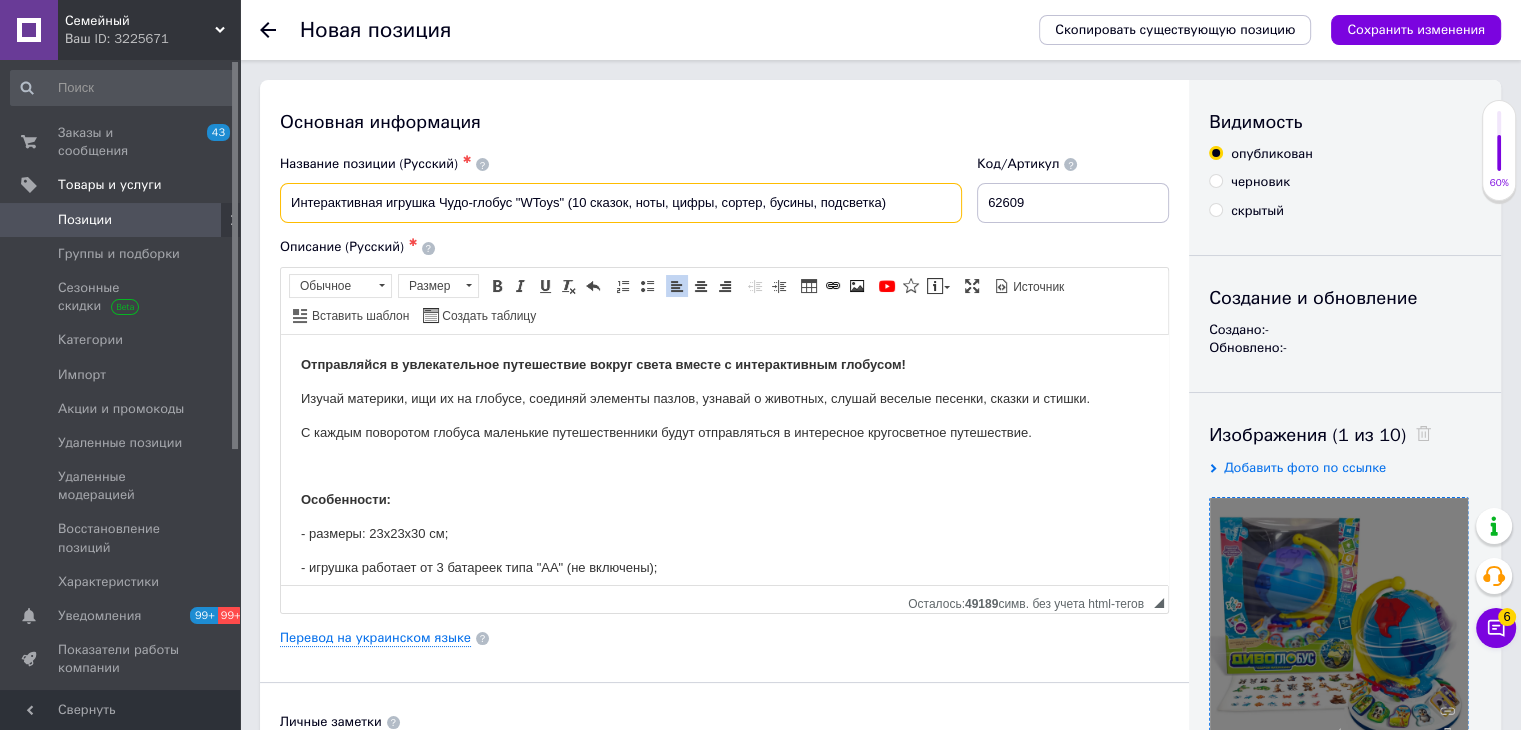 click on "Интерактивная игрушка Чудо-глобус "WToys" (10 сказок, ноты, цифры, сортер, бусины, подсветка)" at bounding box center [621, 203] 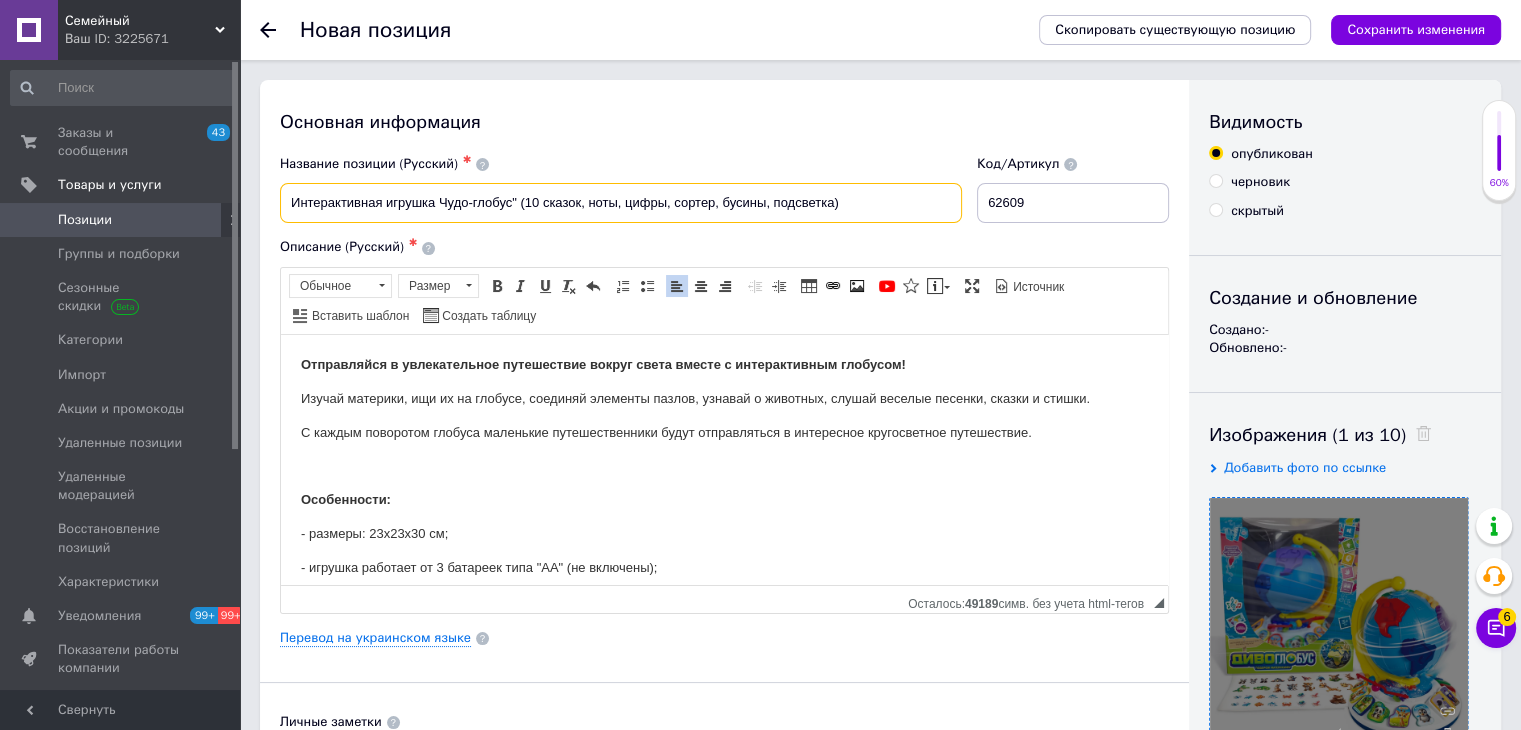 click on "Интерактивная игрушка Чудо-глобус" (10 сказок, ноты, цифры, сортер, бусины, подсветка)" at bounding box center (621, 203) 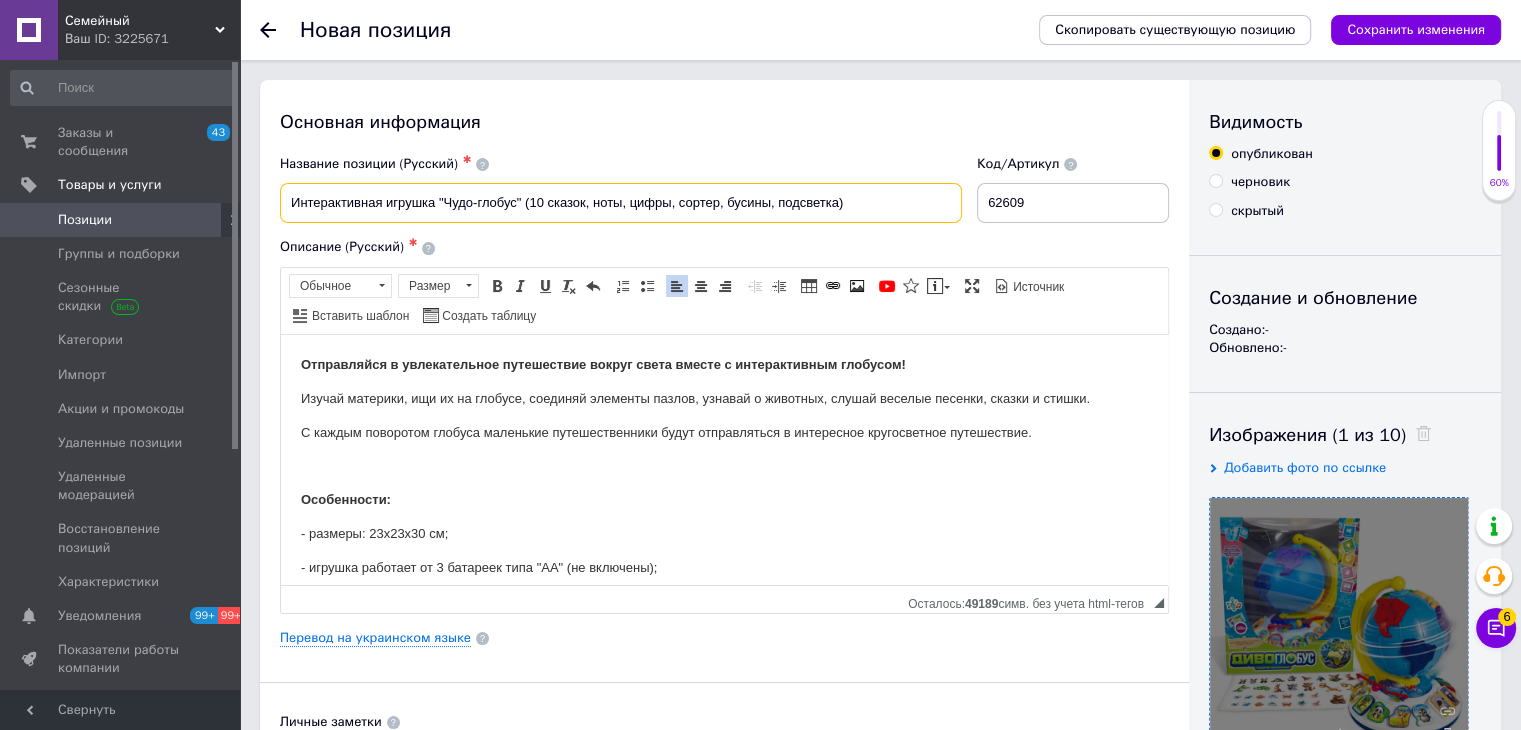 click on "Интерактивная игрушка "Чудо-глобус" (10 сказок, ноты, цифры, сортер, бусины, подсветка)" at bounding box center [621, 203] 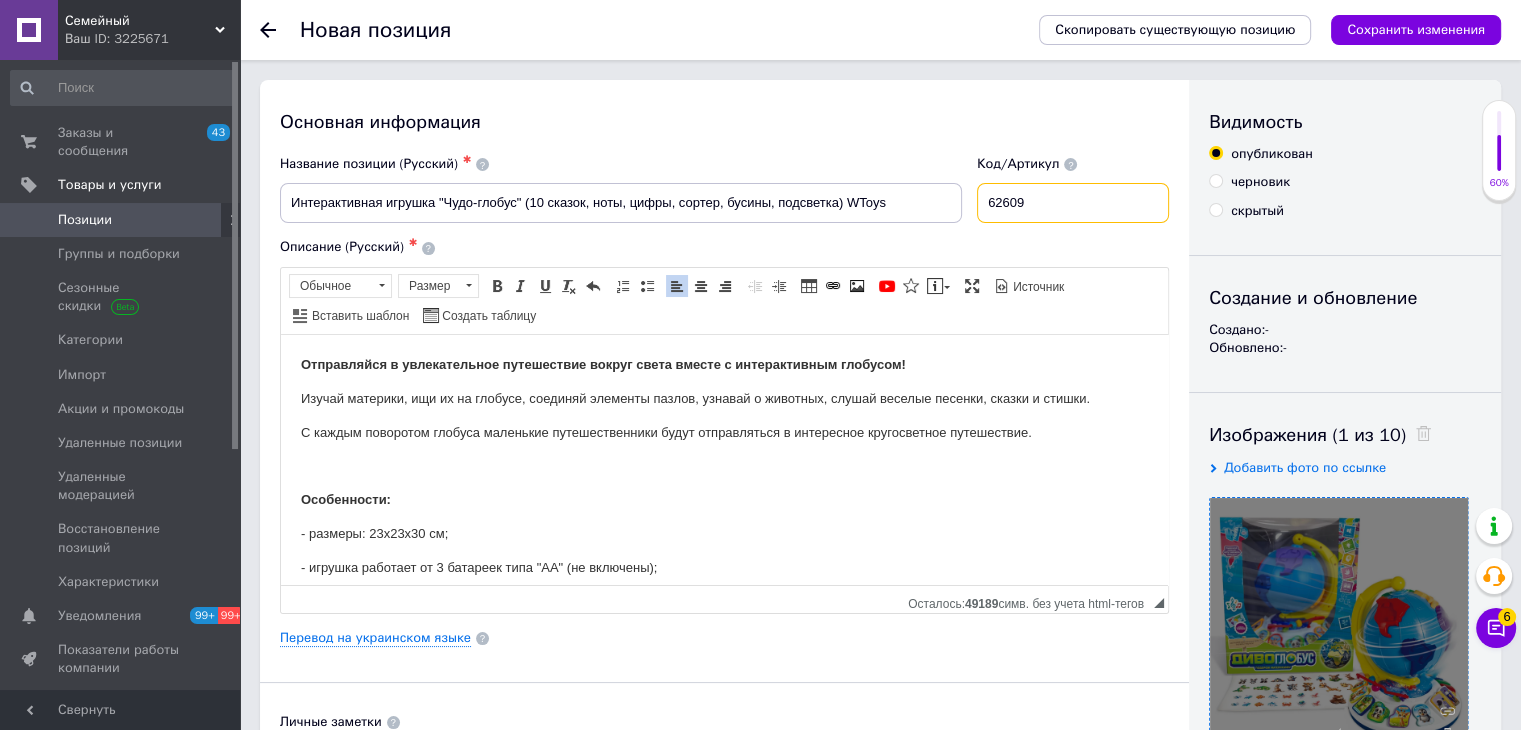 drag, startPoint x: 1050, startPoint y: 206, endPoint x: 989, endPoint y: 206, distance: 61 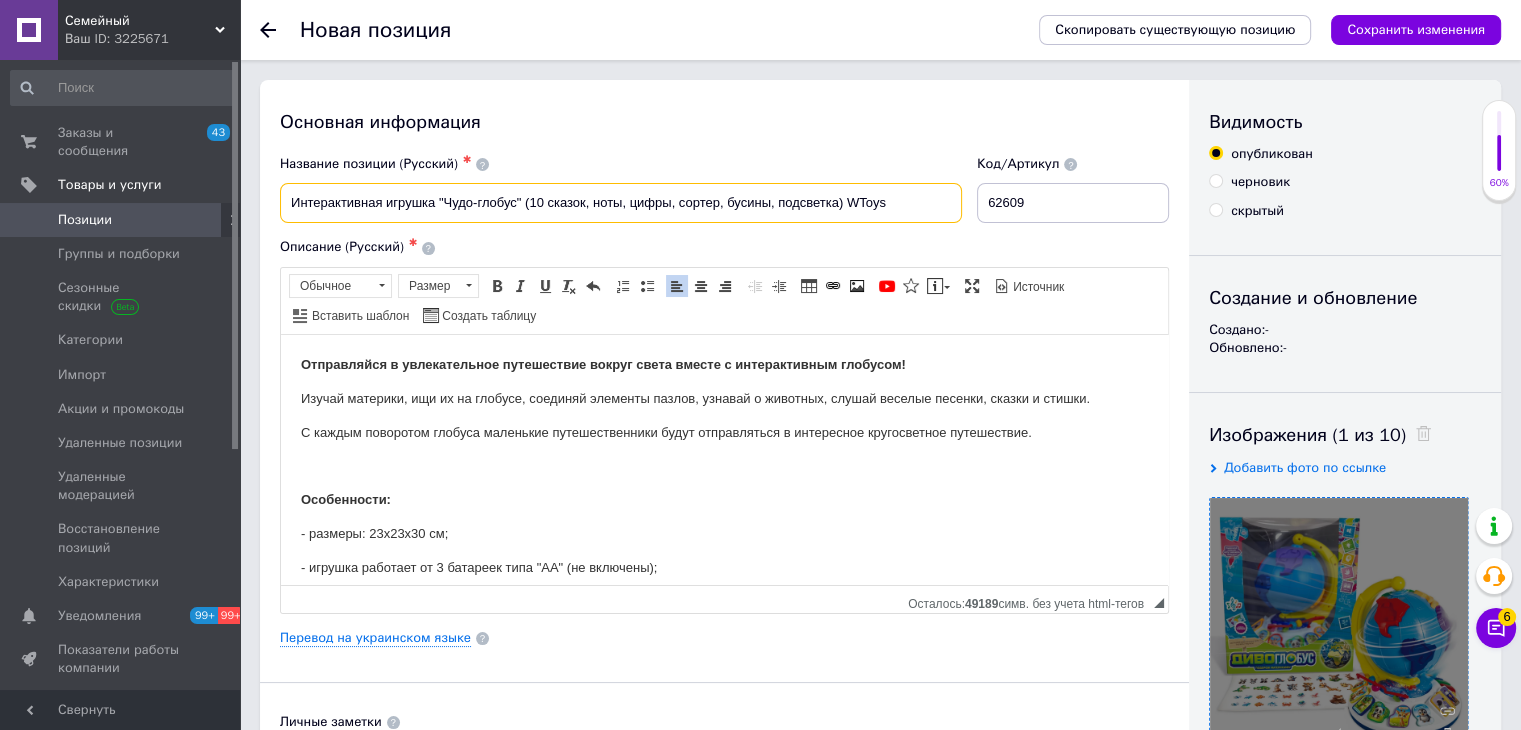 click on "Интерактивная игрушка "Чудо-глобус" (10 сказок, ноты, цифры, сортер, бусины, подсветка) WToys" at bounding box center [621, 203] 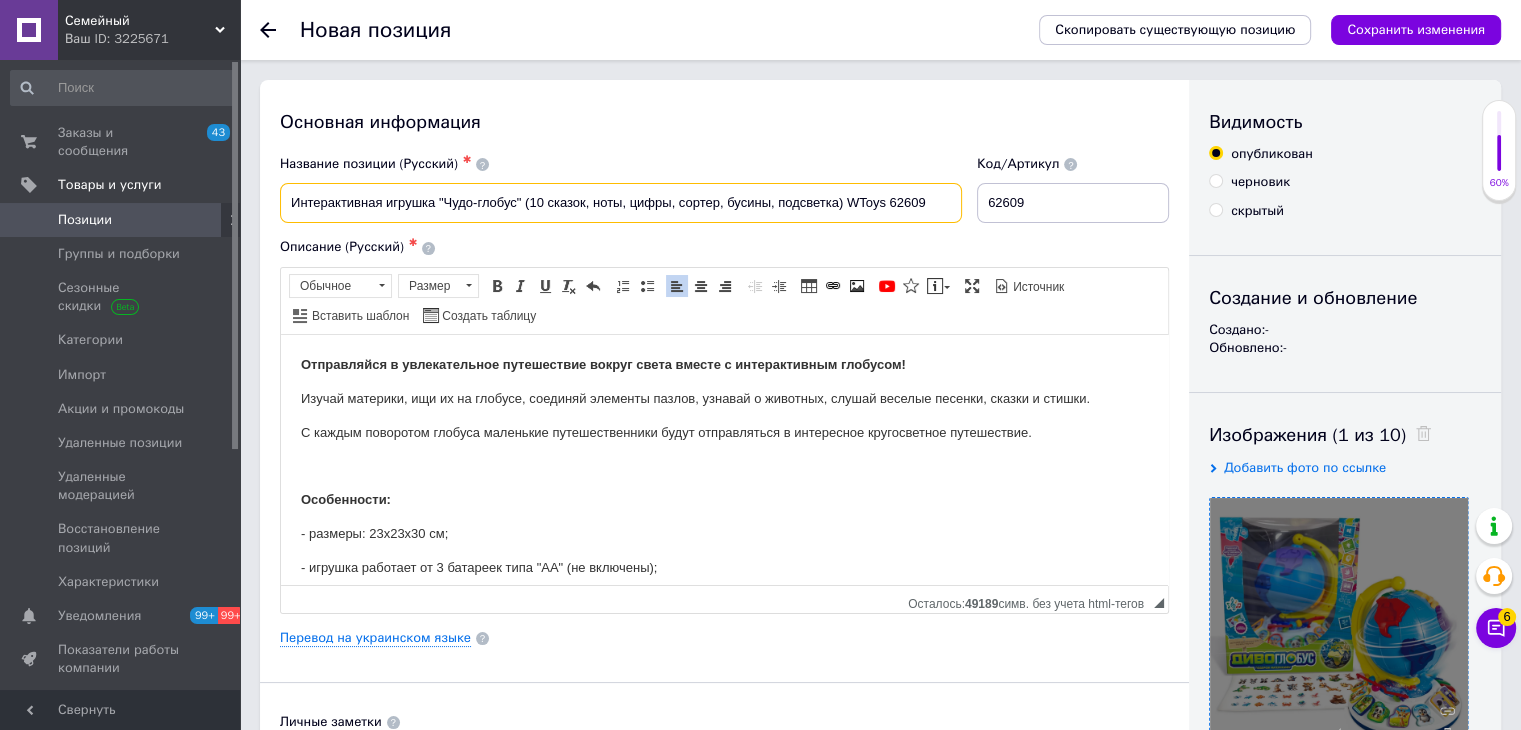 type on "Интерактивная игрушка "Чудо-глобус" (10 сказок, ноты, цифры, сортер, бусины, подсветка) WToys 62609" 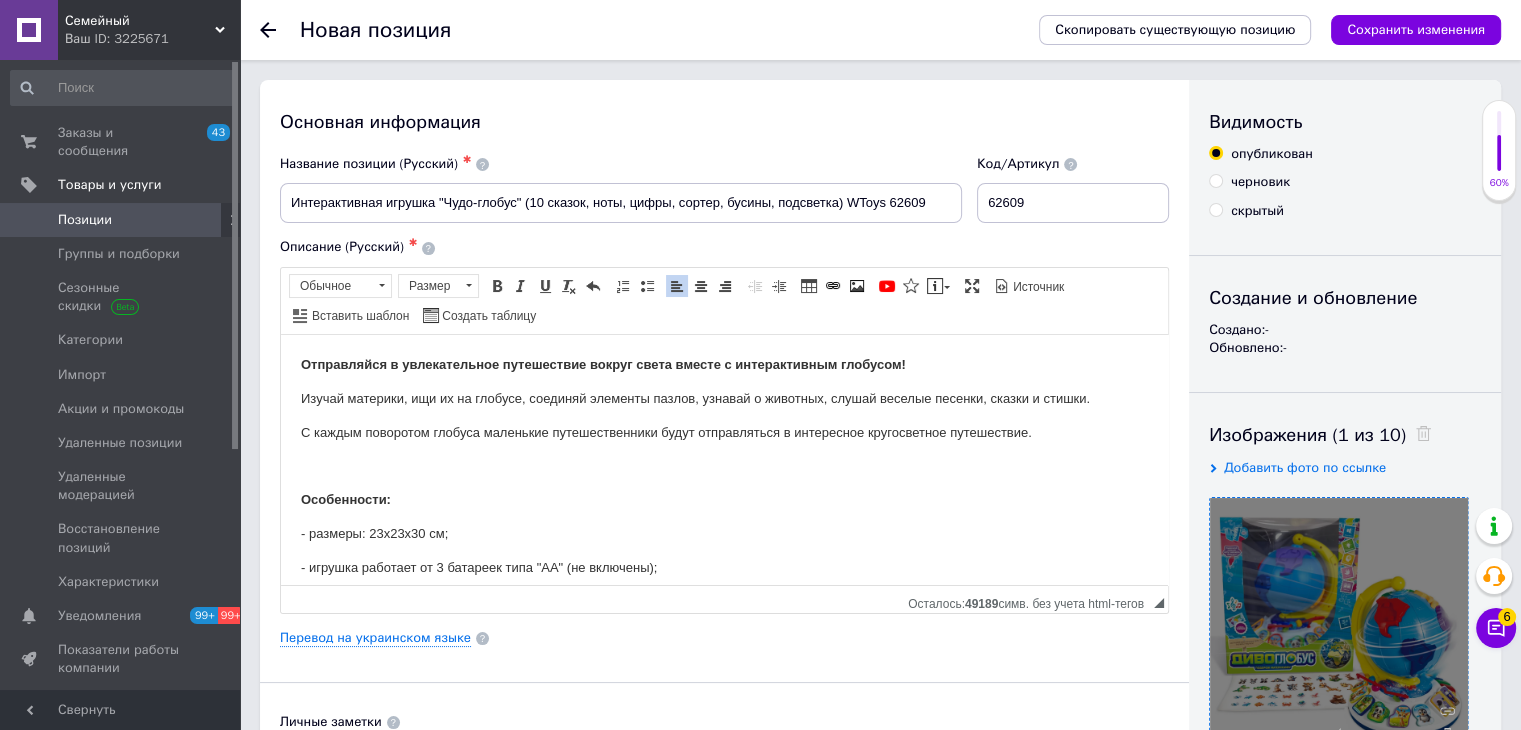 click on "С каждым поворотом глобуса маленькие путешественники будут отправляться в интересное кругосветное путешествие." at bounding box center [666, 431] 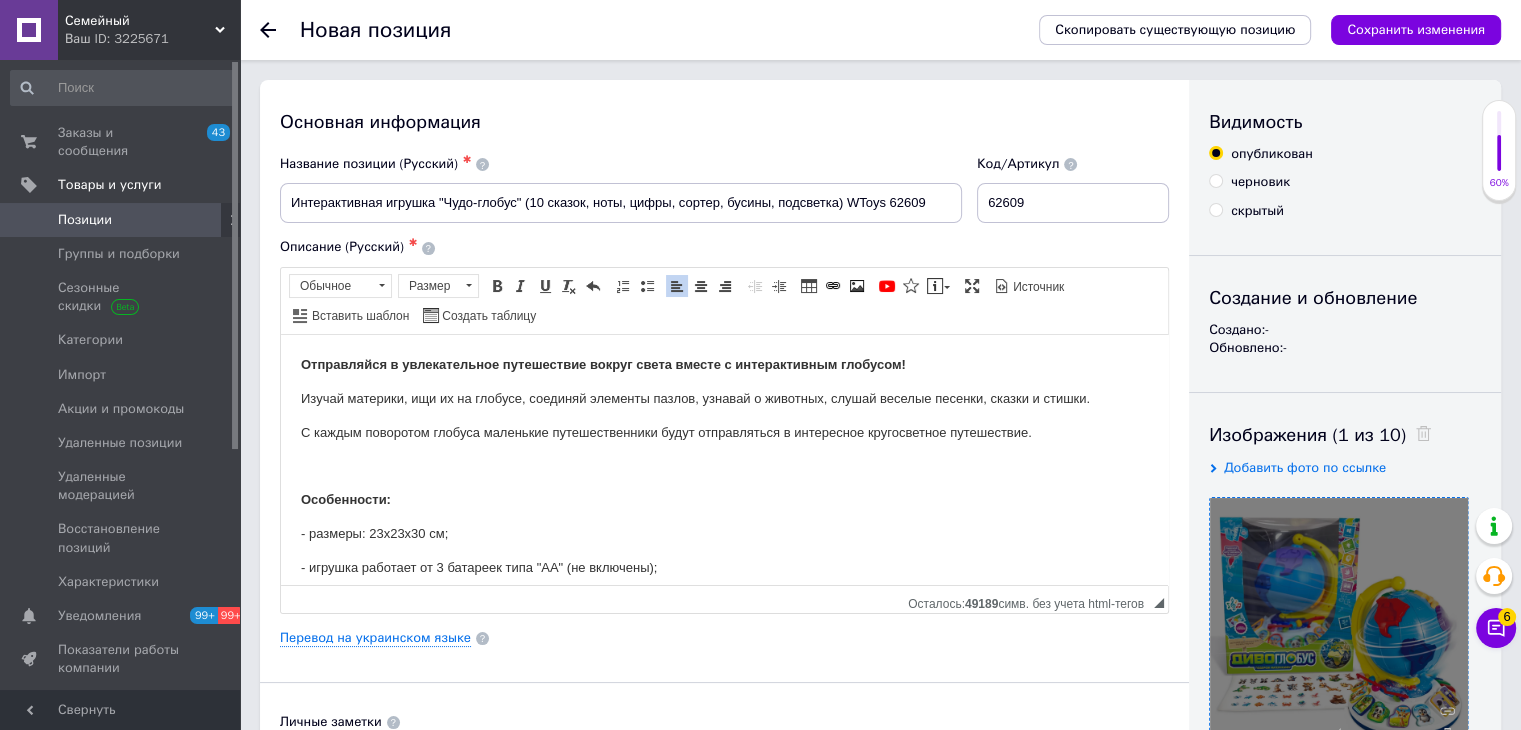 scroll, scrollTop: 0, scrollLeft: 0, axis: both 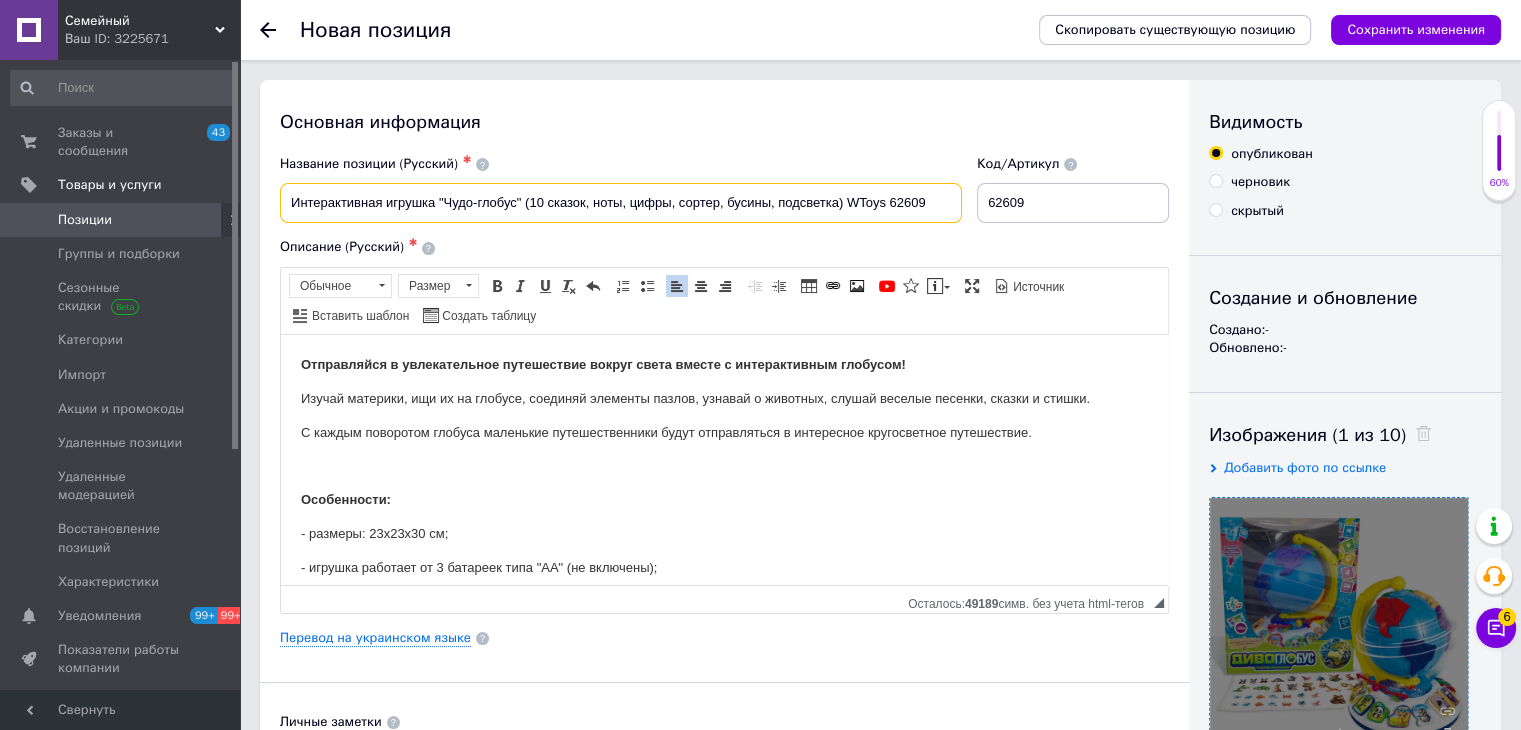 drag, startPoint x: 523, startPoint y: 203, endPoint x: 284, endPoint y: 203, distance: 239 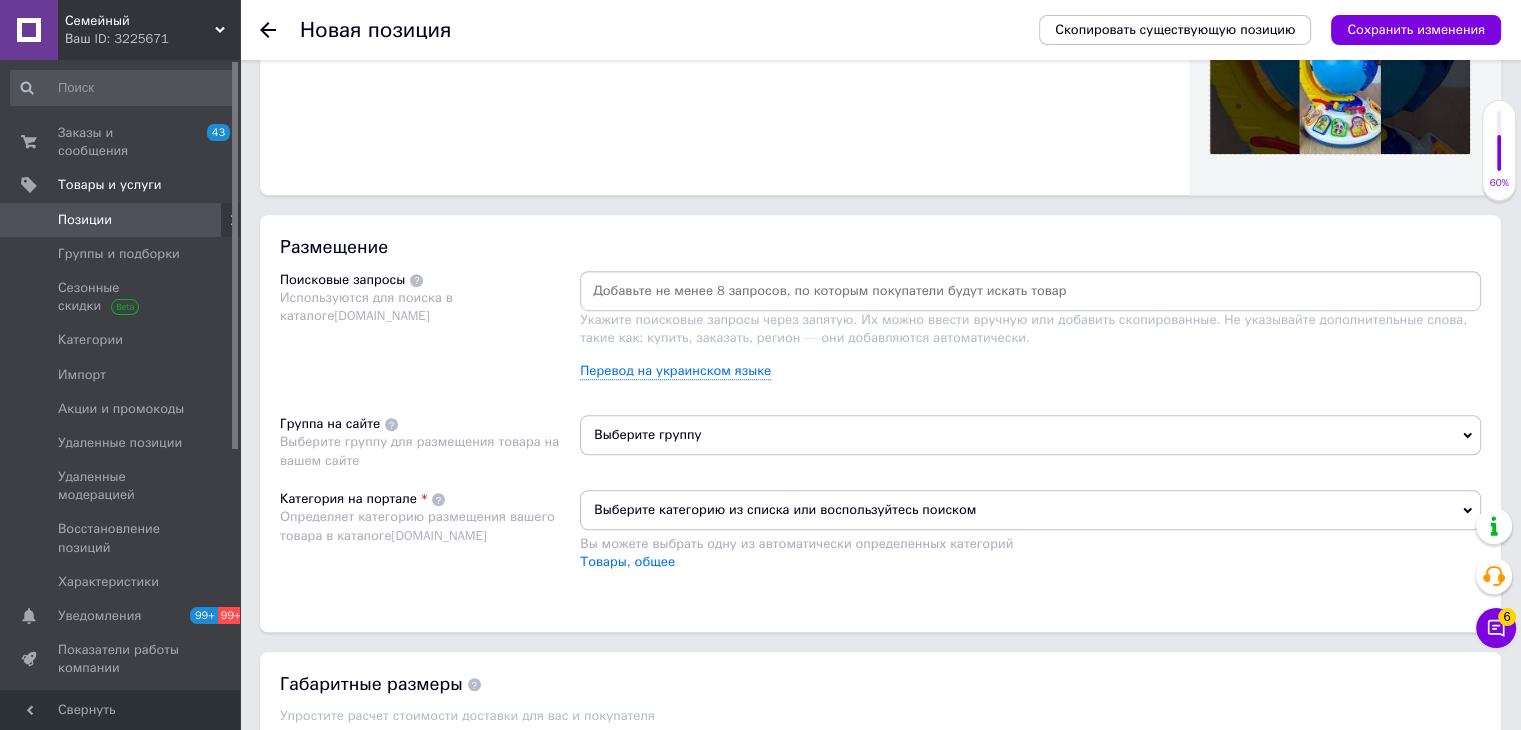 scroll, scrollTop: 1300, scrollLeft: 0, axis: vertical 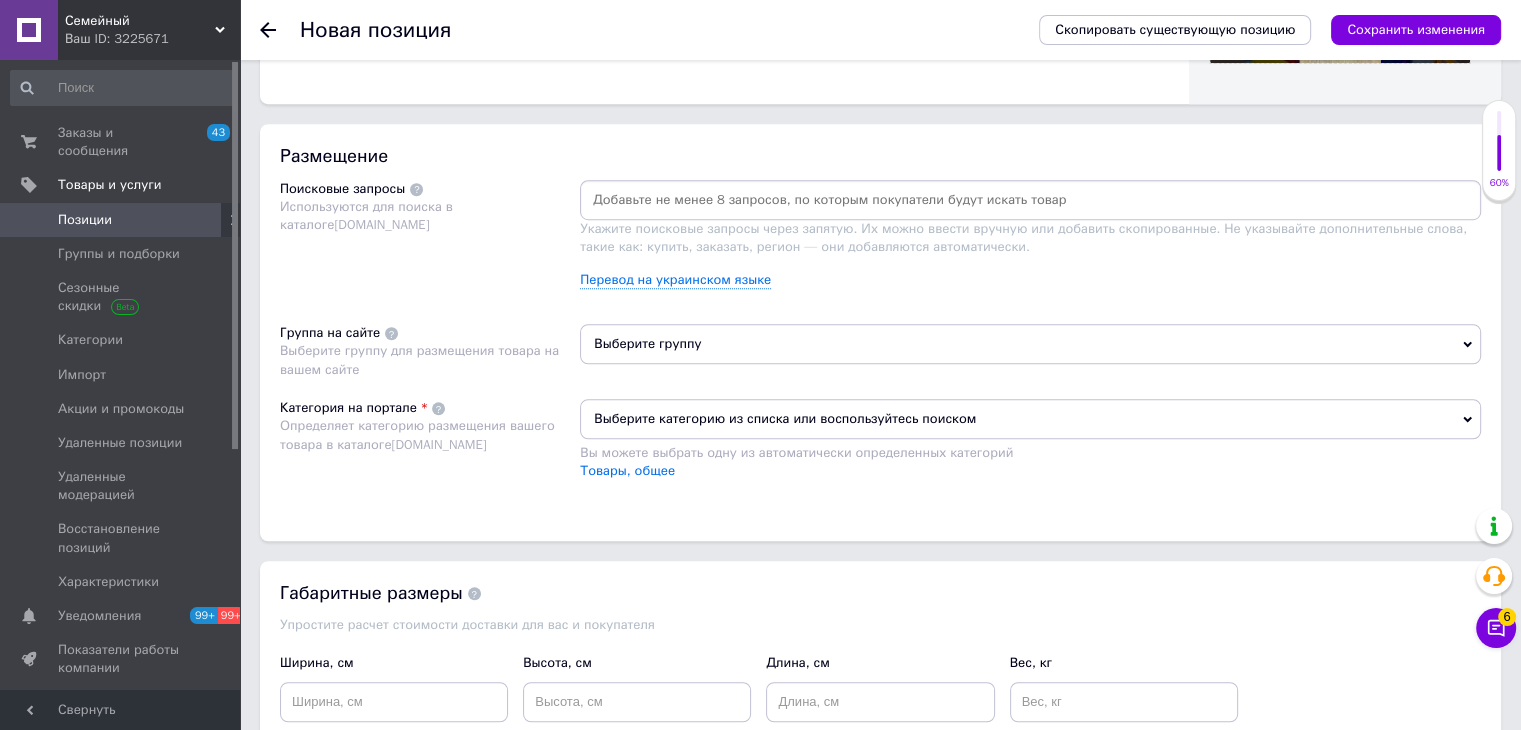 click at bounding box center [1030, 200] 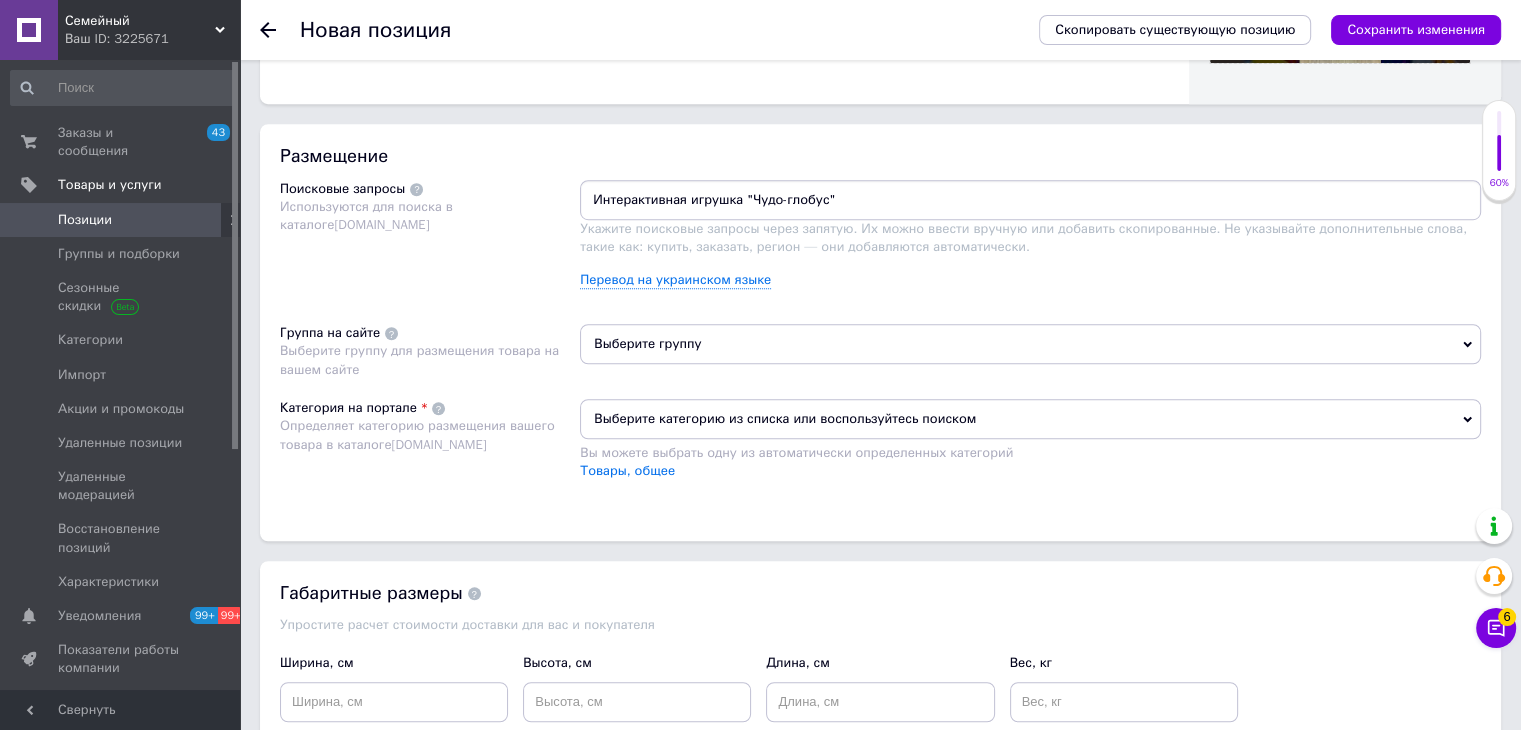 scroll, scrollTop: 0, scrollLeft: 0, axis: both 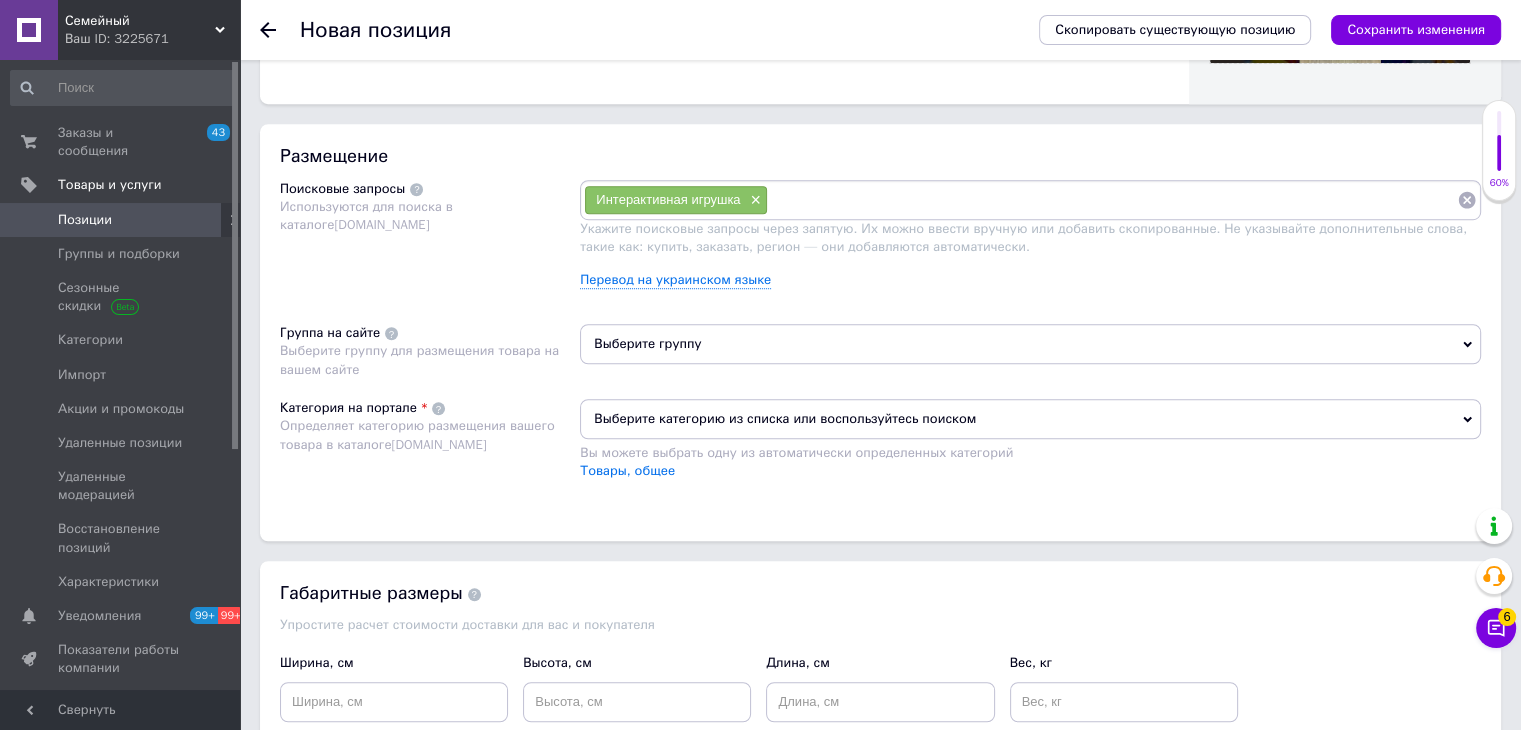 click on "Выберите группу" at bounding box center [1030, 344] 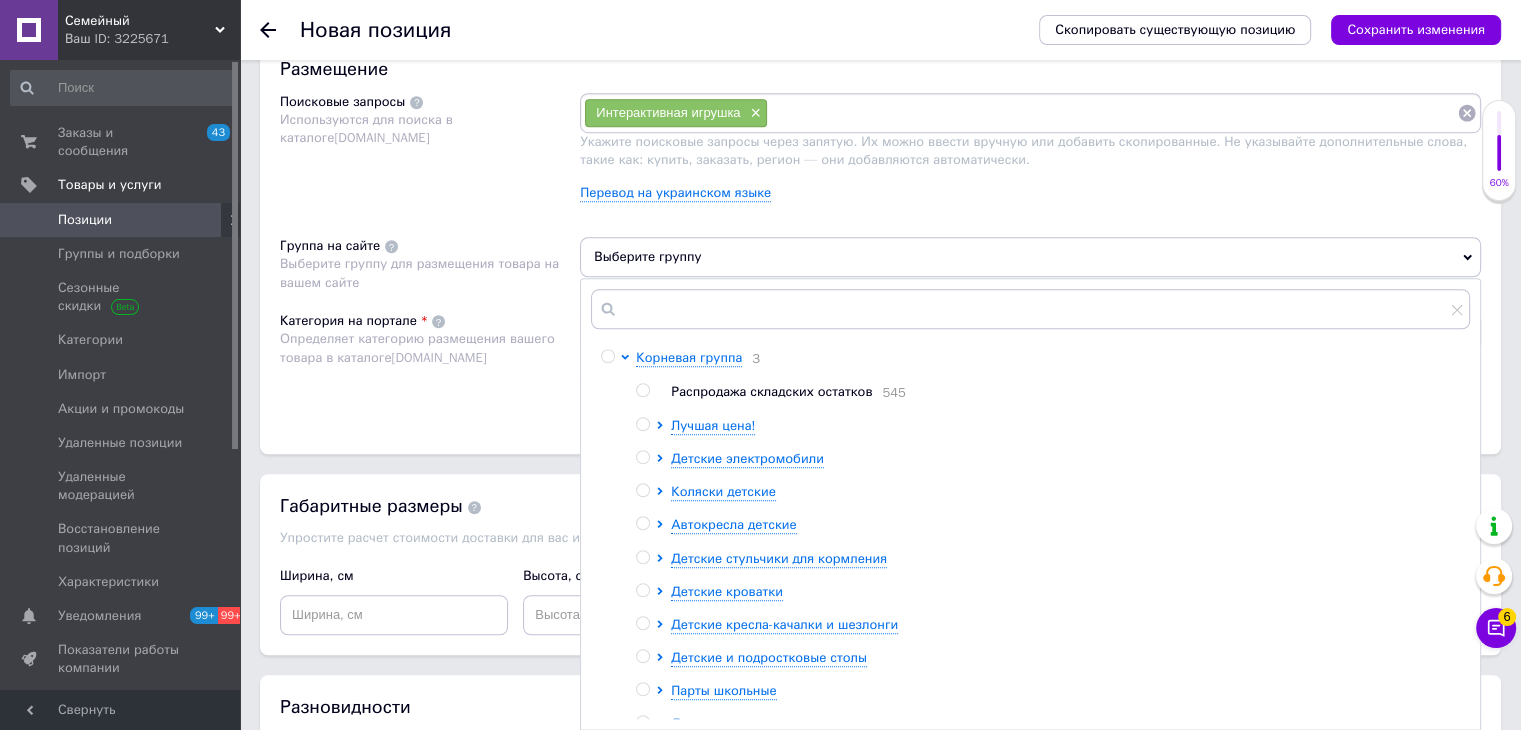scroll, scrollTop: 1600, scrollLeft: 0, axis: vertical 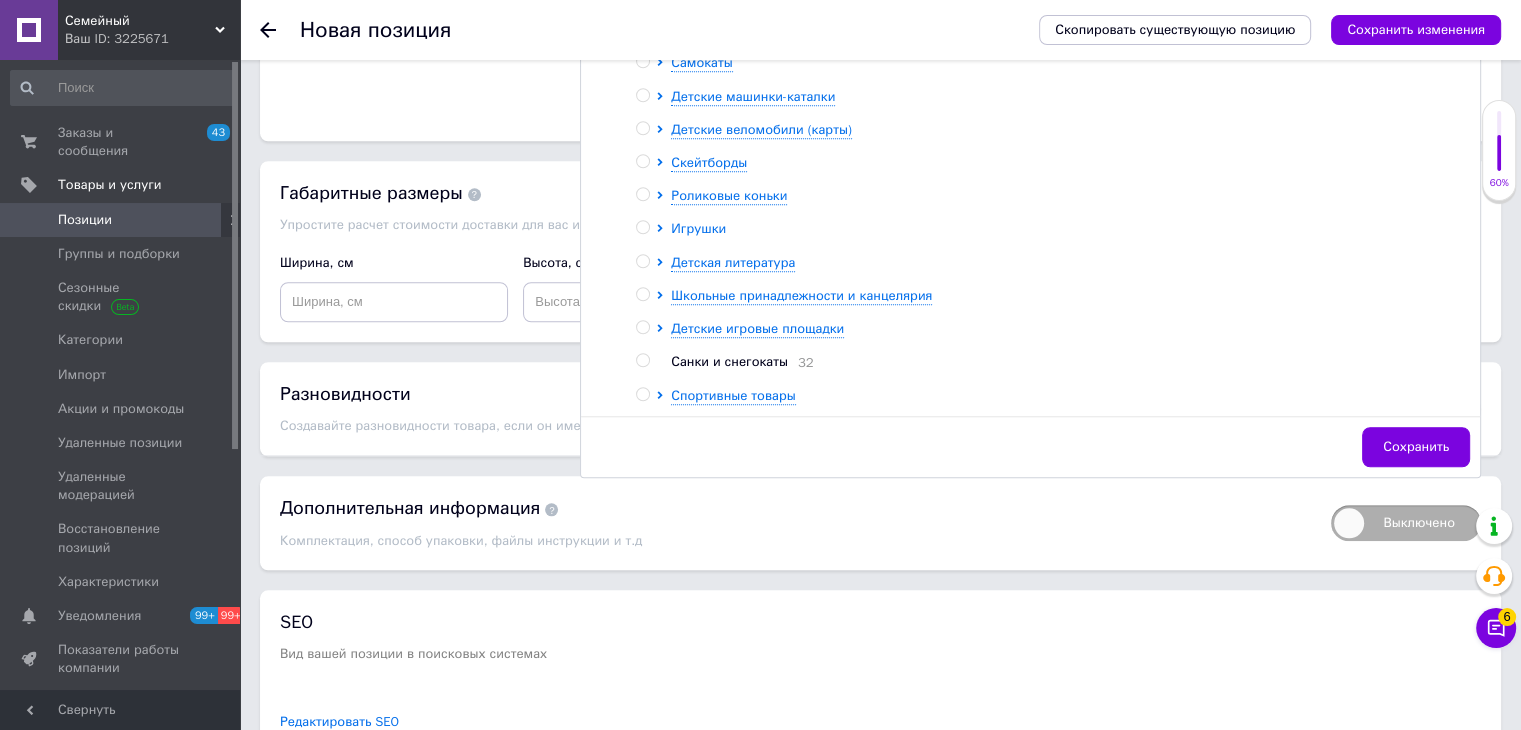 click 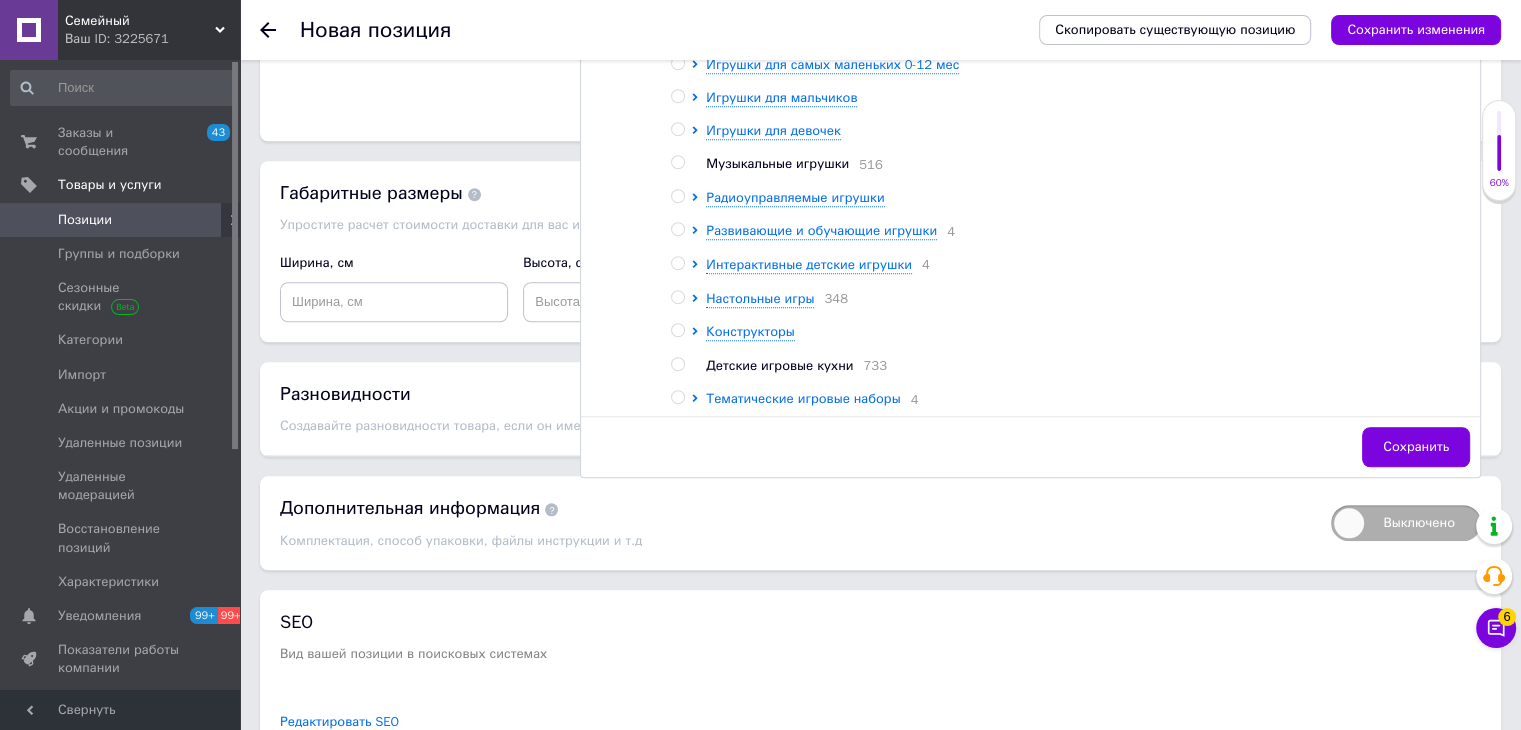 scroll, scrollTop: 714, scrollLeft: 0, axis: vertical 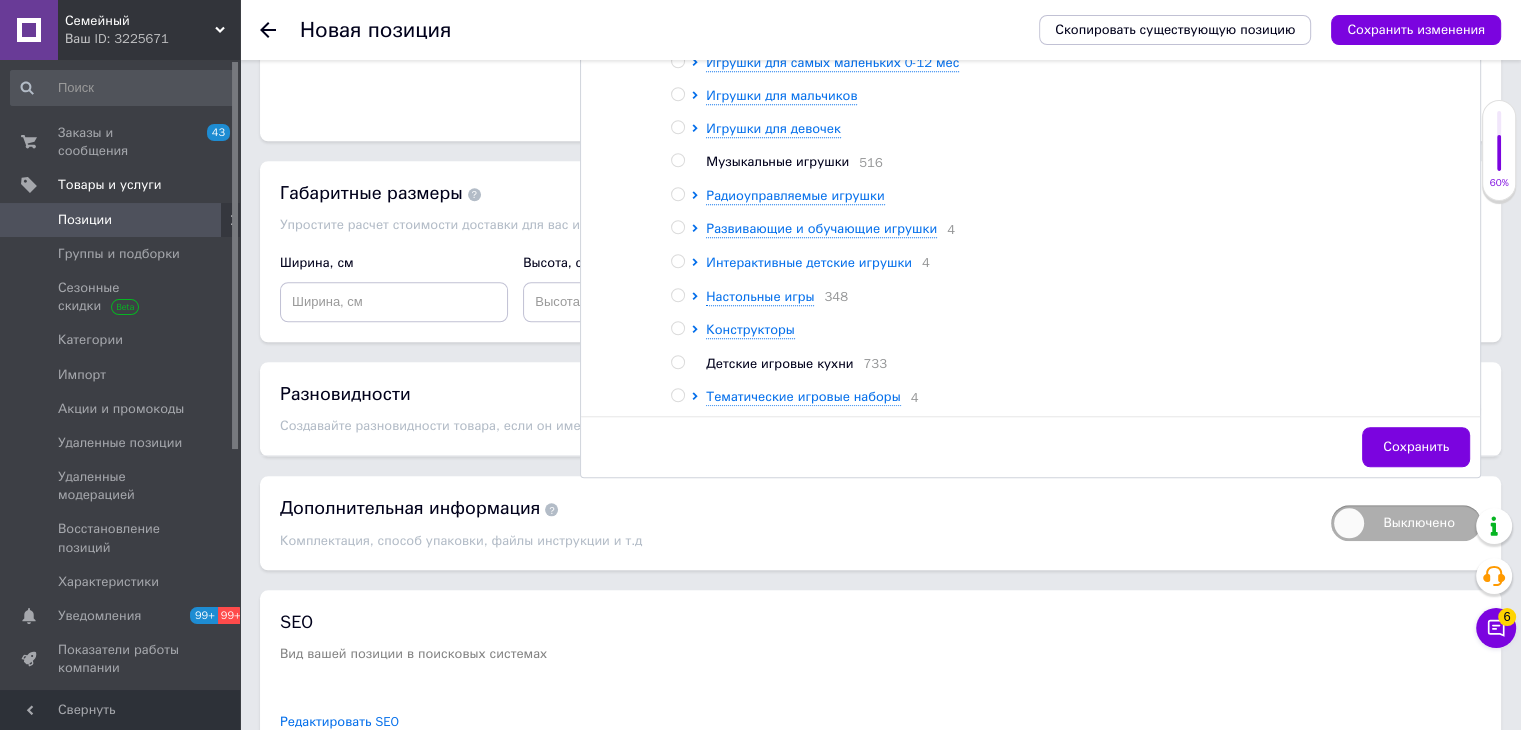 click 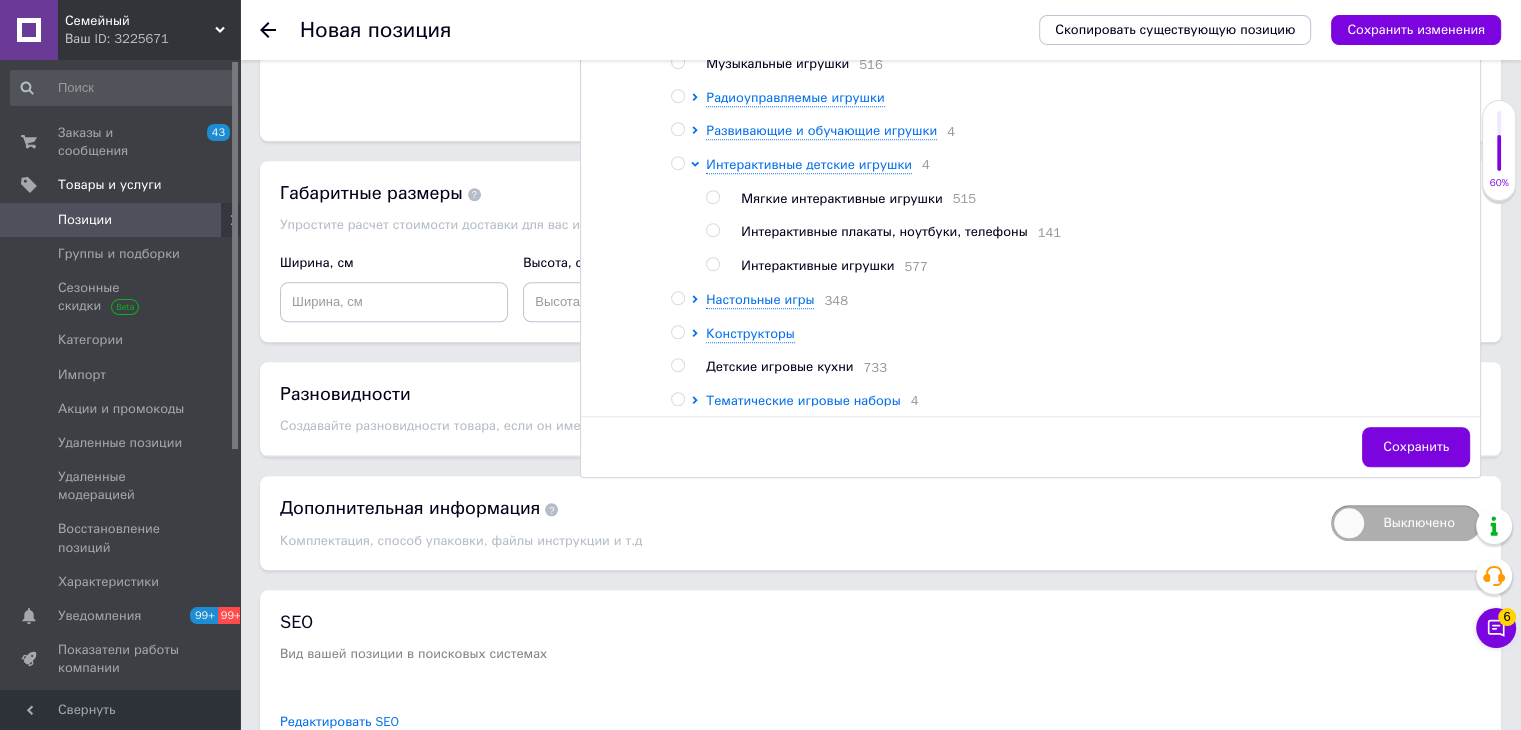 scroll, scrollTop: 814, scrollLeft: 0, axis: vertical 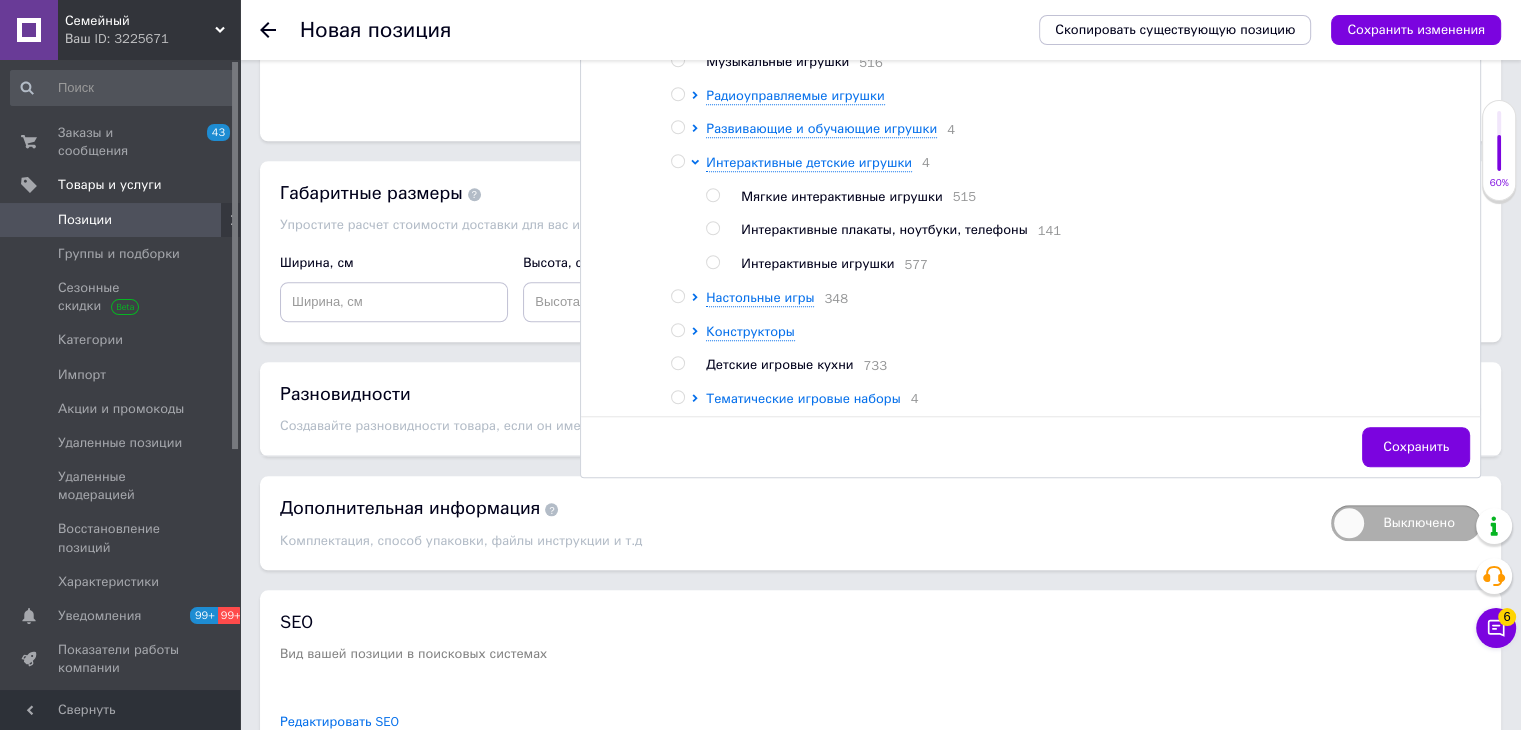 click on "Интерактивные игрушки" at bounding box center [817, 263] 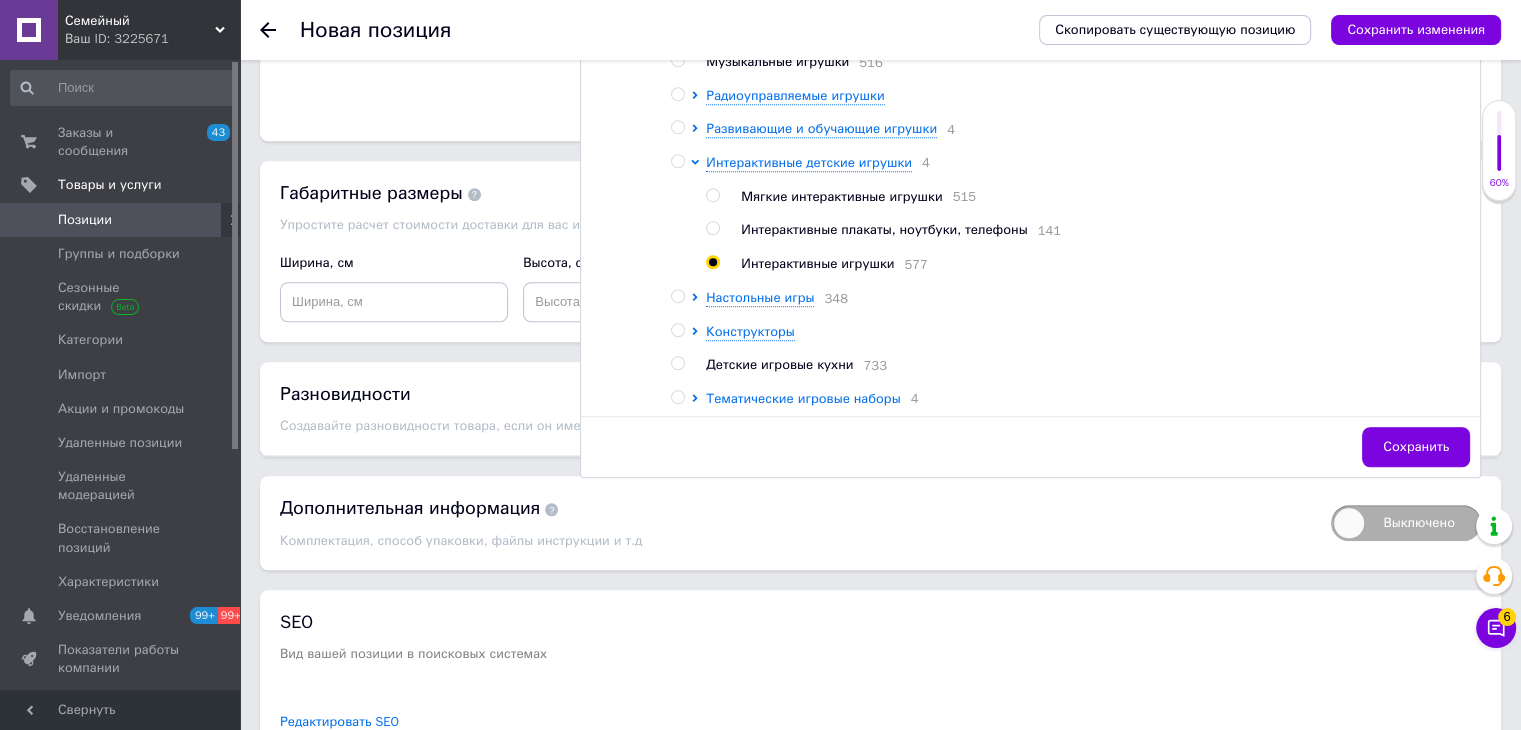 radio on "true" 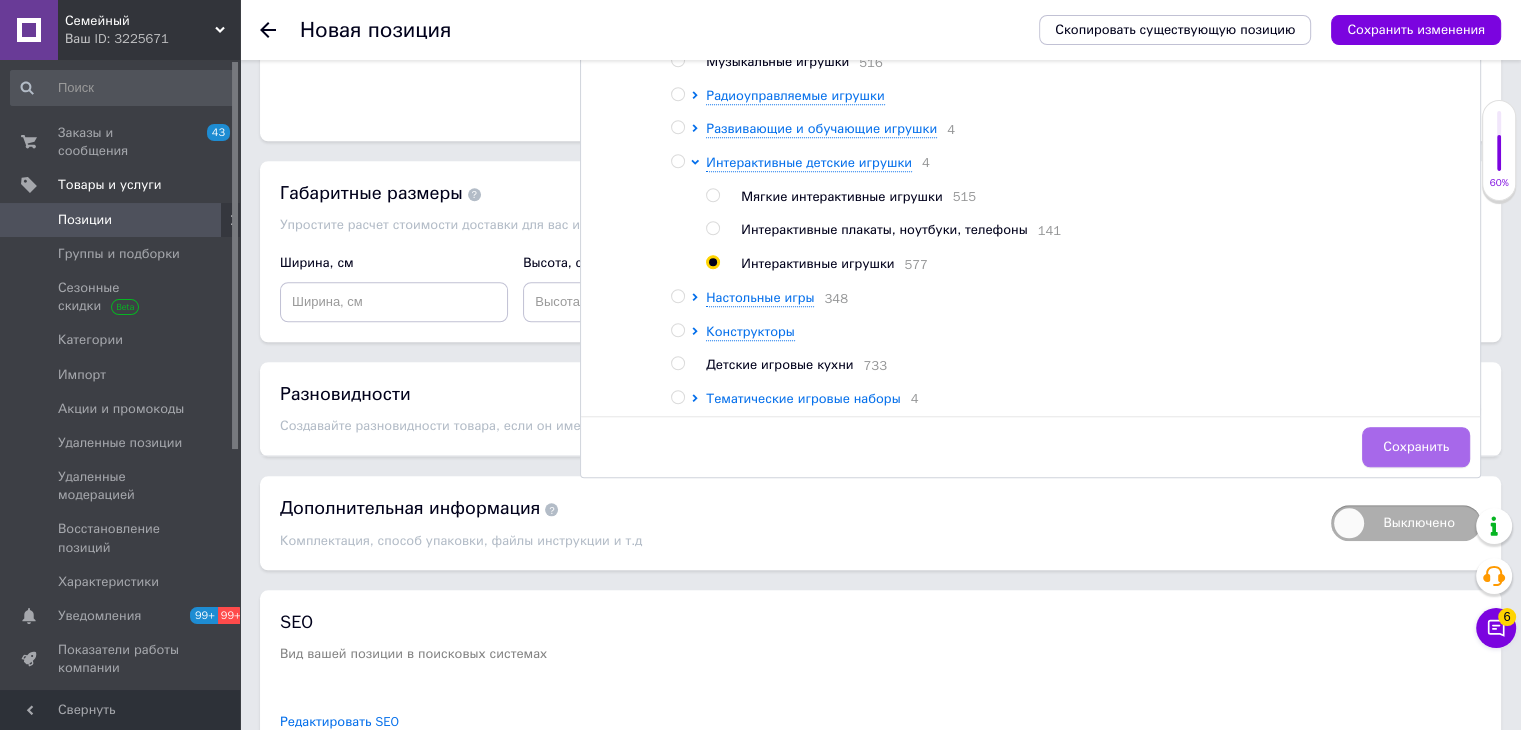 click on "Сохранить" at bounding box center (1416, 447) 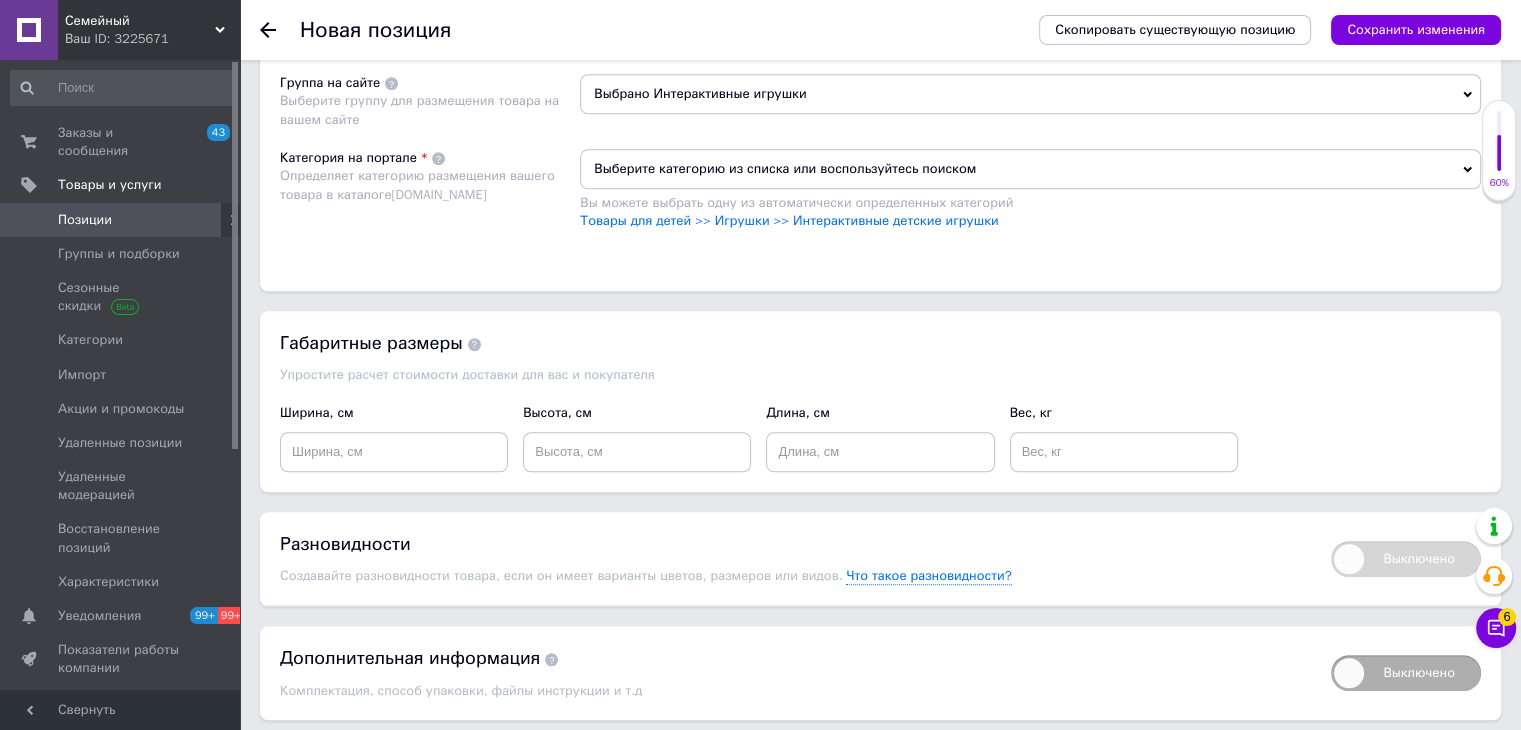 scroll, scrollTop: 1500, scrollLeft: 0, axis: vertical 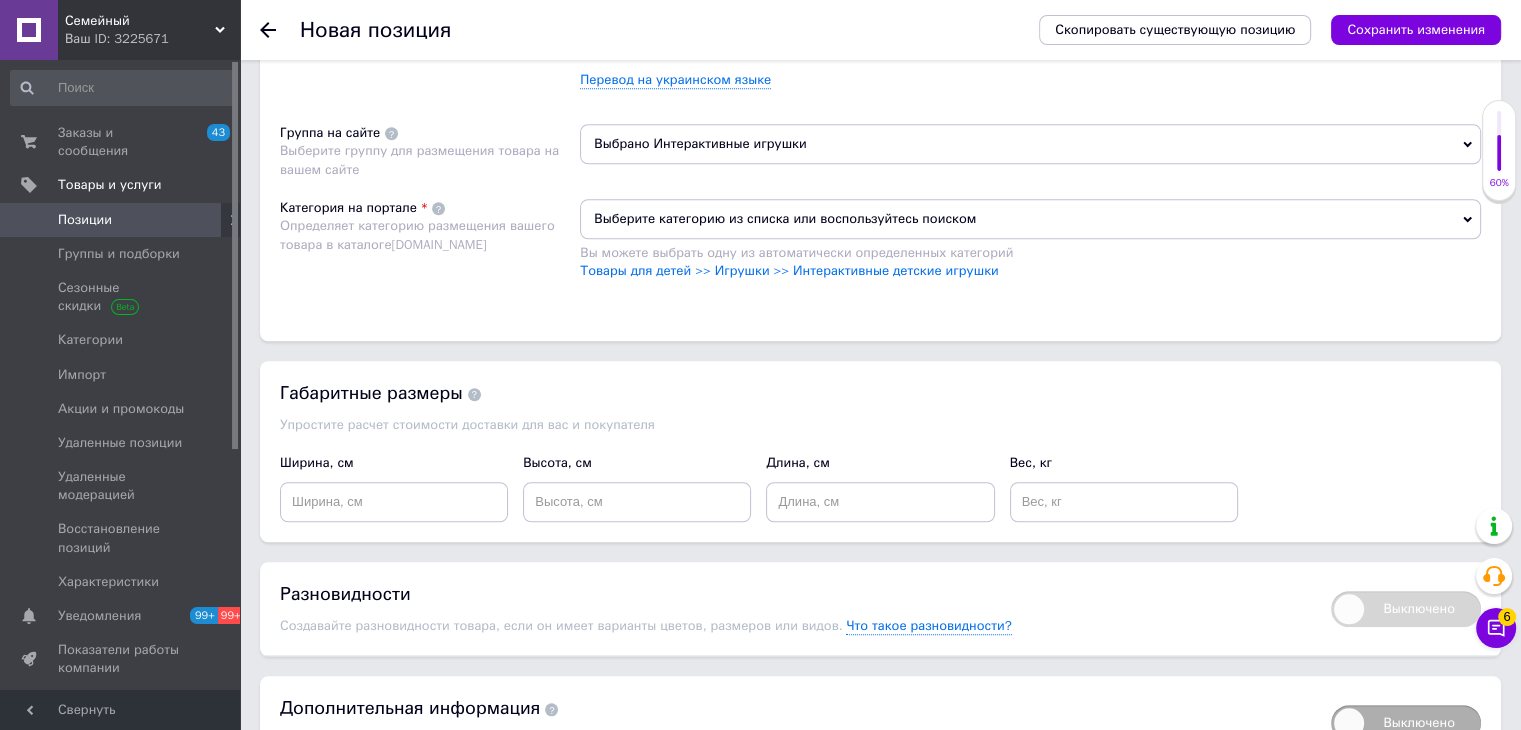 click on "Выберите категорию из списка или воспользуйтесь поиском" at bounding box center (1030, 219) 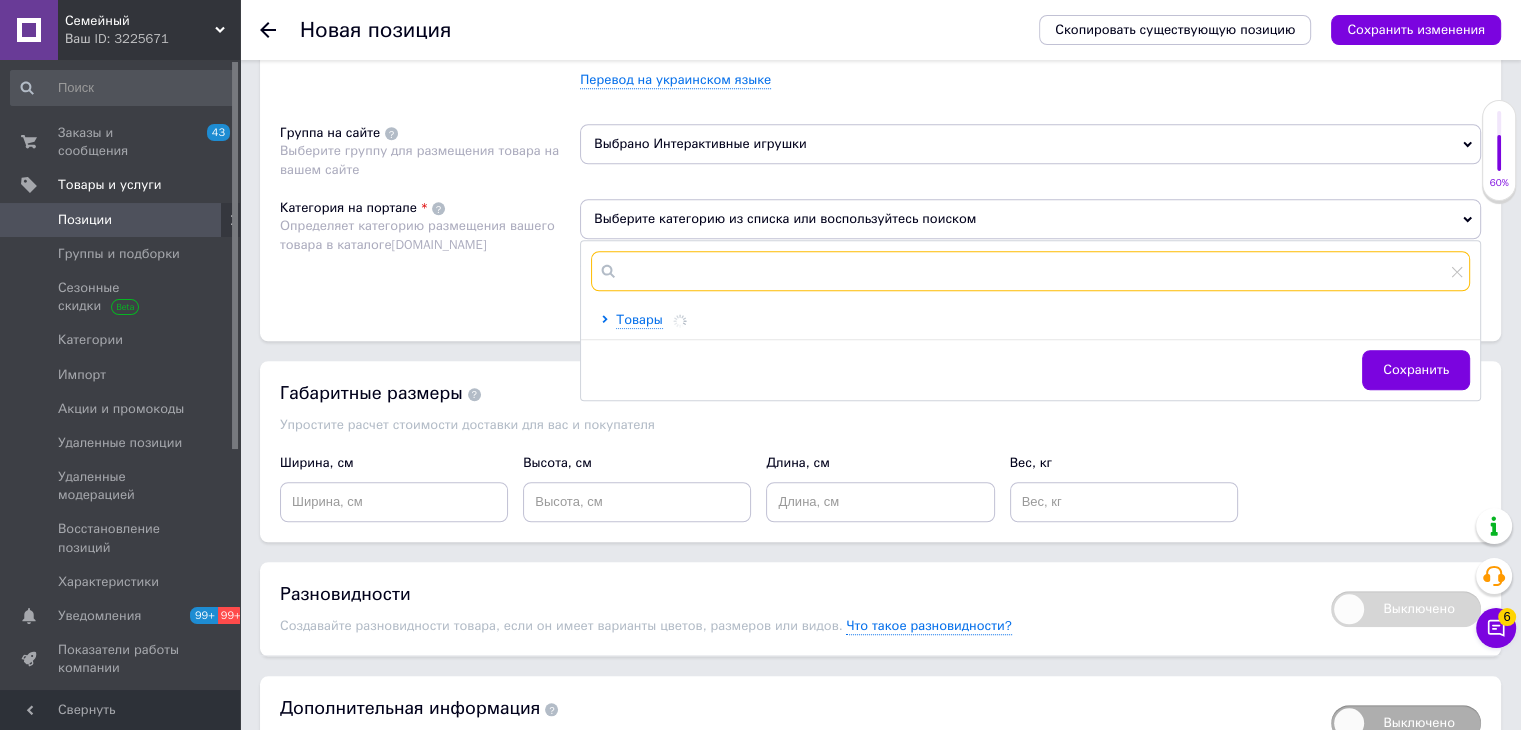 click at bounding box center (1030, 271) 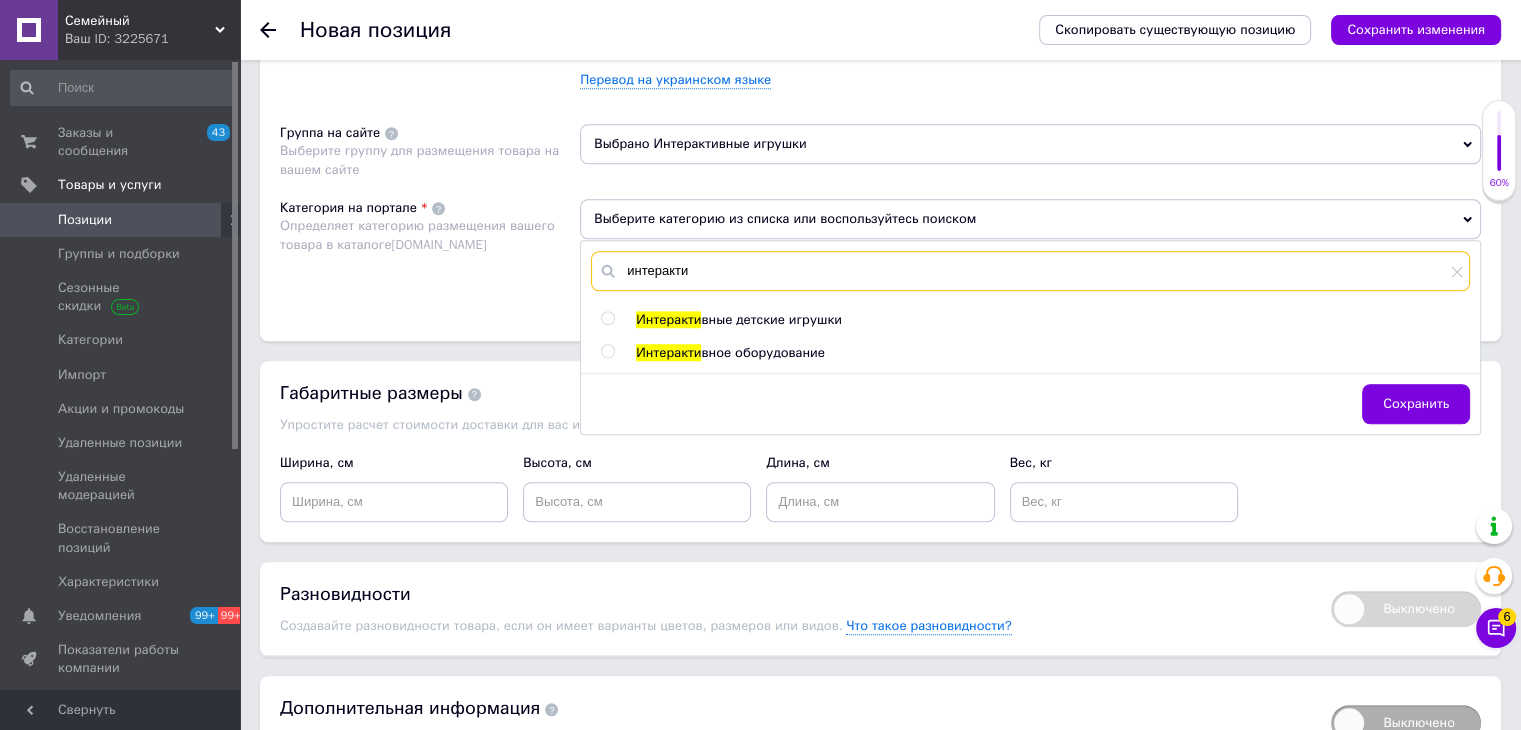 type on "интеракти" 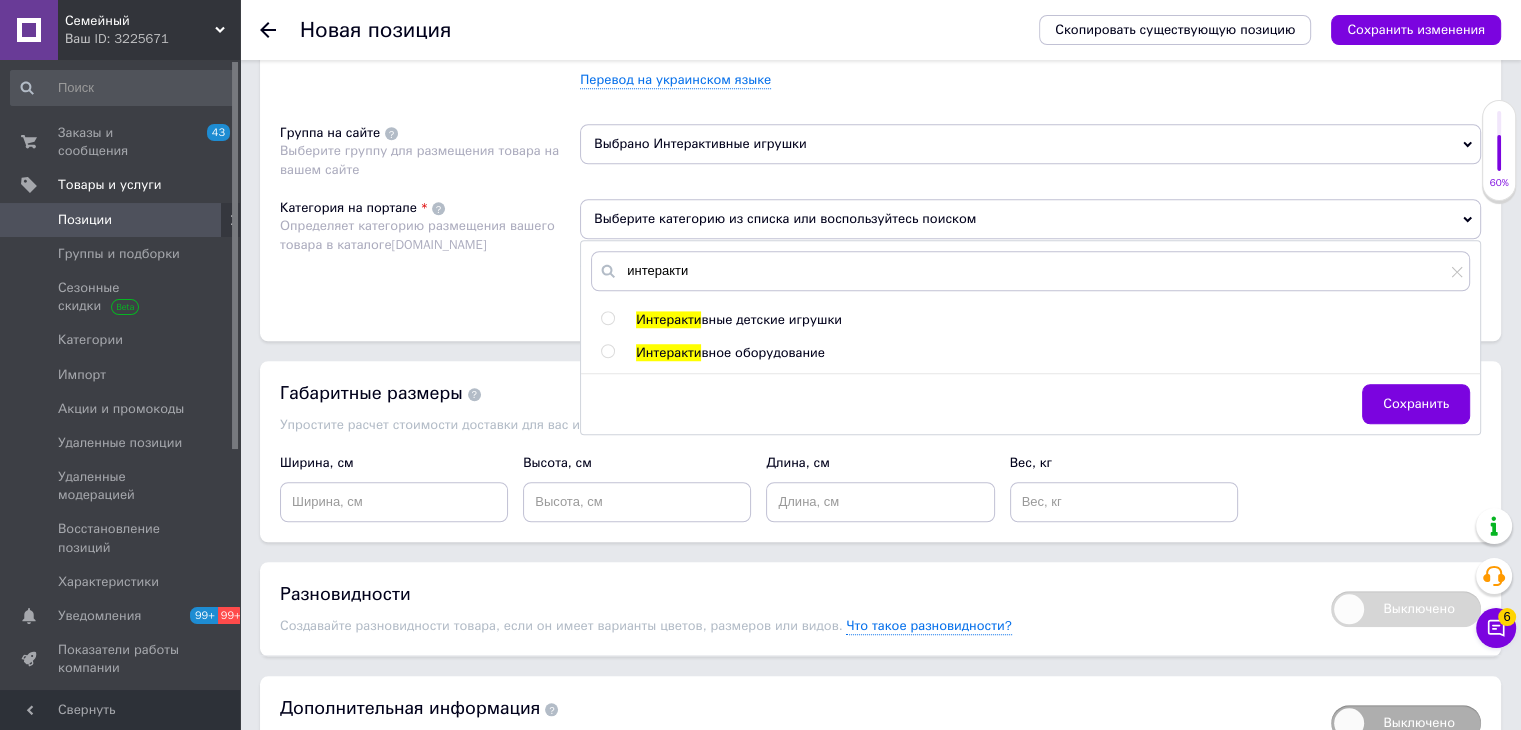click on "вные детские игрушки" at bounding box center (771, 319) 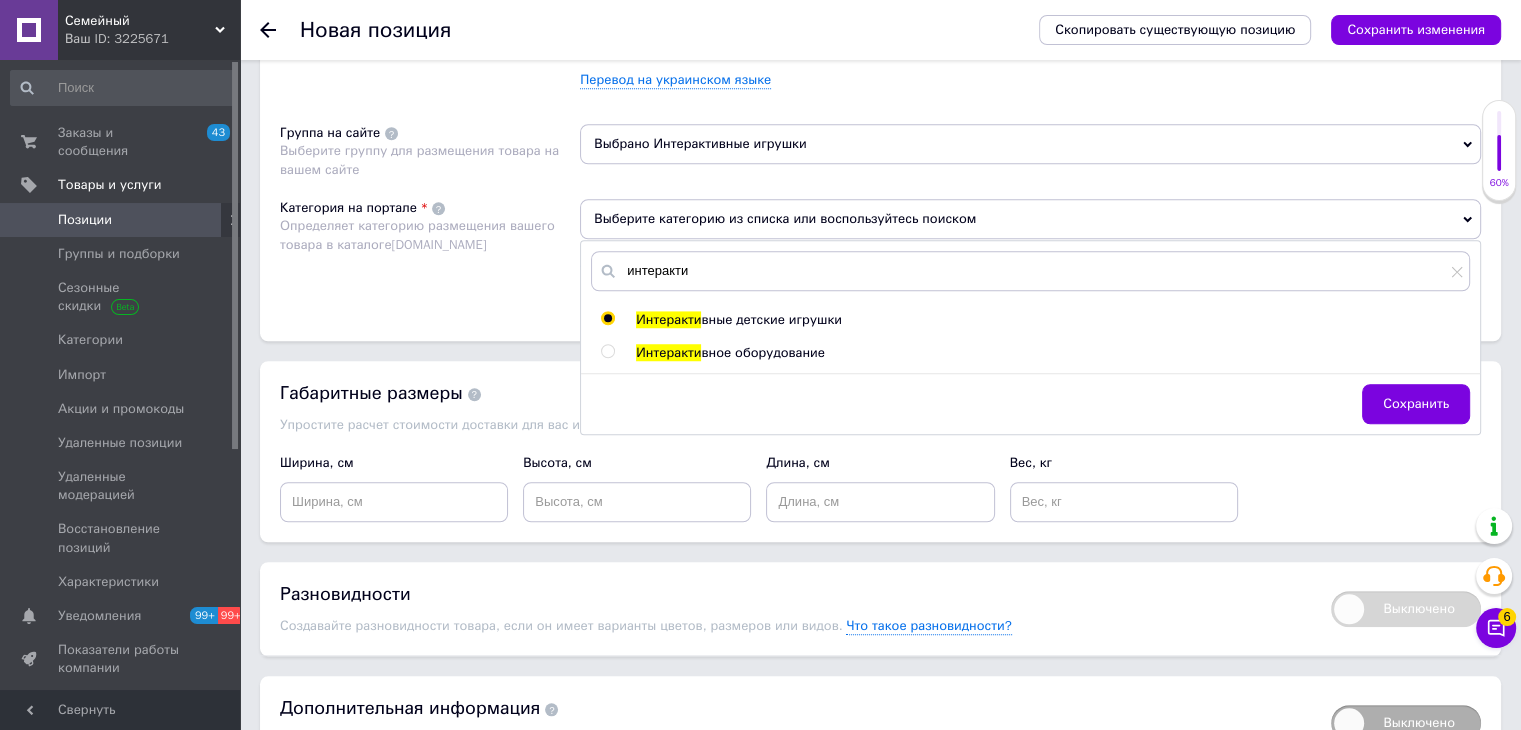 radio on "true" 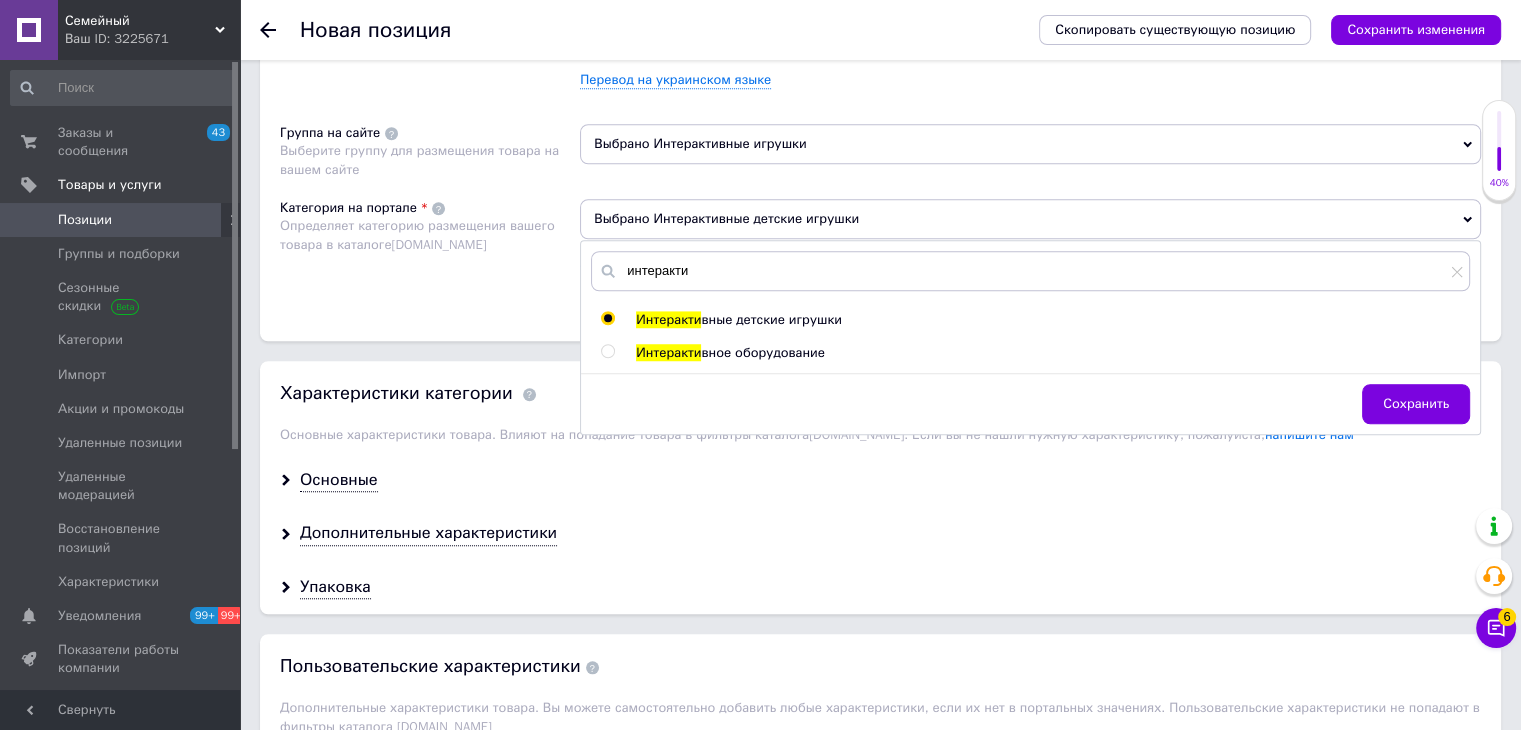 drag, startPoint x: 1397, startPoint y: 402, endPoint x: 1398, endPoint y: 373, distance: 29.017237 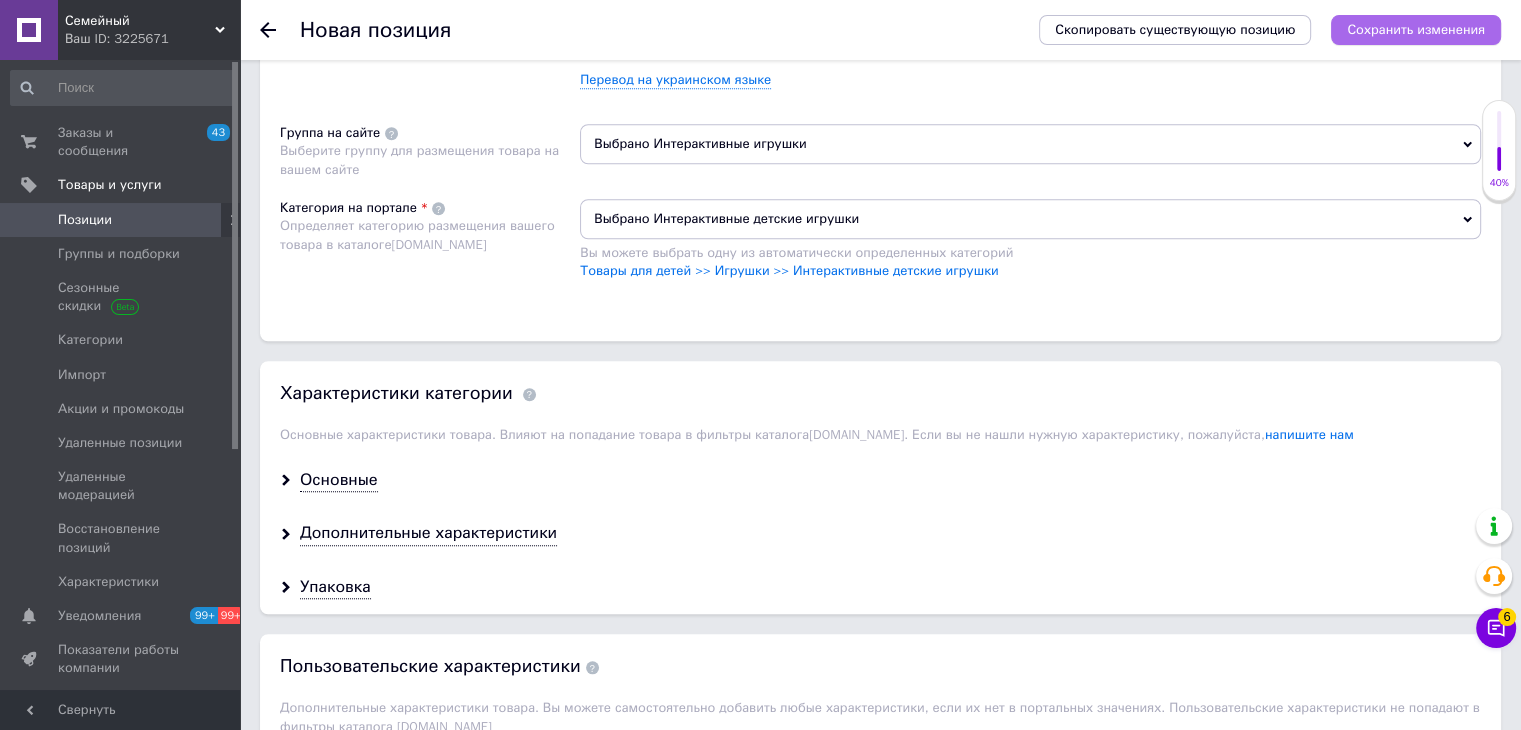 click on "Сохранить изменения" at bounding box center (1416, 29) 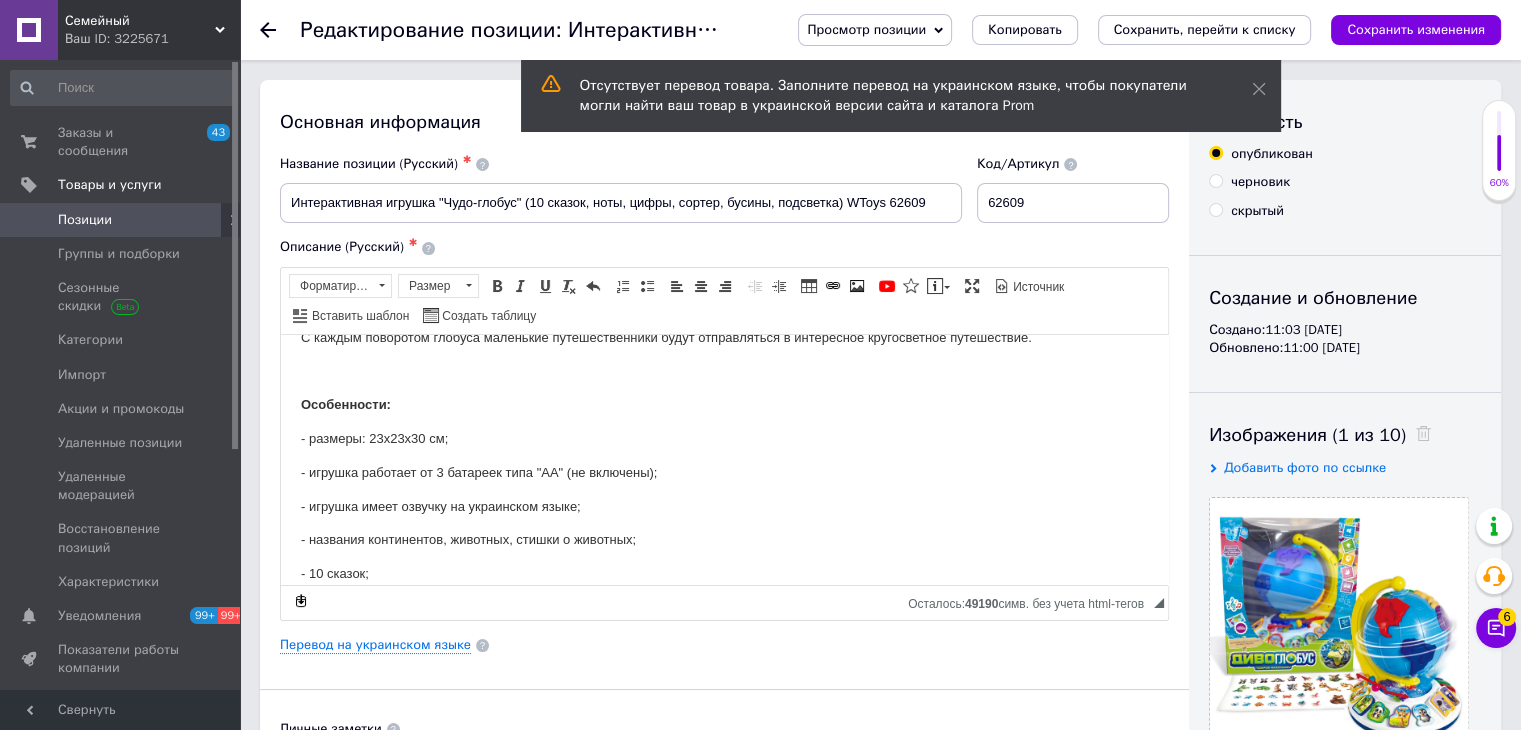scroll, scrollTop: 100, scrollLeft: 0, axis: vertical 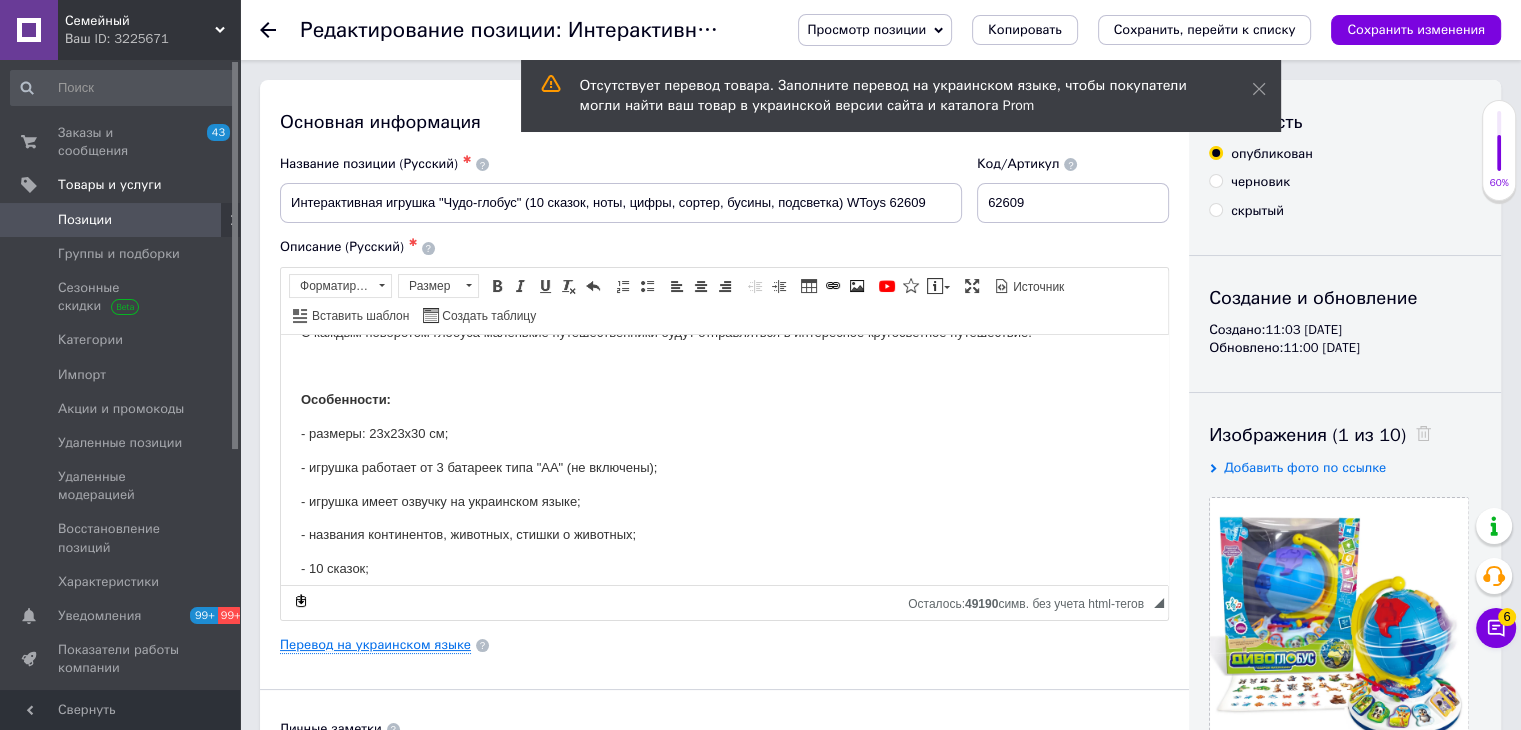 click on "Перевод на украинском языке" at bounding box center [375, 645] 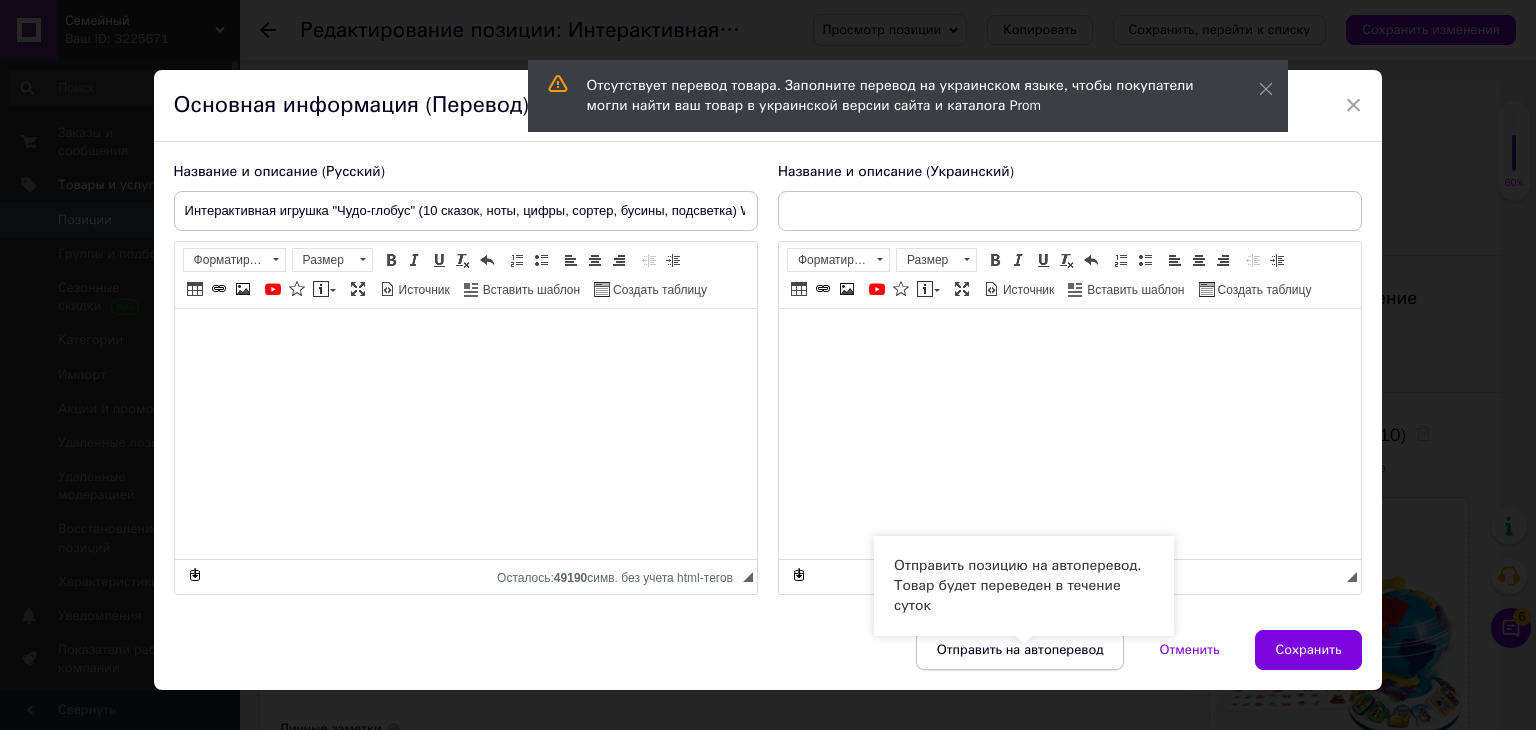 click on "Отправить на автоперевод" at bounding box center (1020, 650) 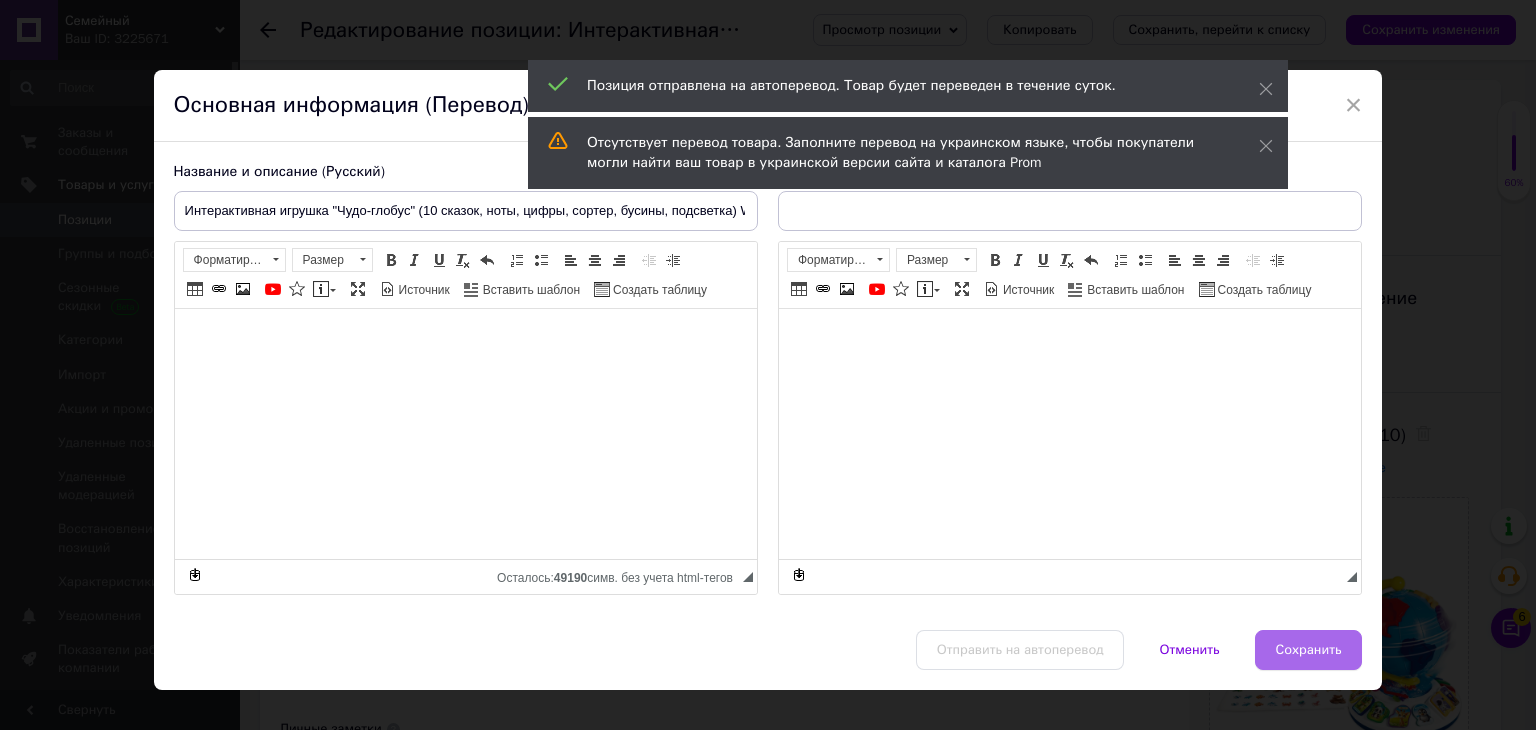 click on "Сохранить" at bounding box center (1309, 650) 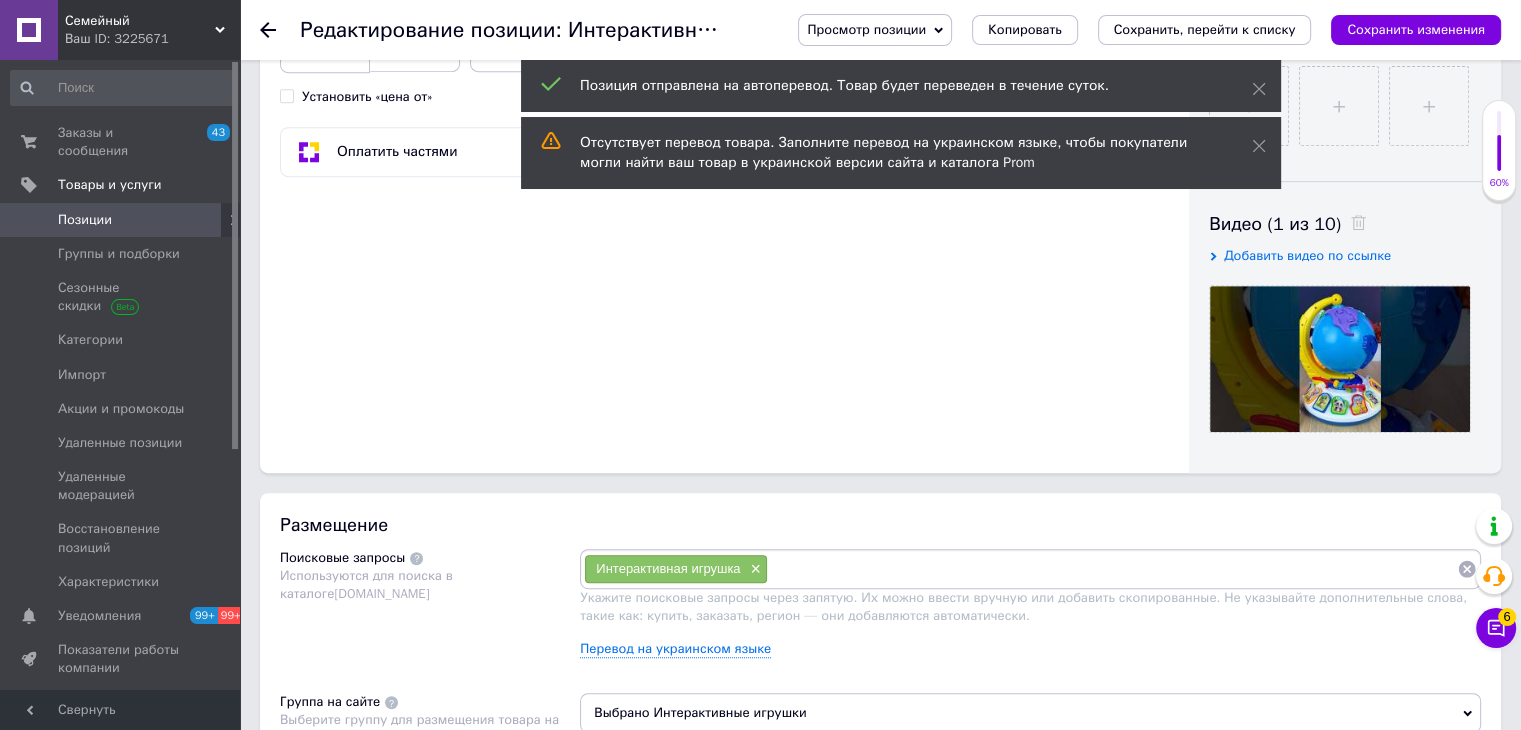scroll, scrollTop: 900, scrollLeft: 0, axis: vertical 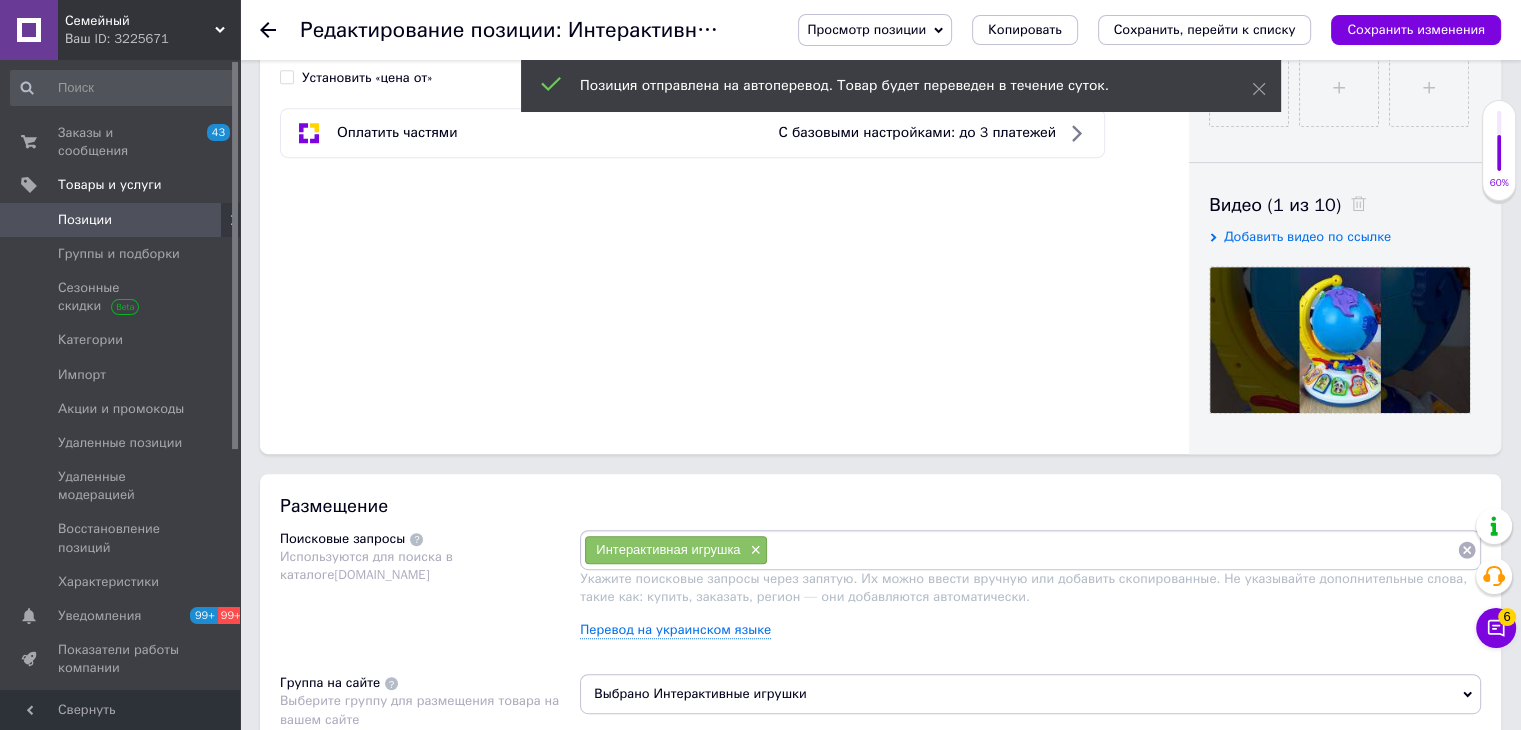 click at bounding box center (1112, 550) 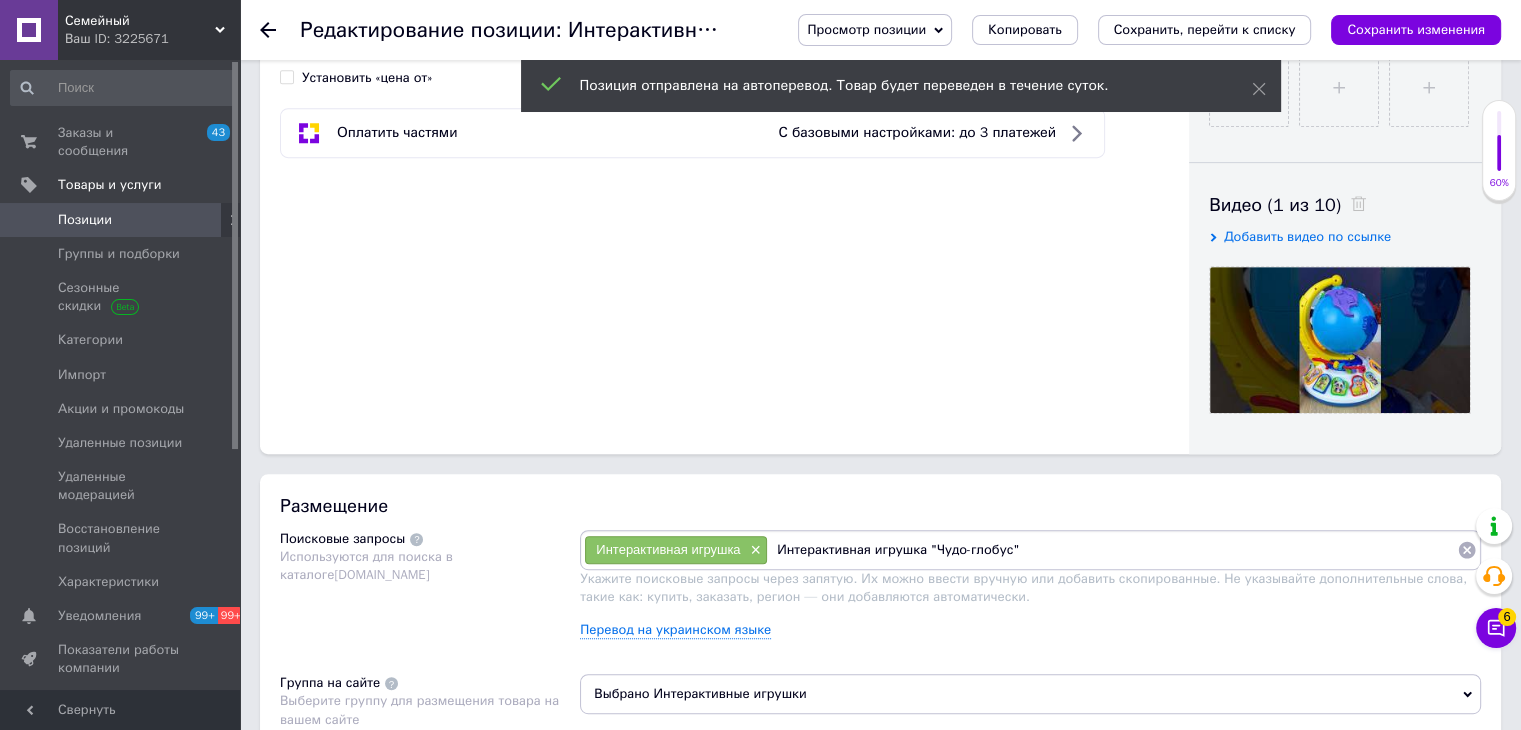 drag, startPoint x: 1049, startPoint y: 548, endPoint x: 921, endPoint y: 547, distance: 128.0039 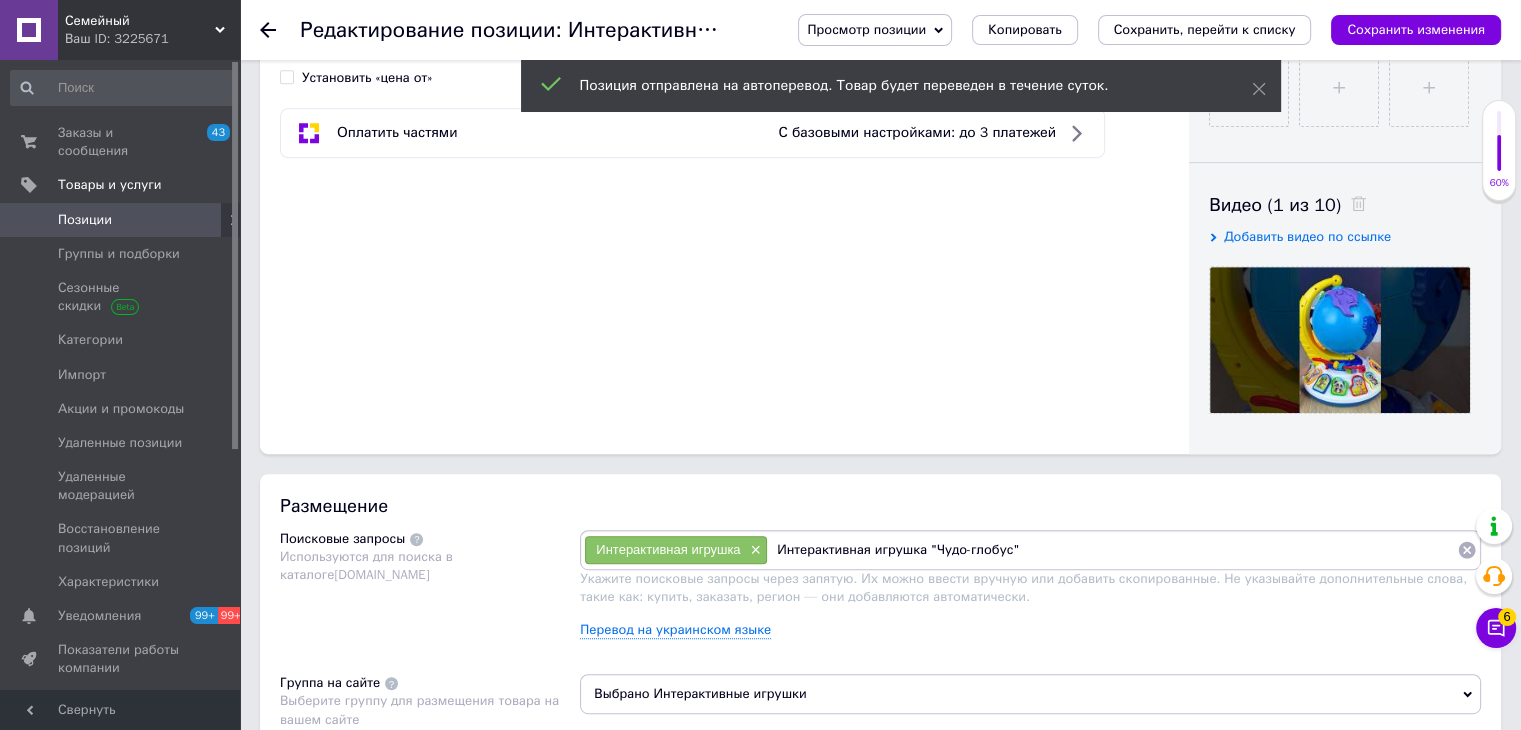 click on "Интерактивная игрушка "Чудо-глобус"" at bounding box center [1112, 550] 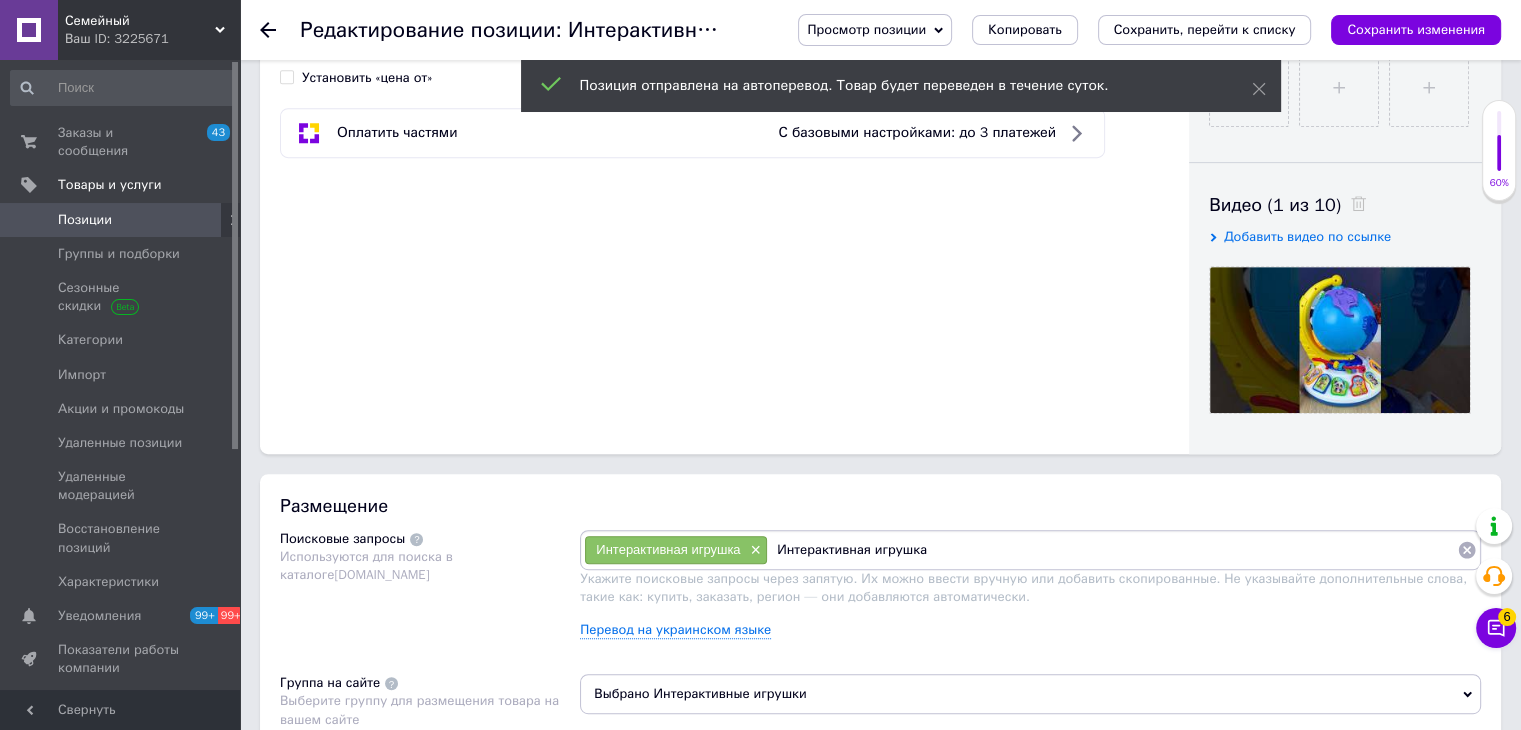 scroll, scrollTop: 0, scrollLeft: 0, axis: both 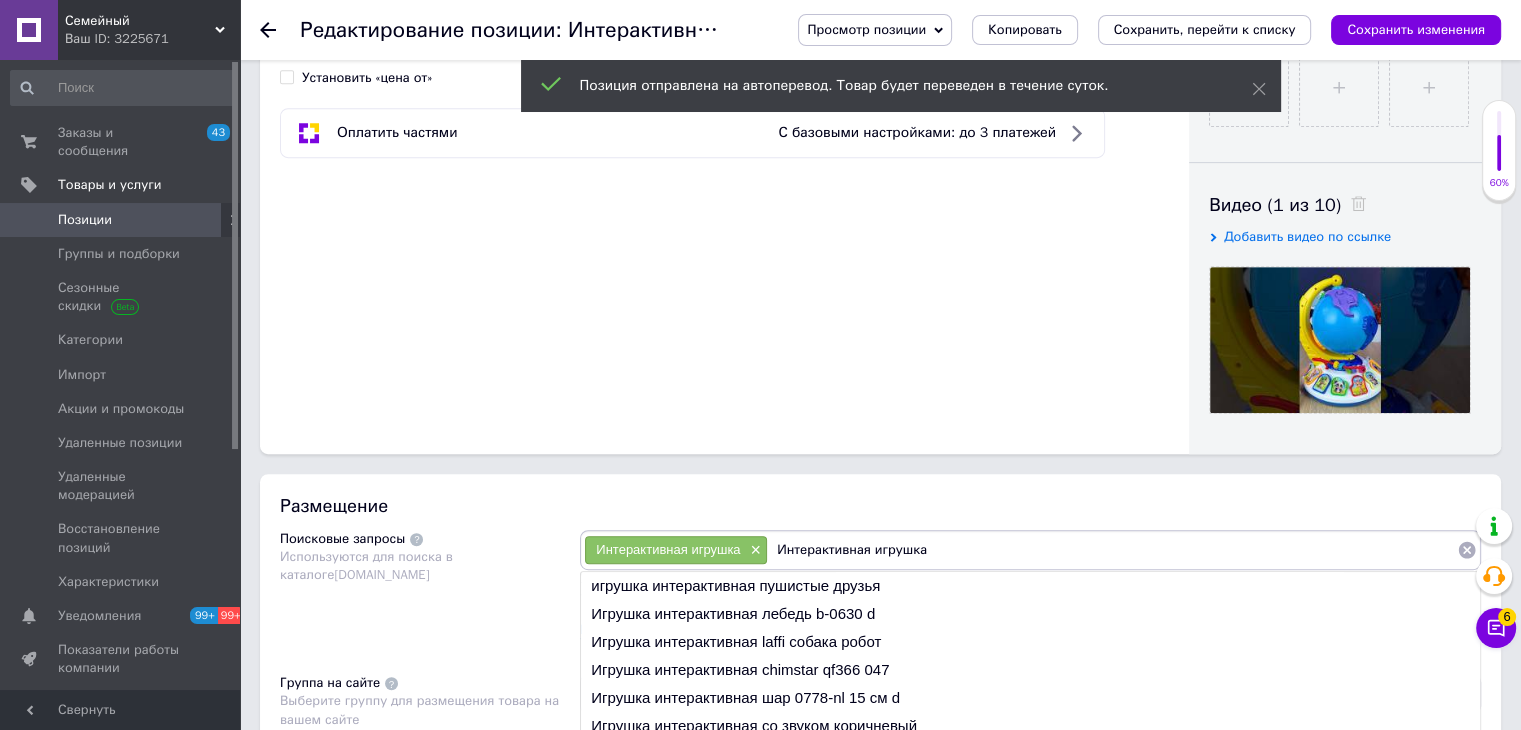 drag, startPoint x: 783, startPoint y: 554, endPoint x: 772, endPoint y: 553, distance: 11.045361 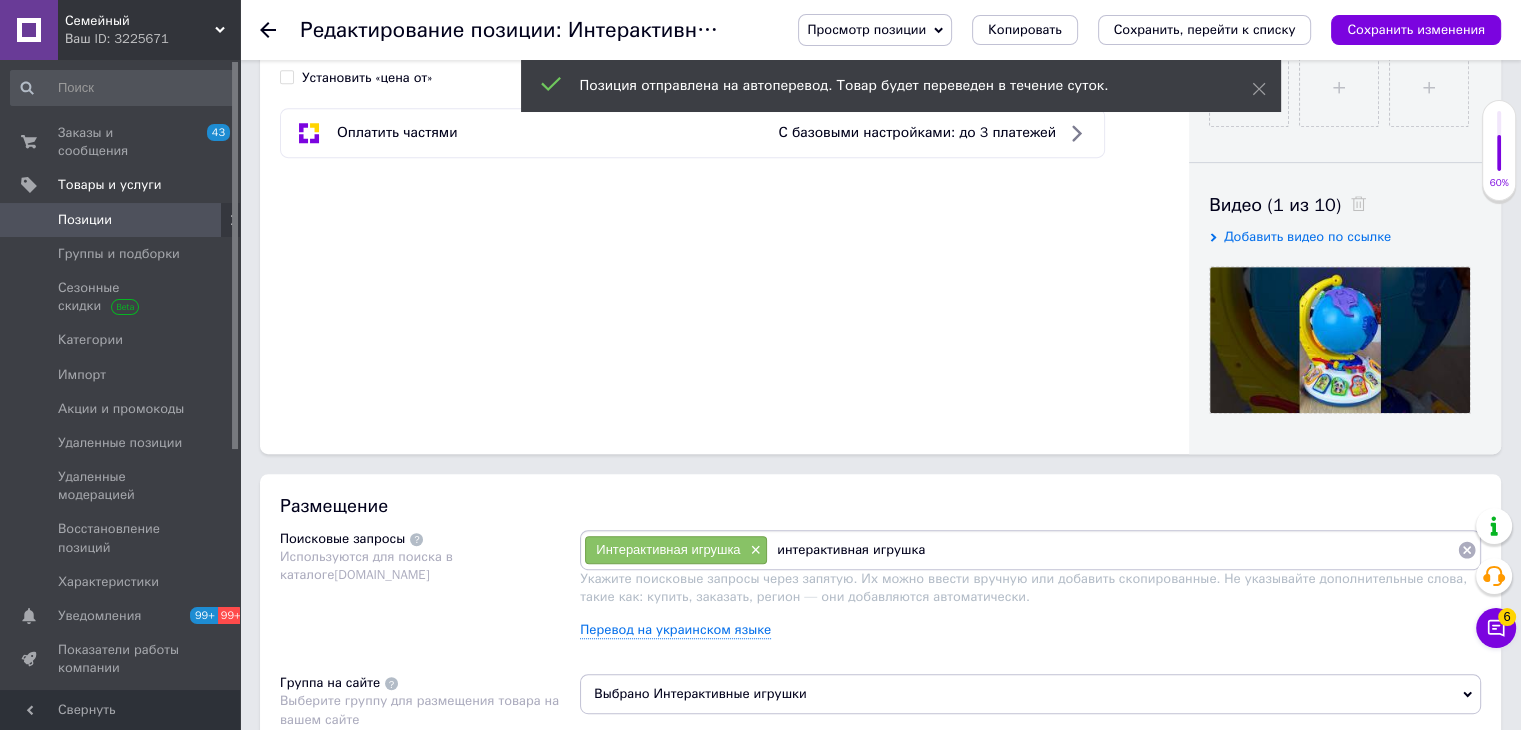 click on "интерактивная игрушка" at bounding box center (1112, 550) 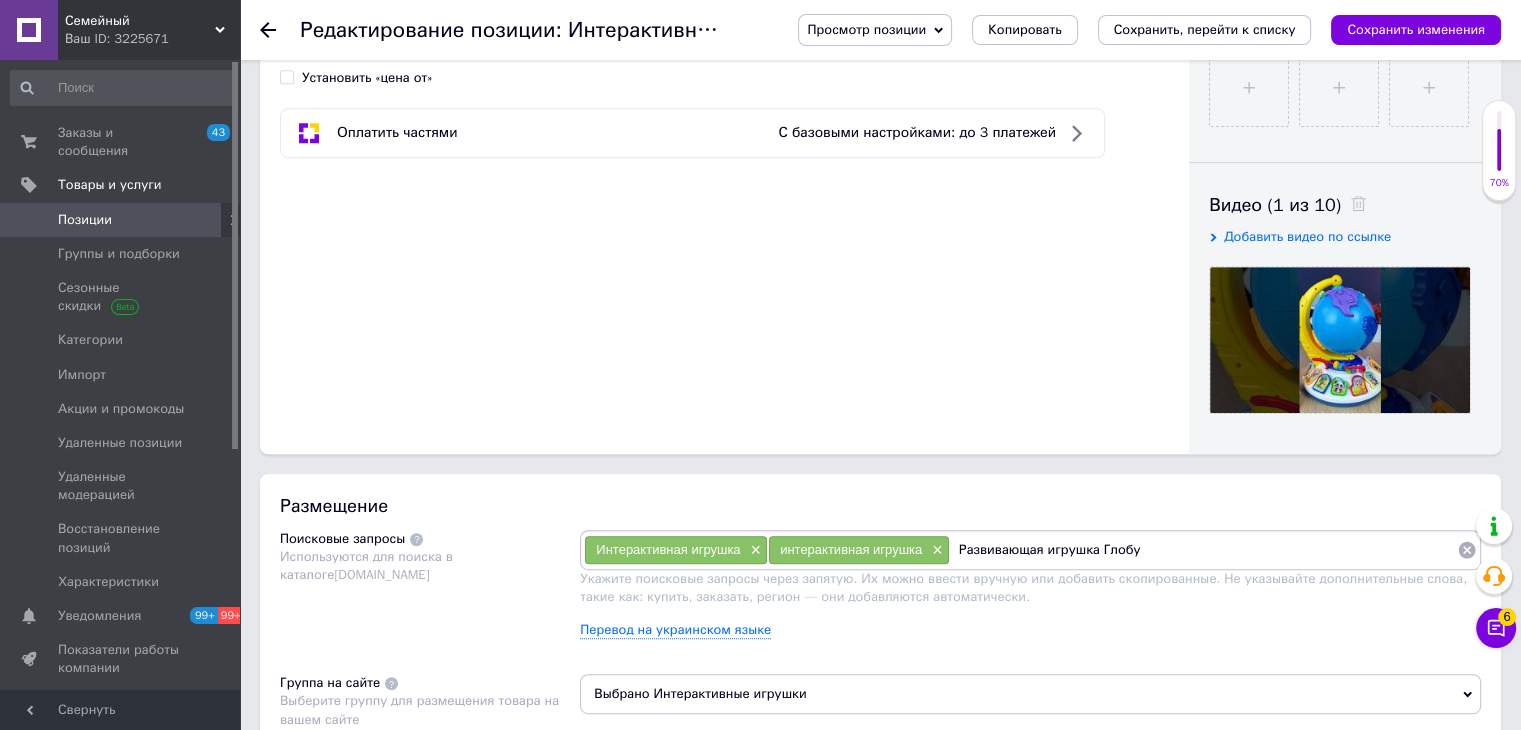 type on "Развивающая игрушка Глобус" 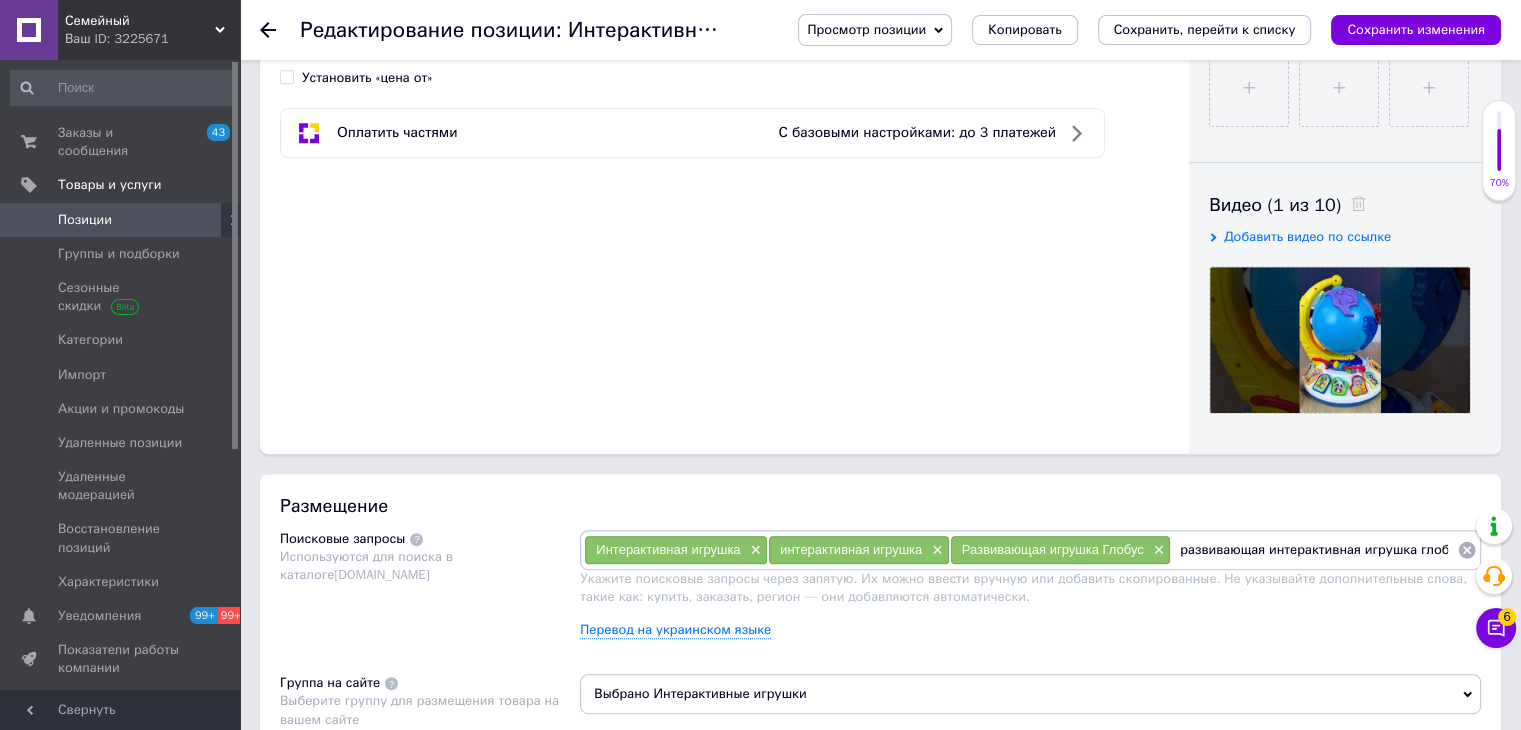 type on "развивающая интерактивная игрушка глобус" 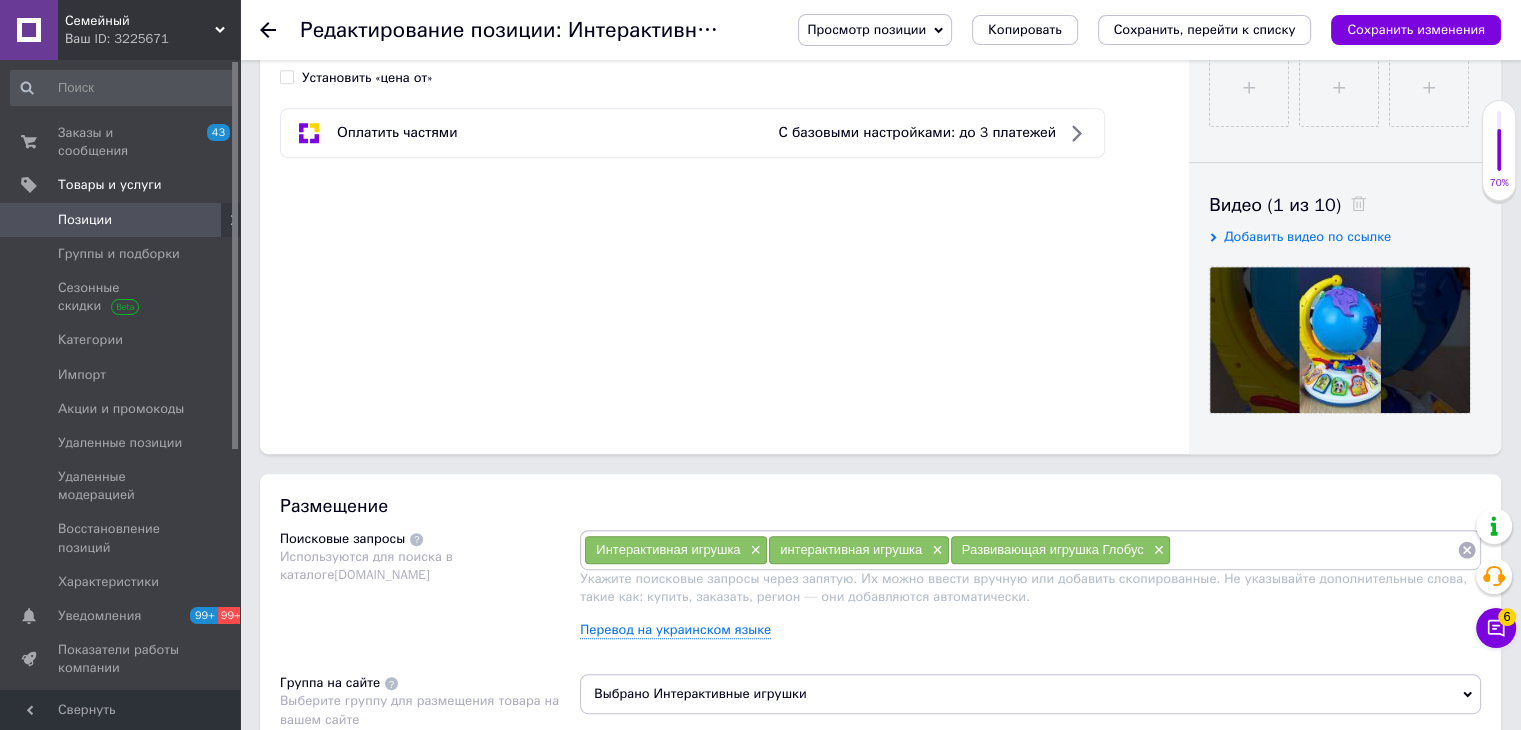 scroll, scrollTop: 0, scrollLeft: 0, axis: both 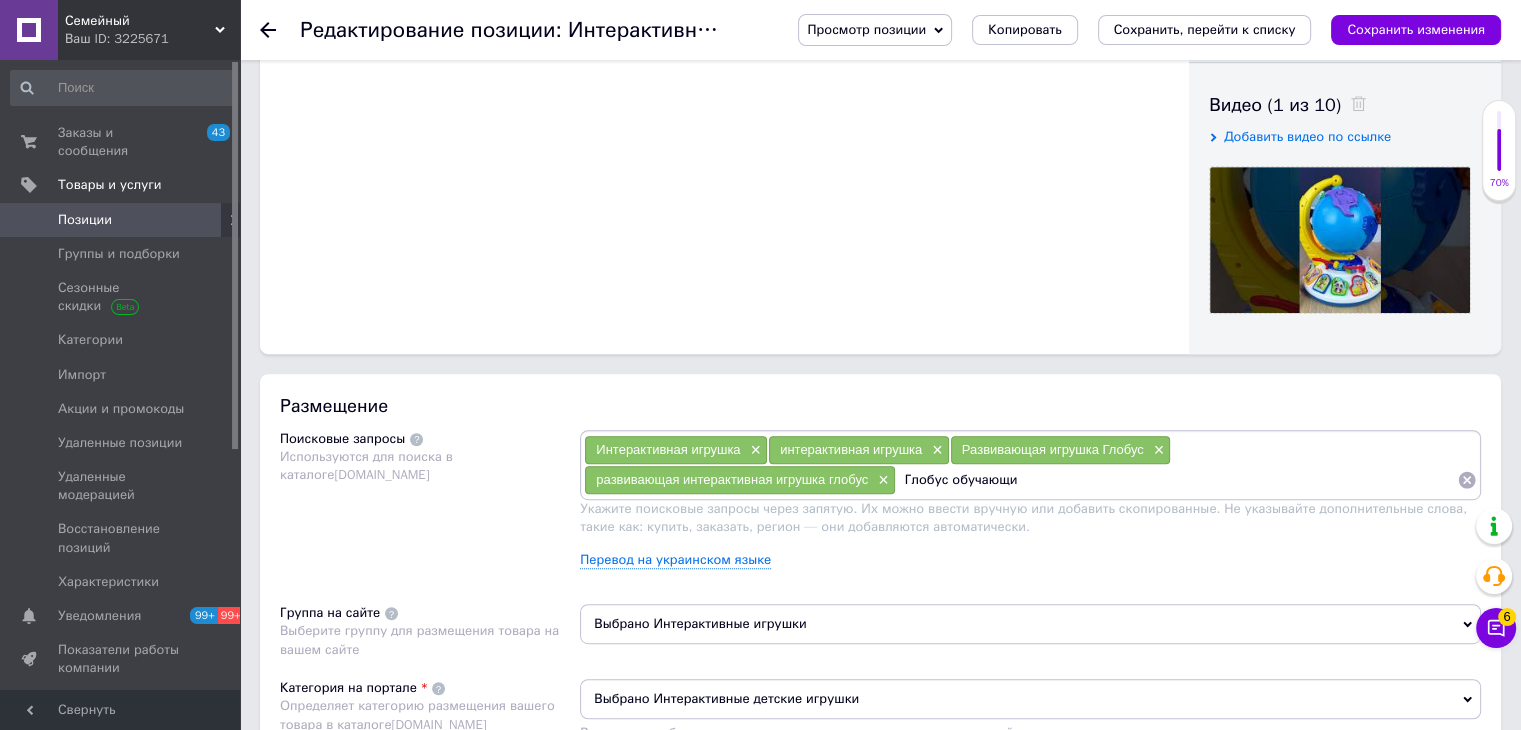 type on "Глобус обучающий" 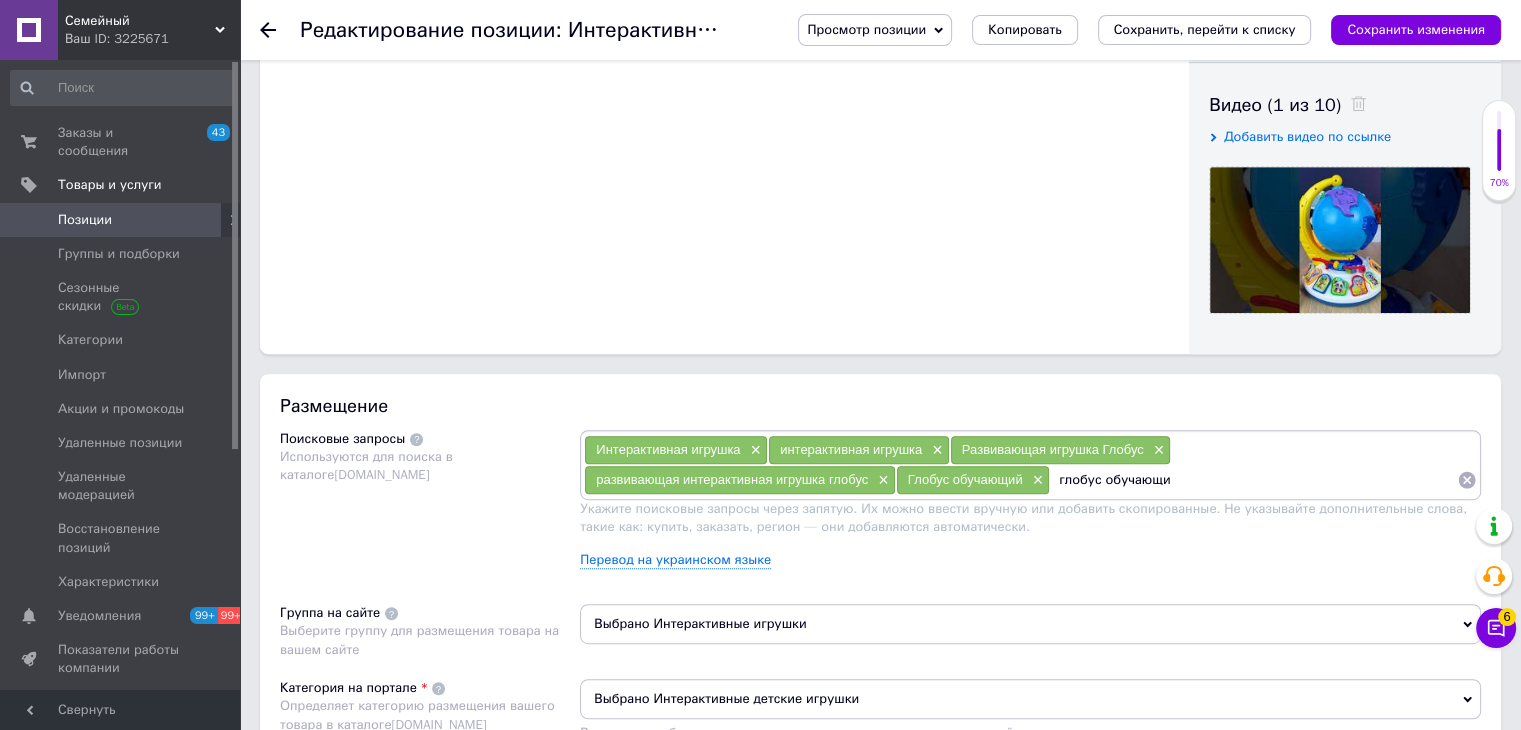 type on "глобус обучающий" 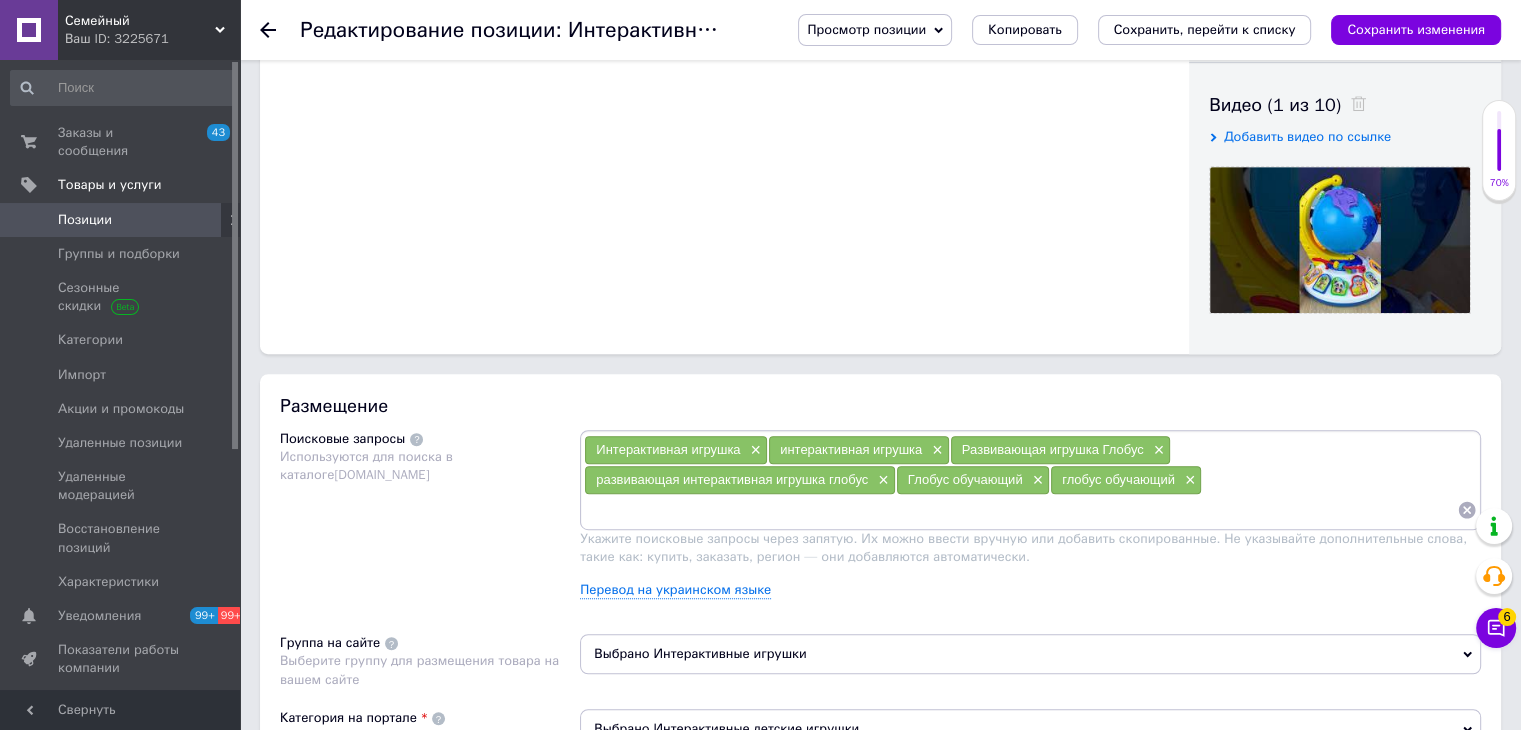 paste on "Интерактивная игрушка "Чудо-глобус"" 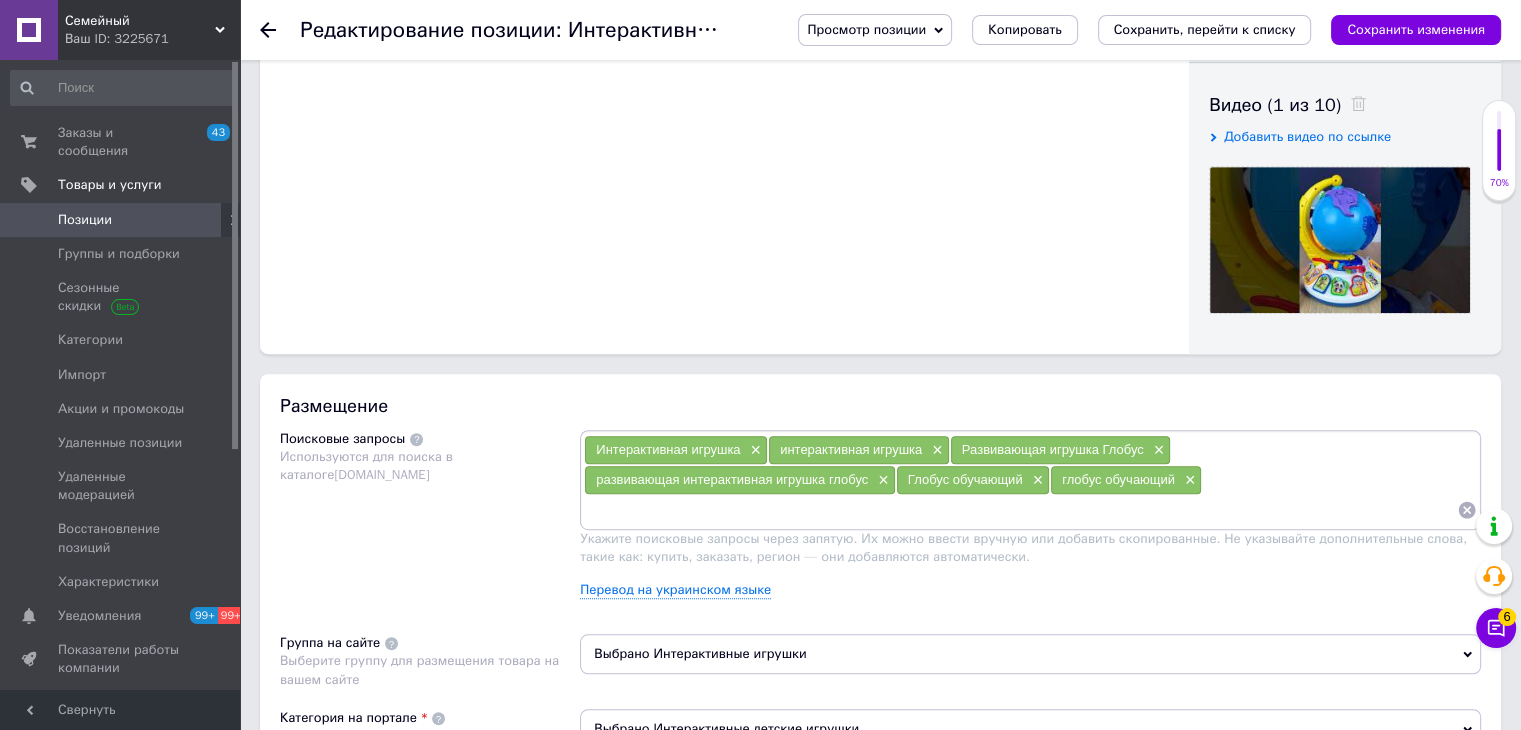 type on "Интерактивная игрушка "Чудо-глобус"" 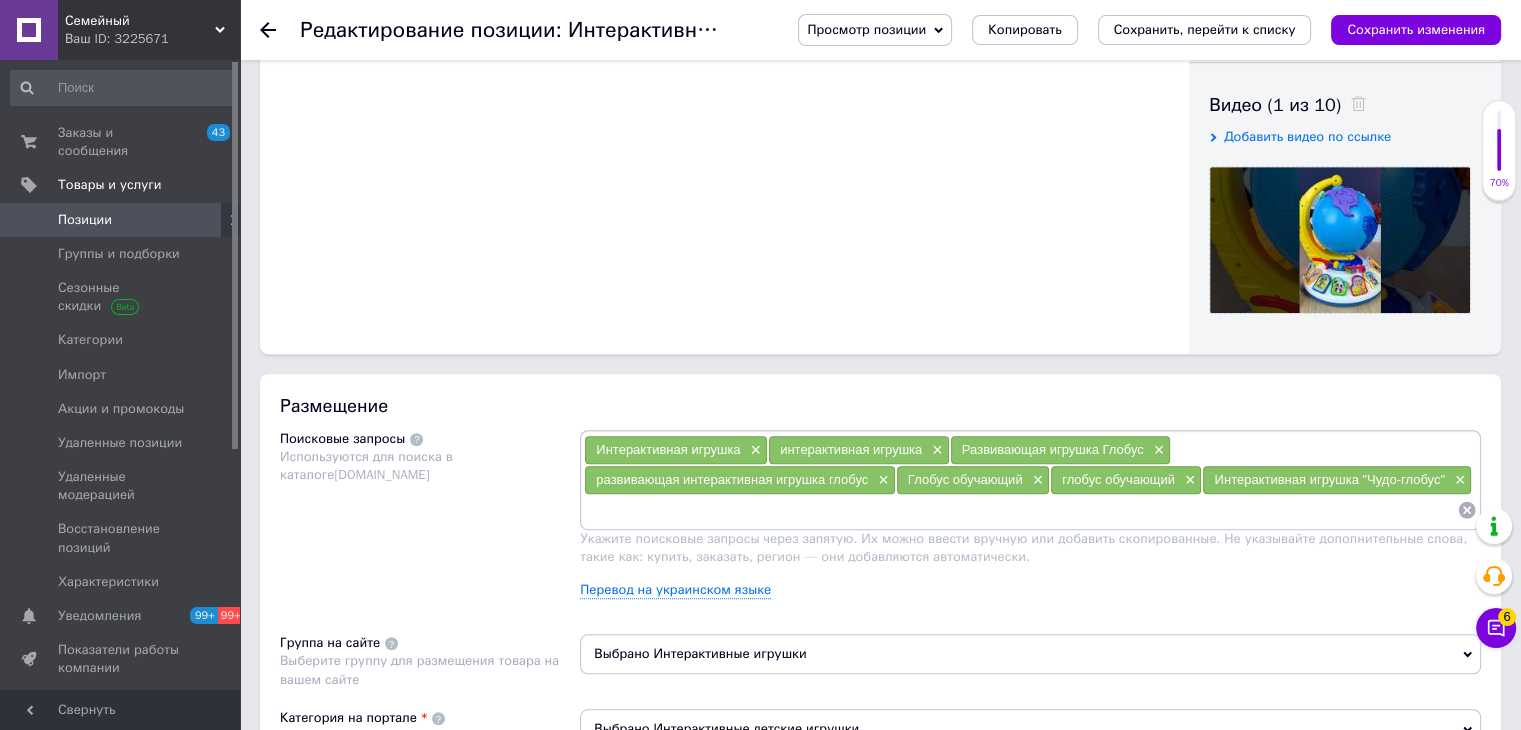 paste on "Интерактивная игрушка "Чудо-глобус"" 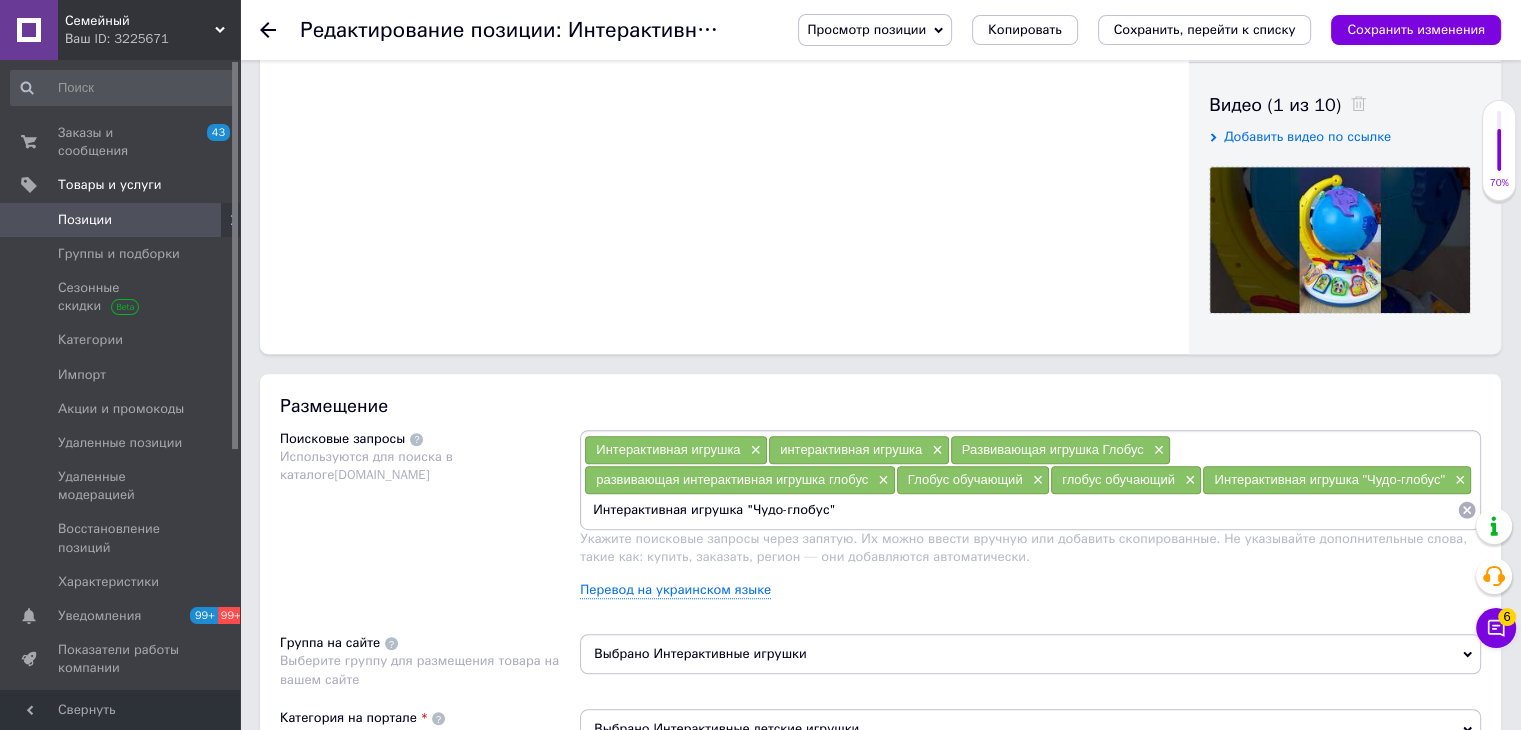 drag, startPoint x: 598, startPoint y: 509, endPoint x: 580, endPoint y: 509, distance: 18 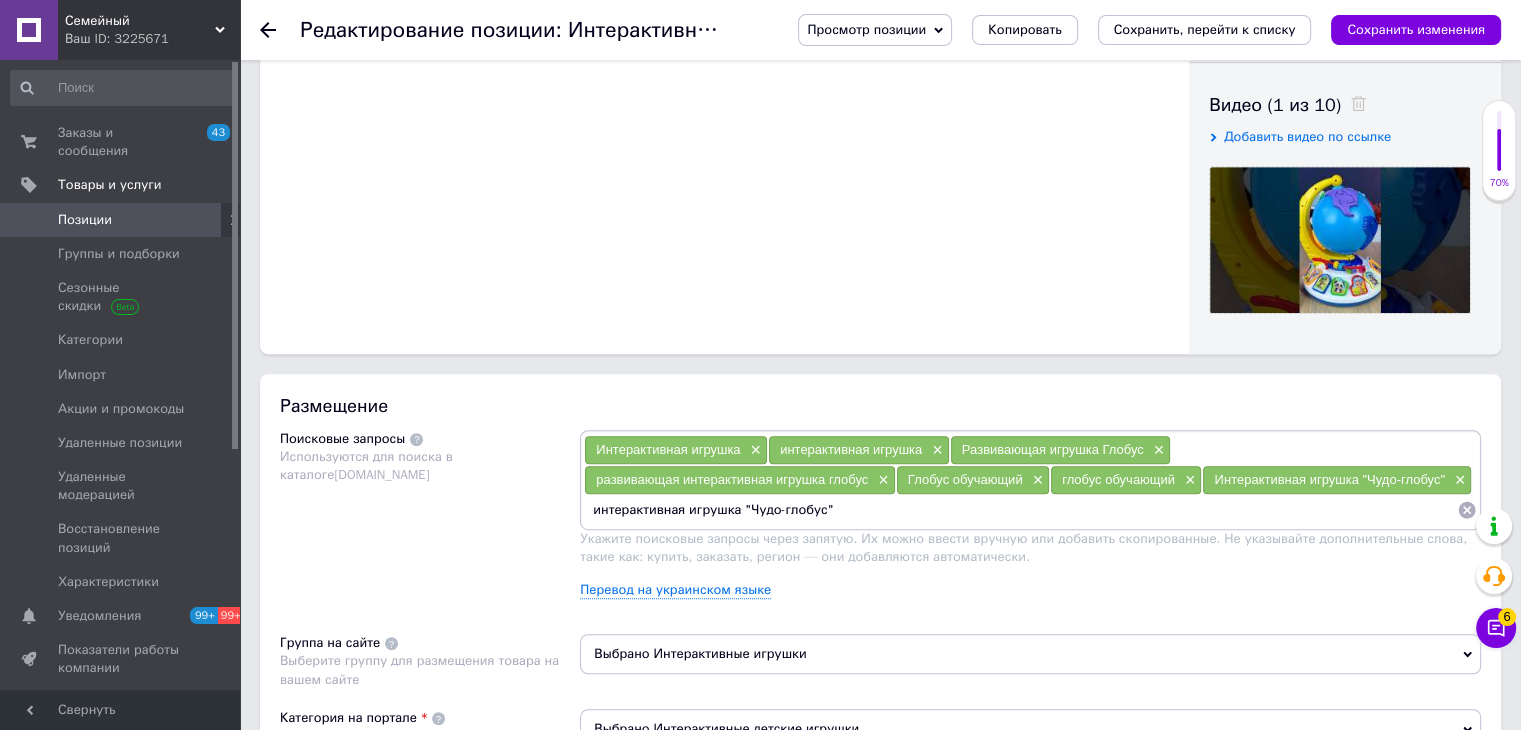 click on "интерактивная игрушка "Чудо-глобус"" at bounding box center (1020, 510) 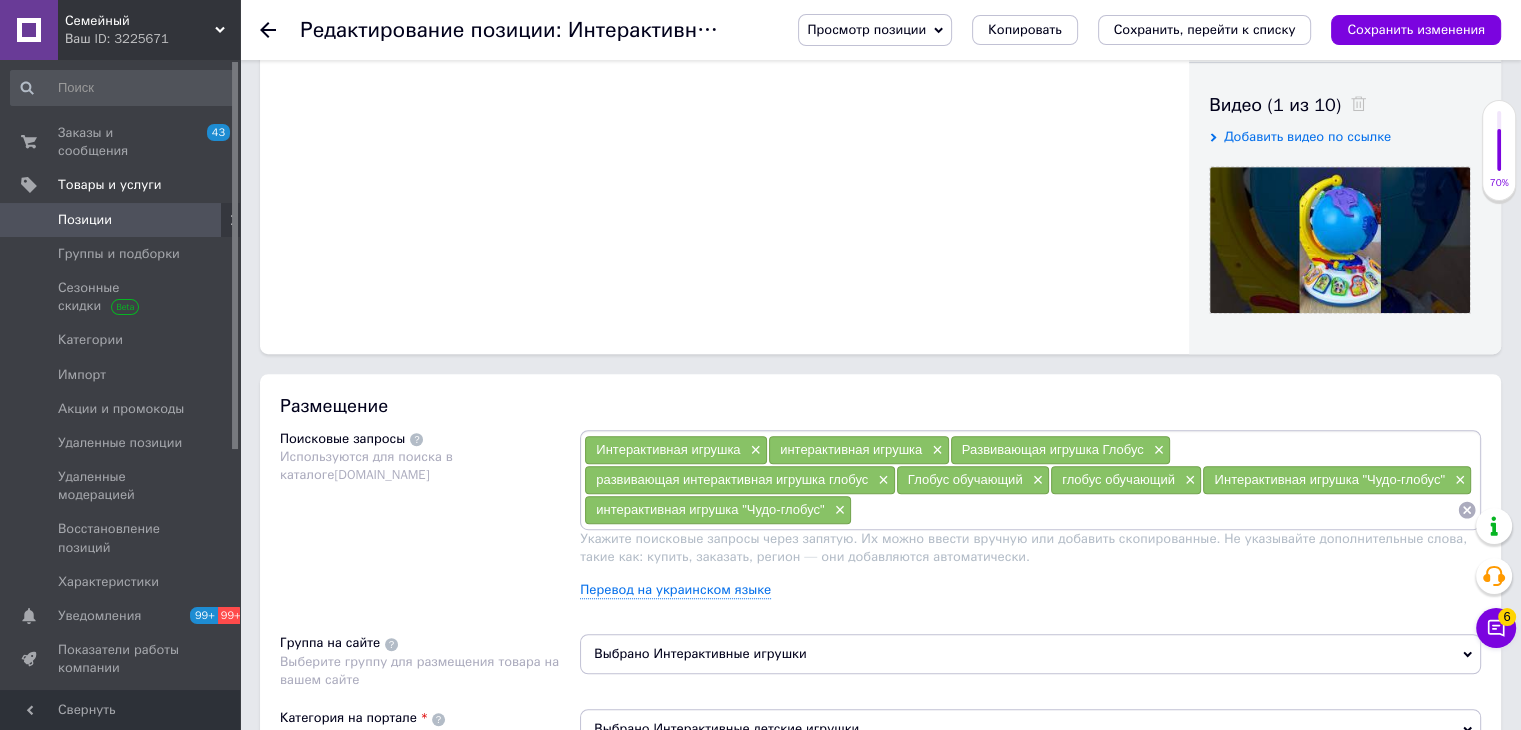 paste on "Интерактивная игрушка "Чудо-глобус"" 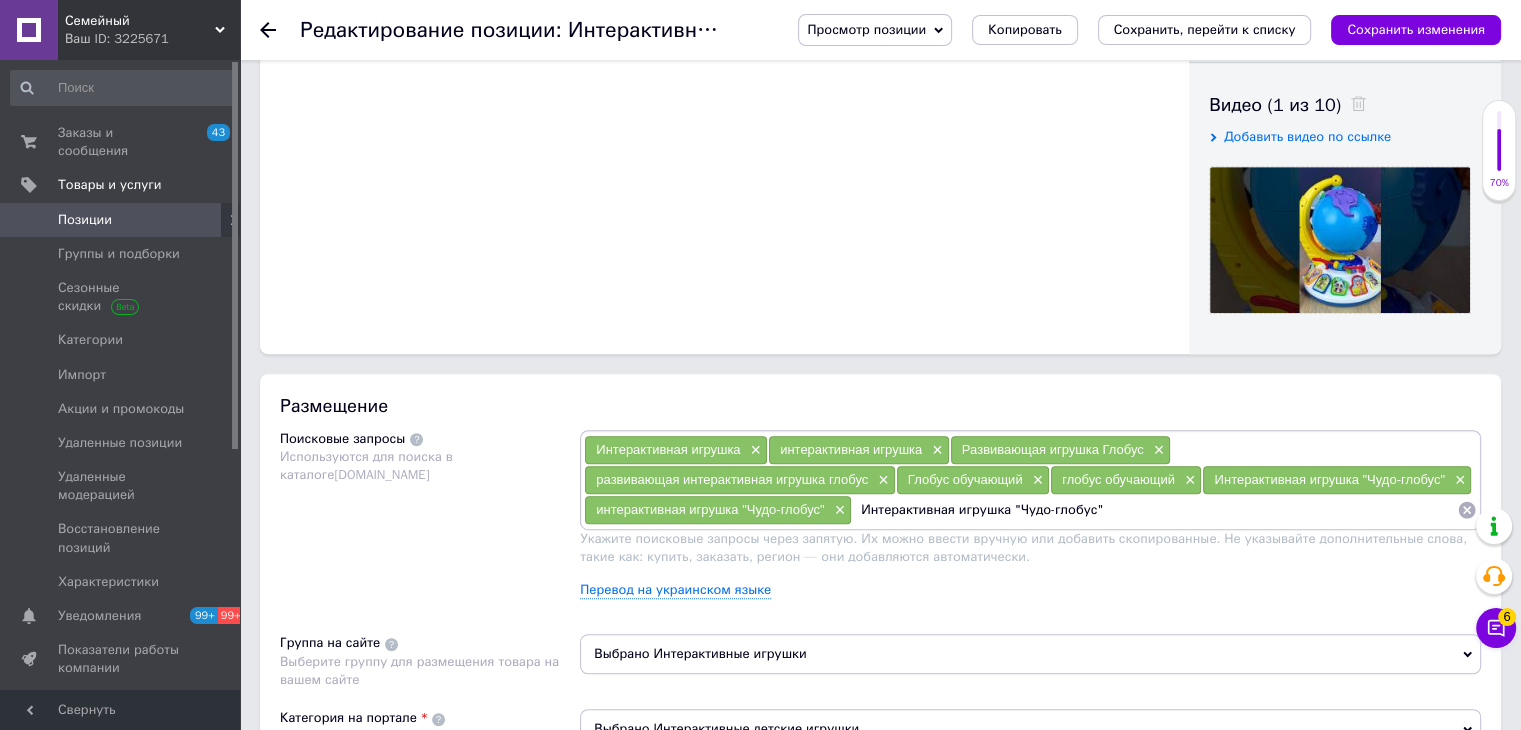 click on "Интерактивная игрушка "Чудо-глобус"" at bounding box center (1154, 510) 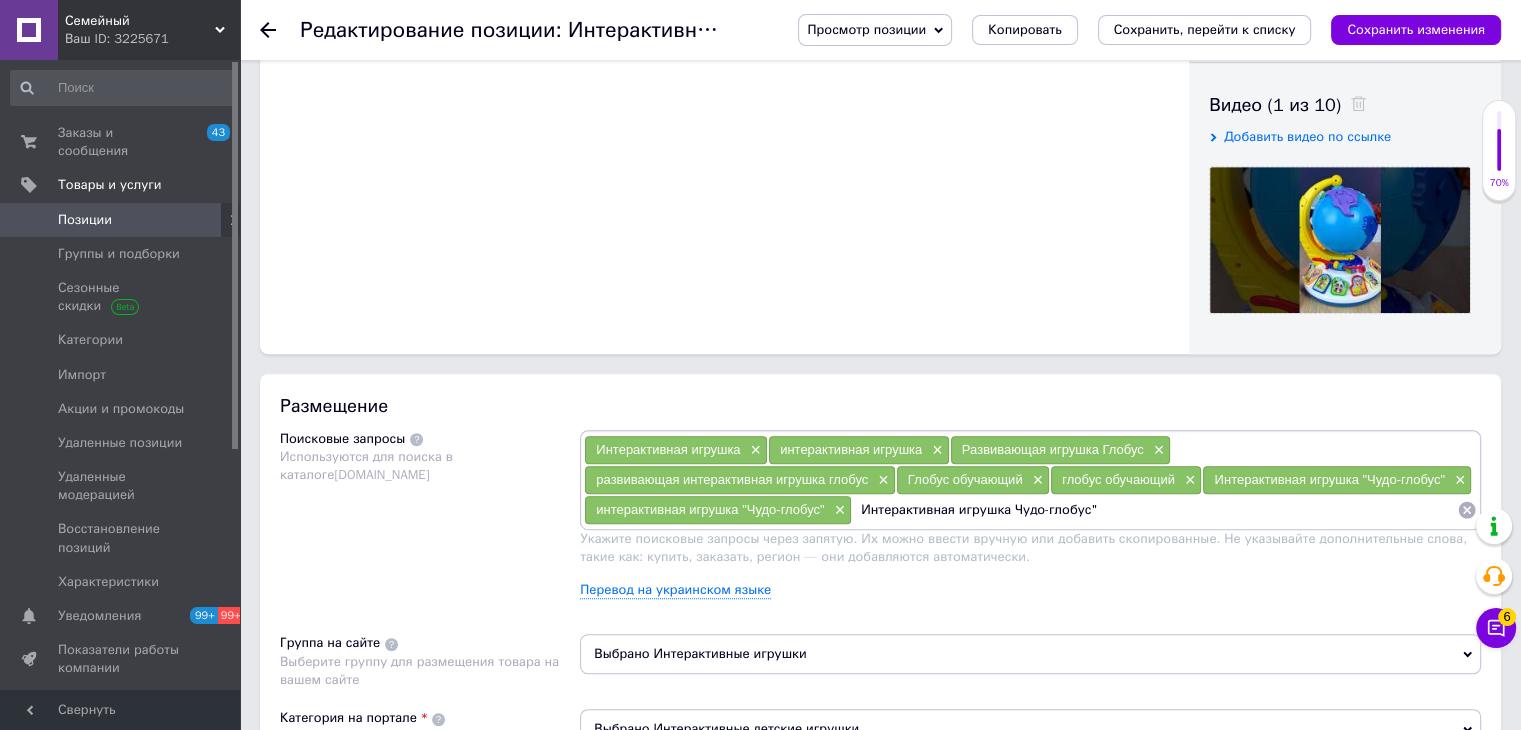 click on "Интерактивная игрушка Чудо-глобус"" at bounding box center (1154, 510) 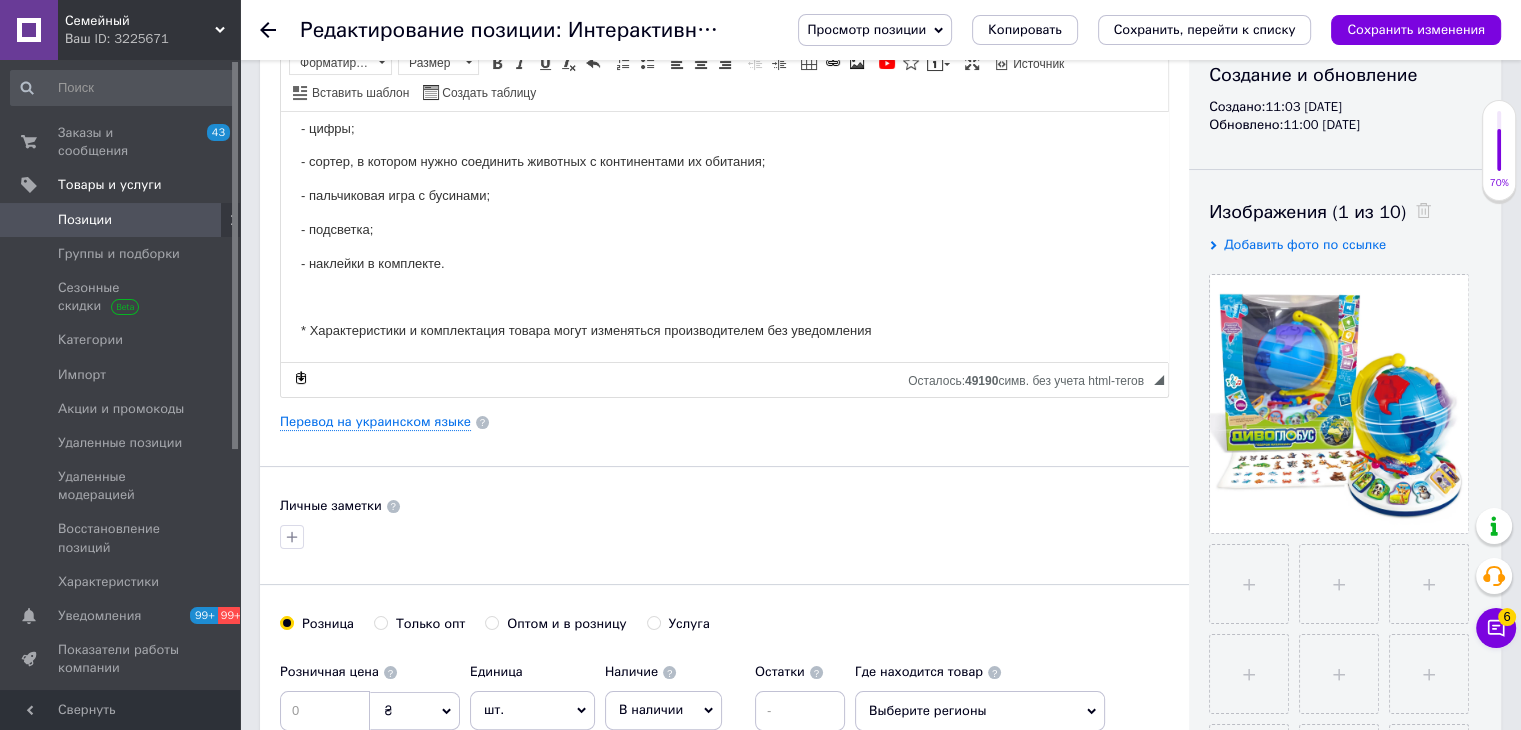 scroll, scrollTop: 0, scrollLeft: 0, axis: both 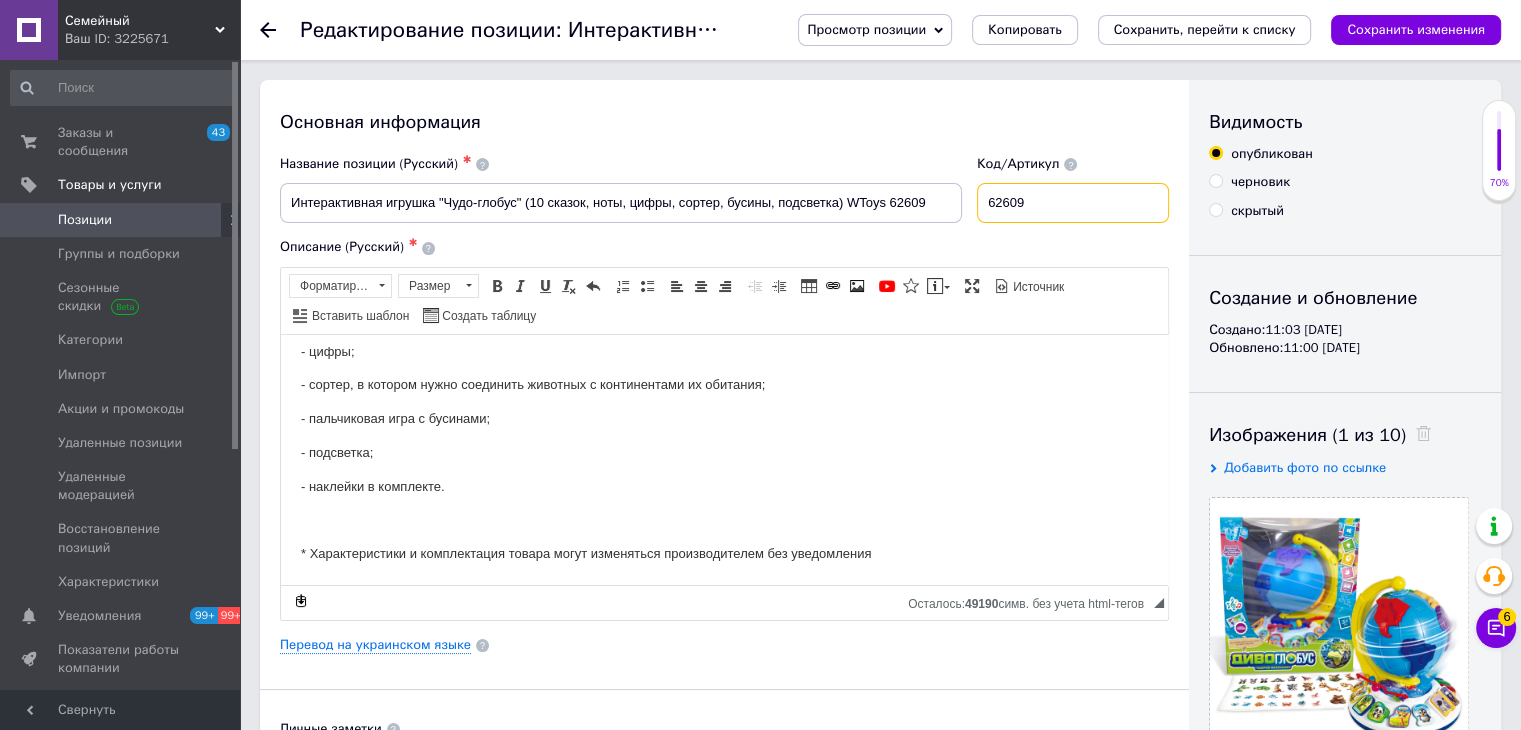 drag, startPoint x: 1048, startPoint y: 206, endPoint x: 980, endPoint y: 205, distance: 68.007355 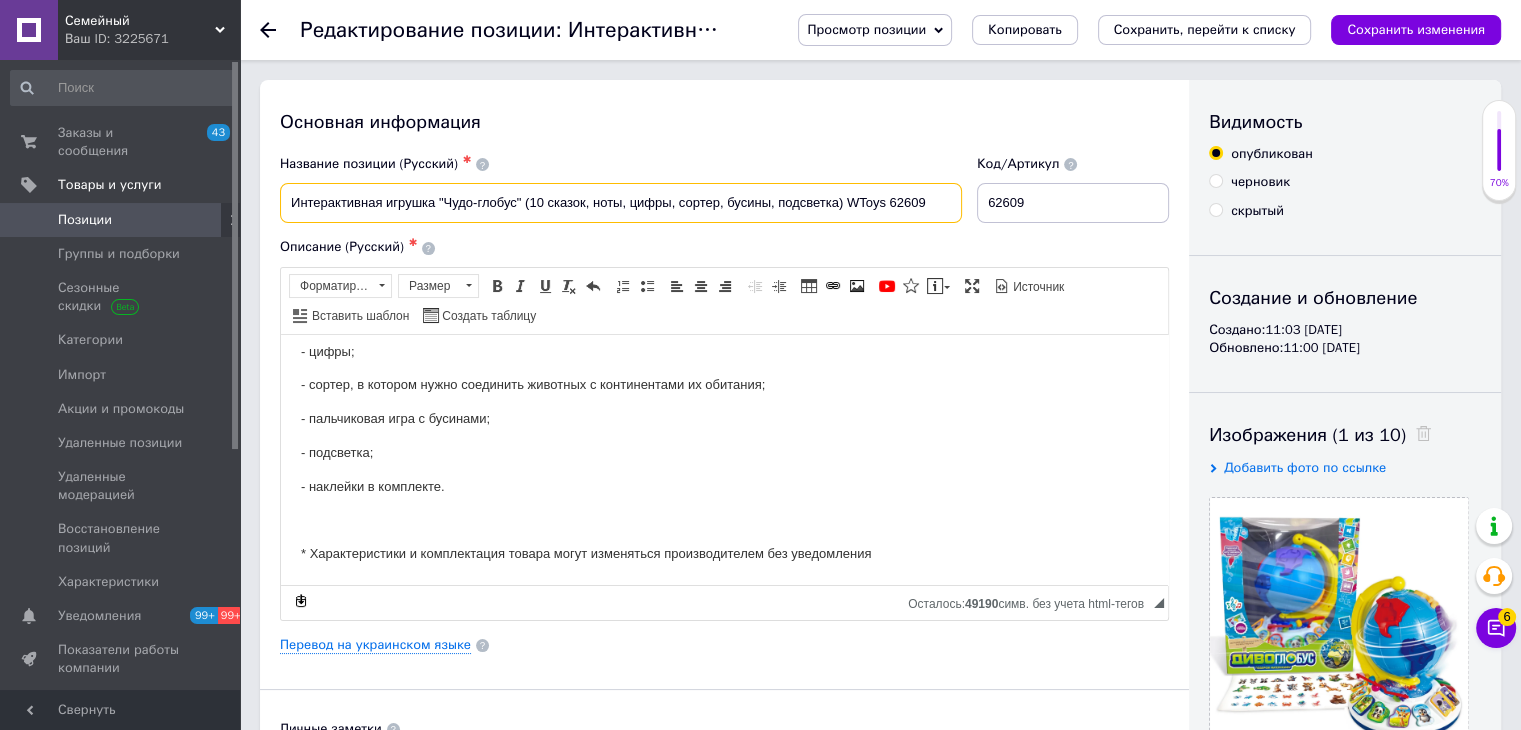 click on "Интерактивная игрушка "Чудо-глобус" (10 сказок, ноты, цифры, сортер, бусины, подсветка) WToys 62609" at bounding box center [621, 203] 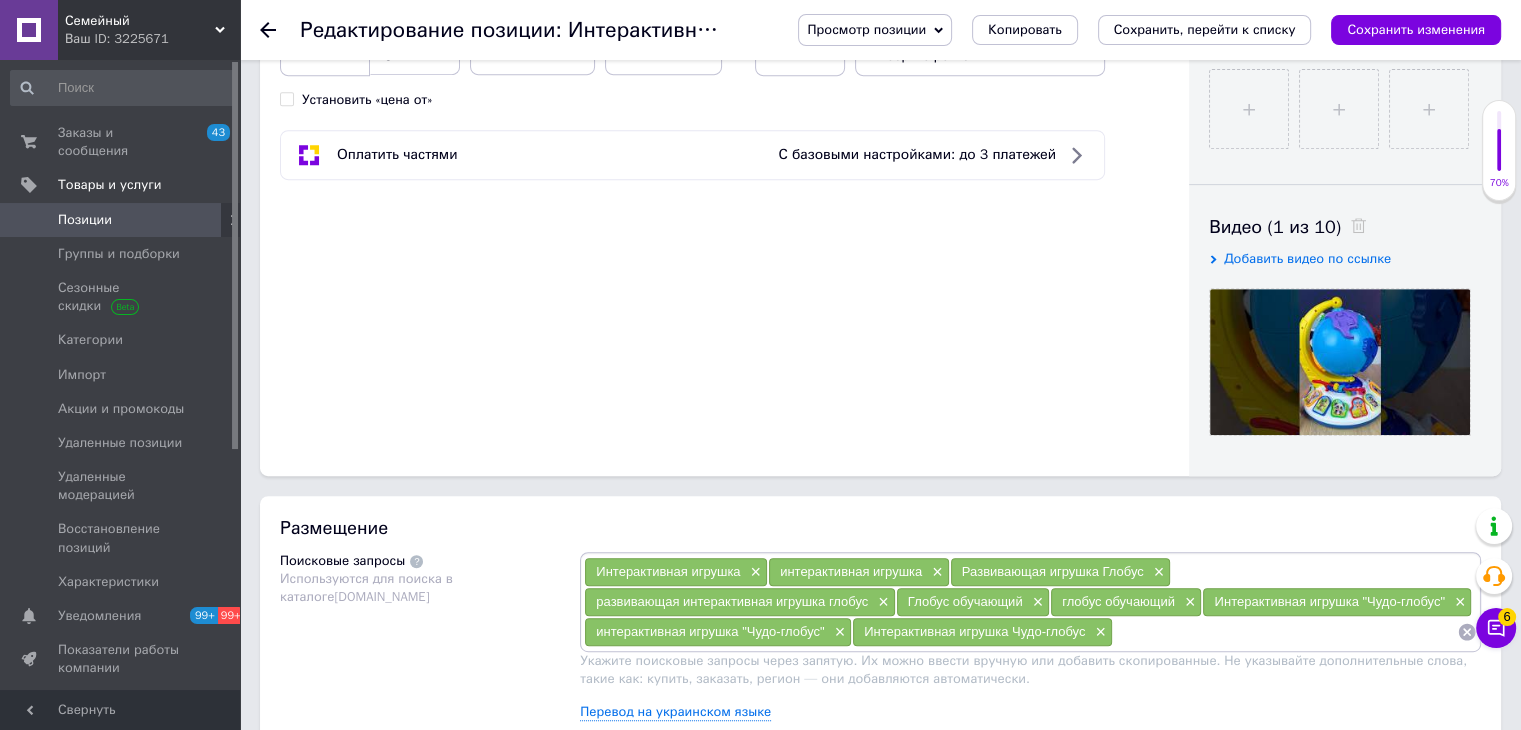 scroll, scrollTop: 1000, scrollLeft: 0, axis: vertical 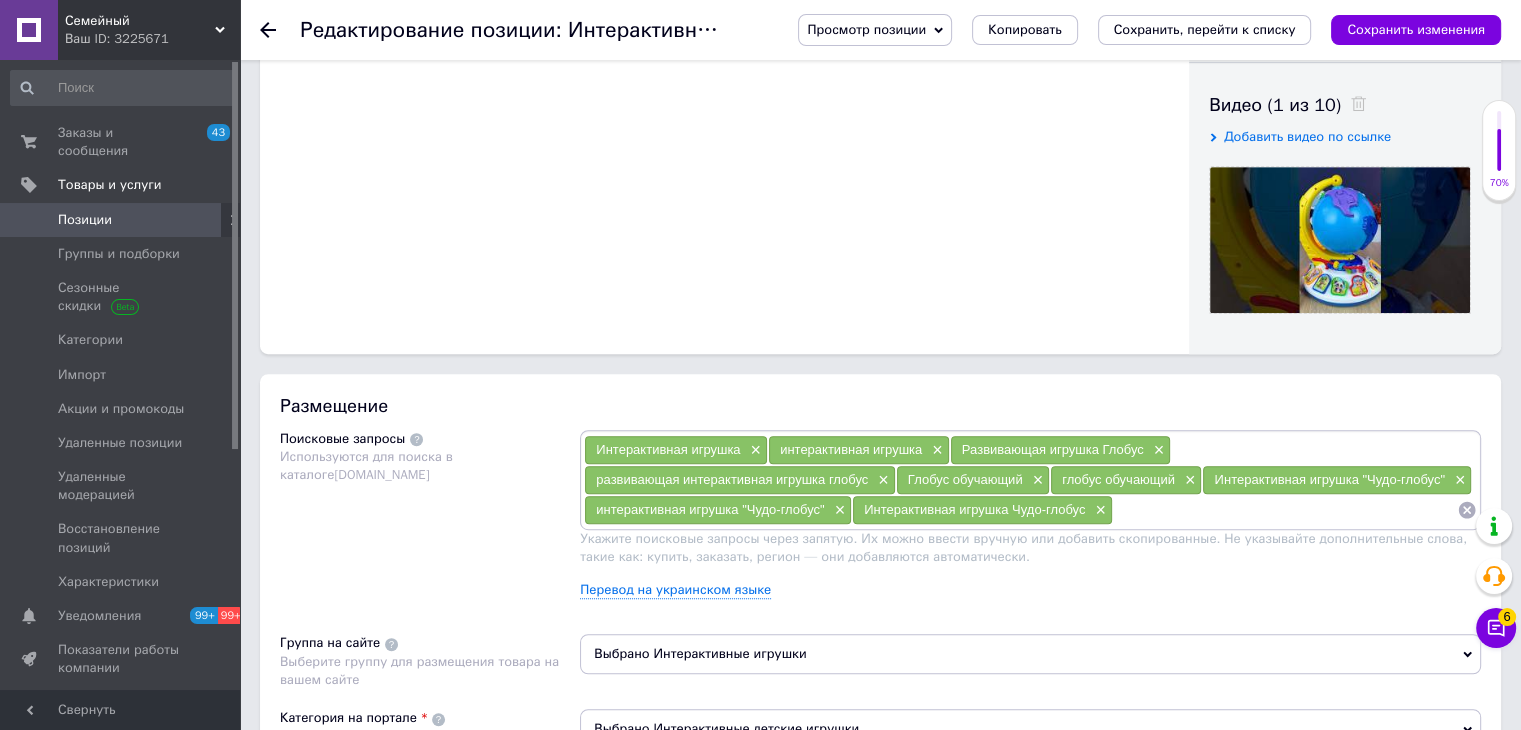 click at bounding box center (1285, 510) 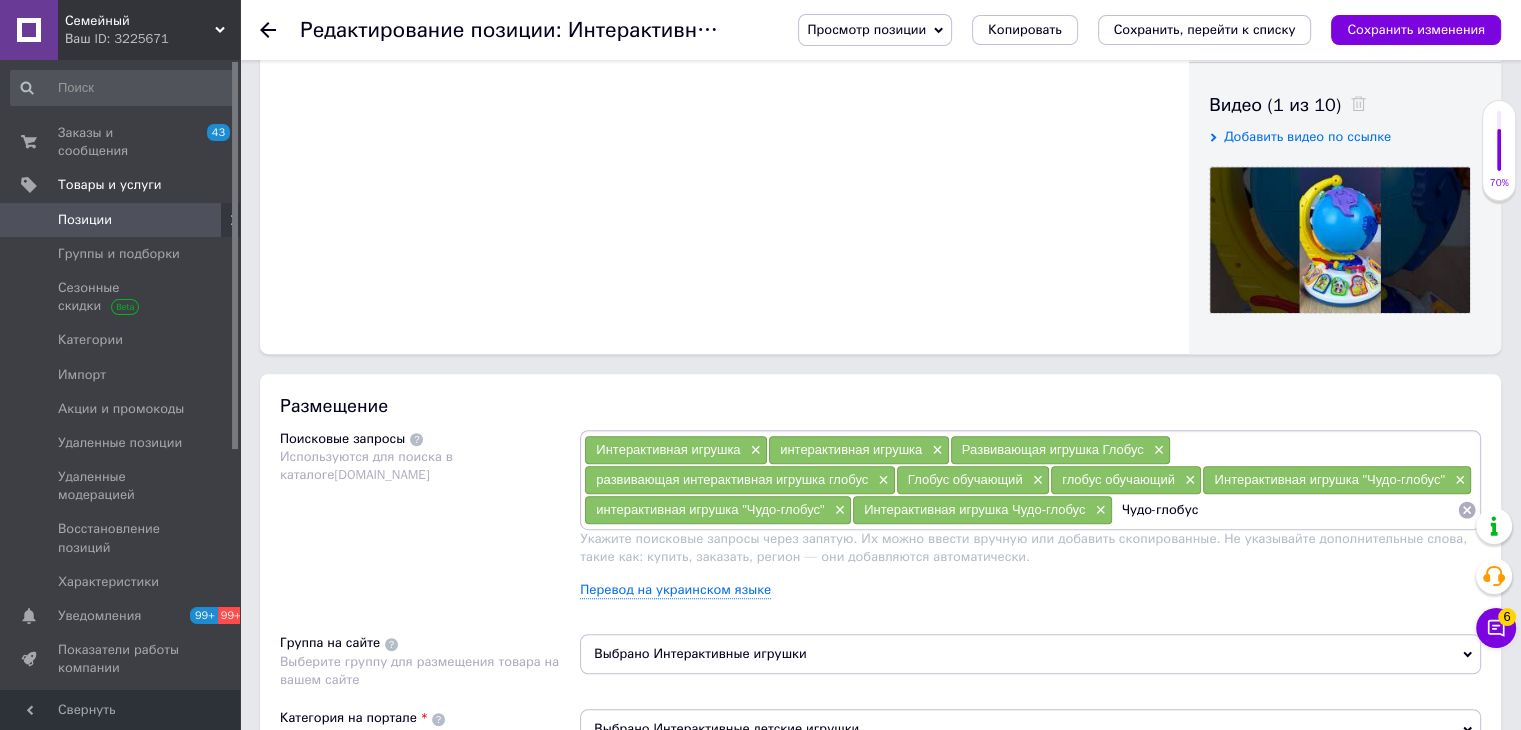 paste on "WToys 62609" 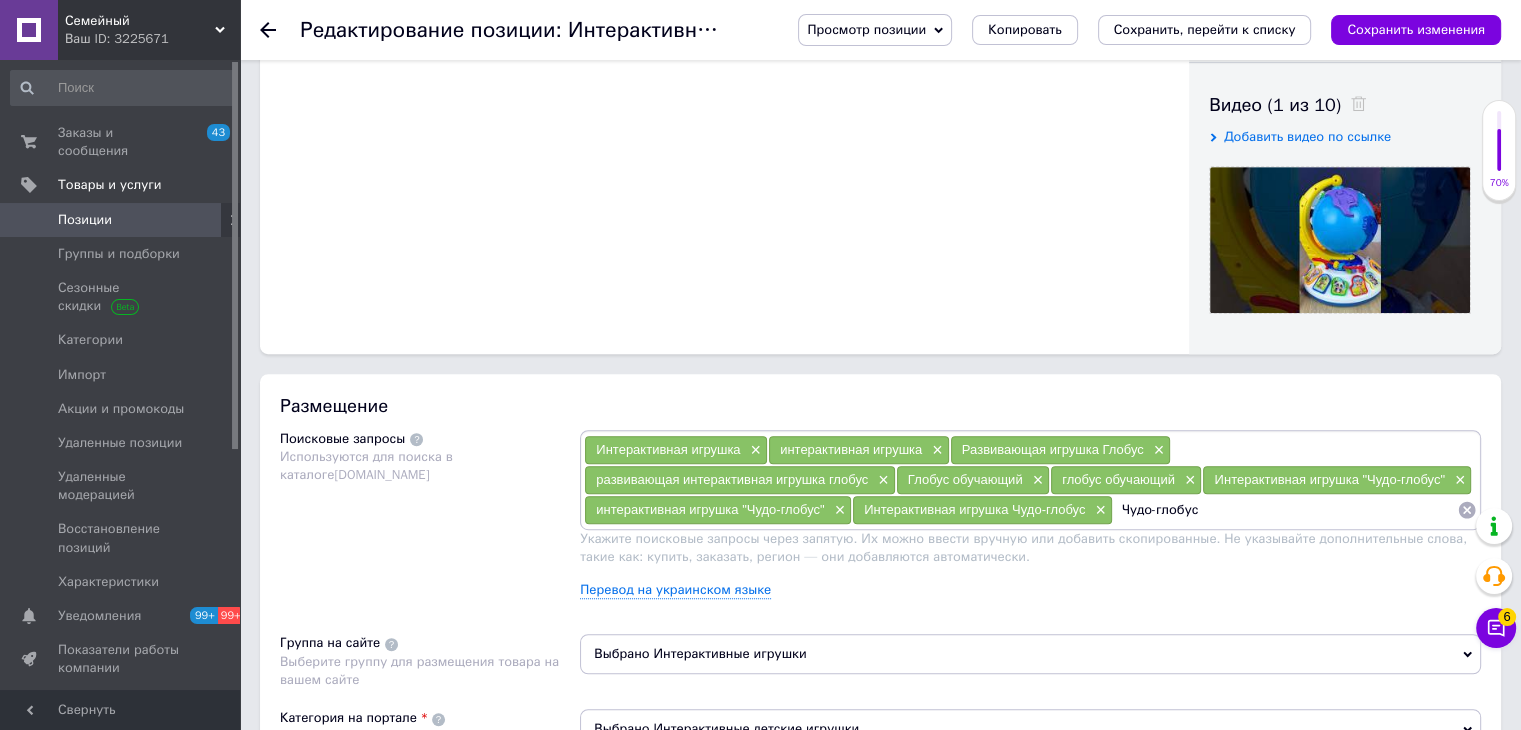 type on "Чудо-глобус WToys 62609" 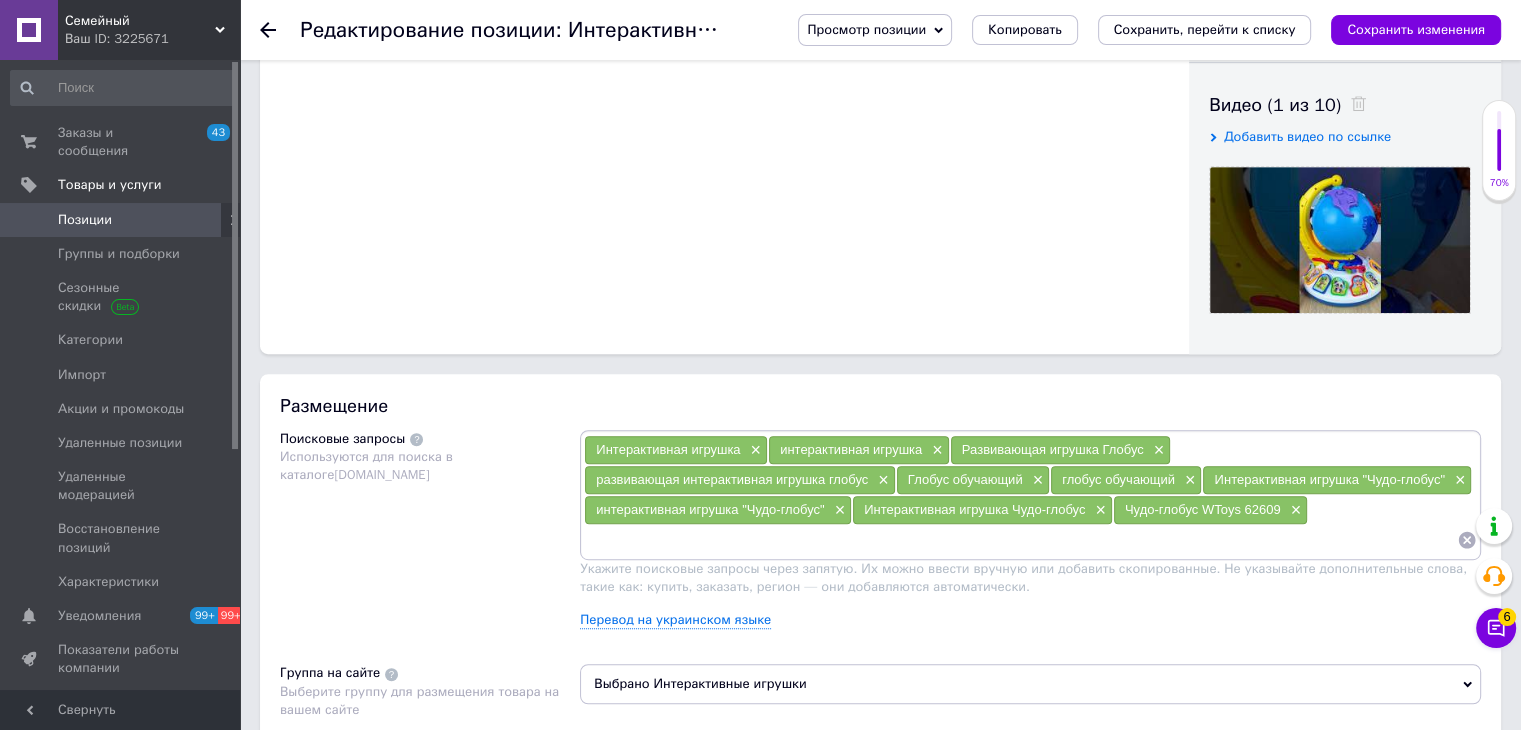 paste on "WToys 62609" 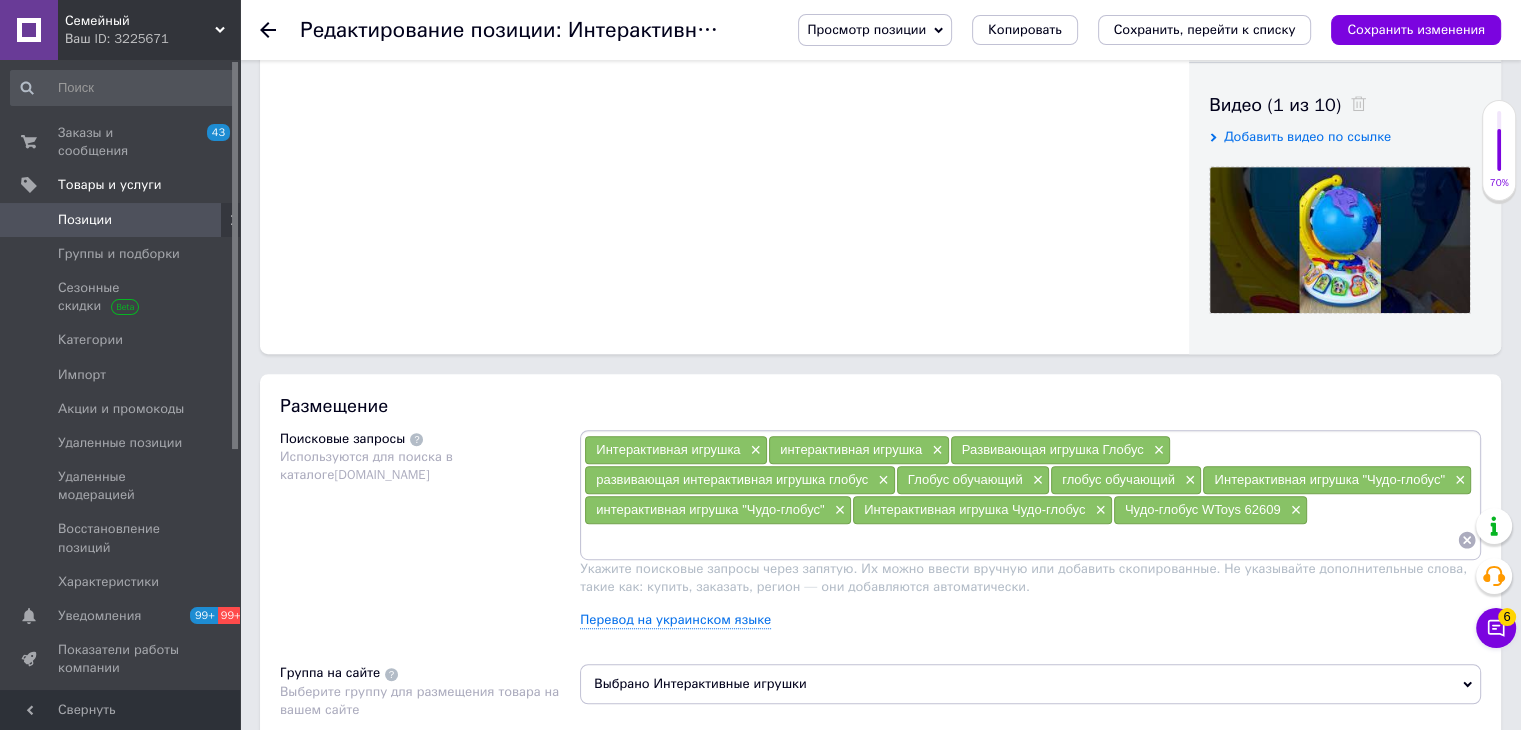 type on "WToys 62609" 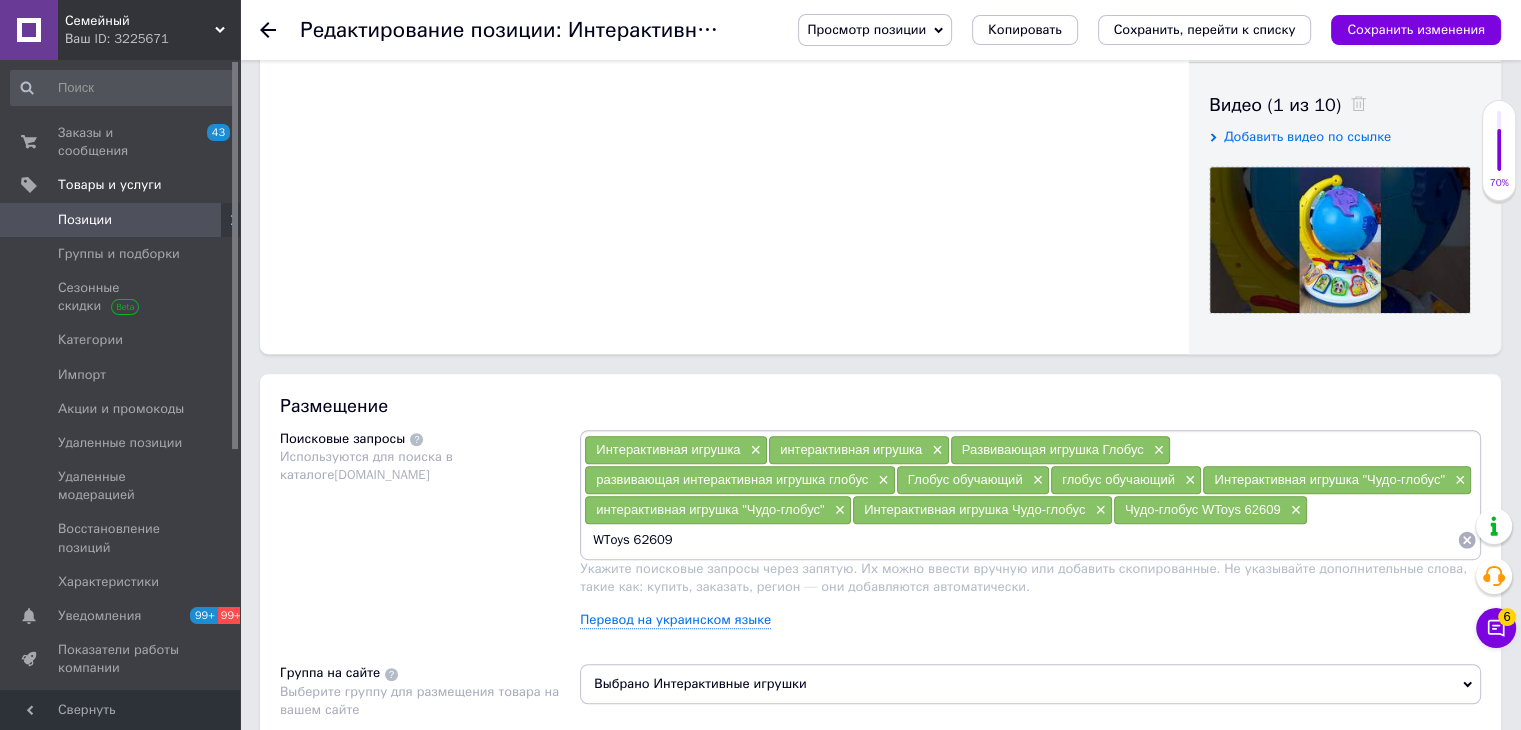 type 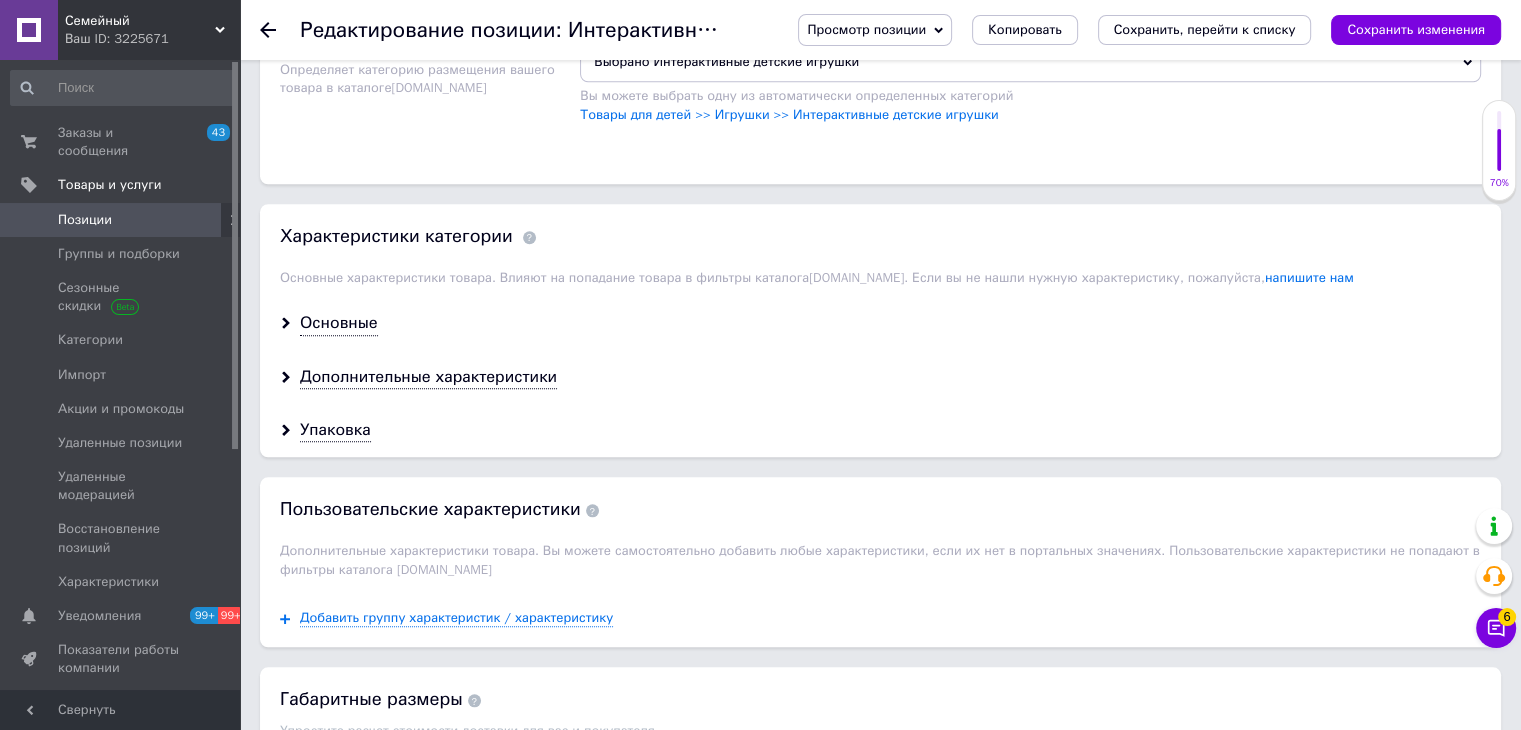 scroll, scrollTop: 1700, scrollLeft: 0, axis: vertical 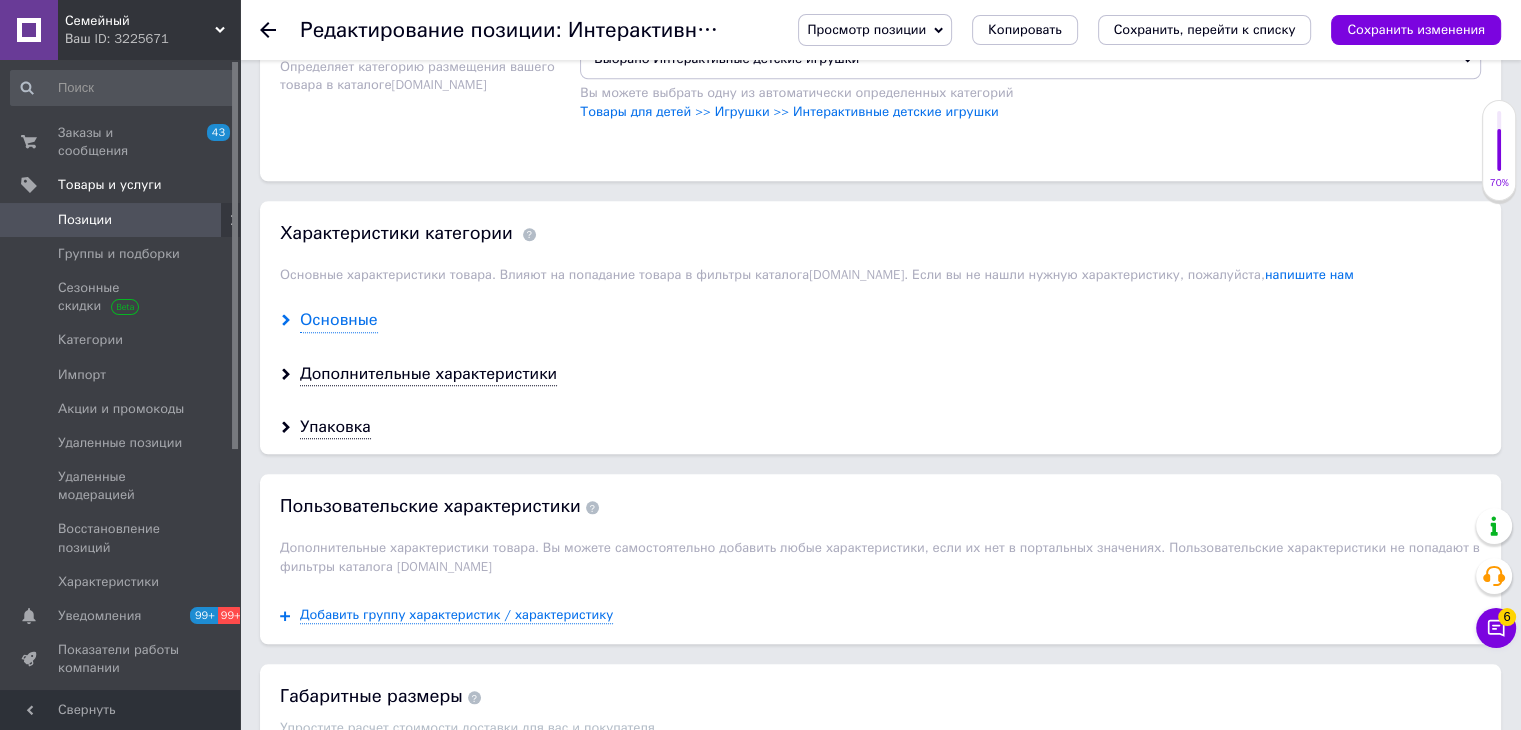click on "Основные" at bounding box center [339, 320] 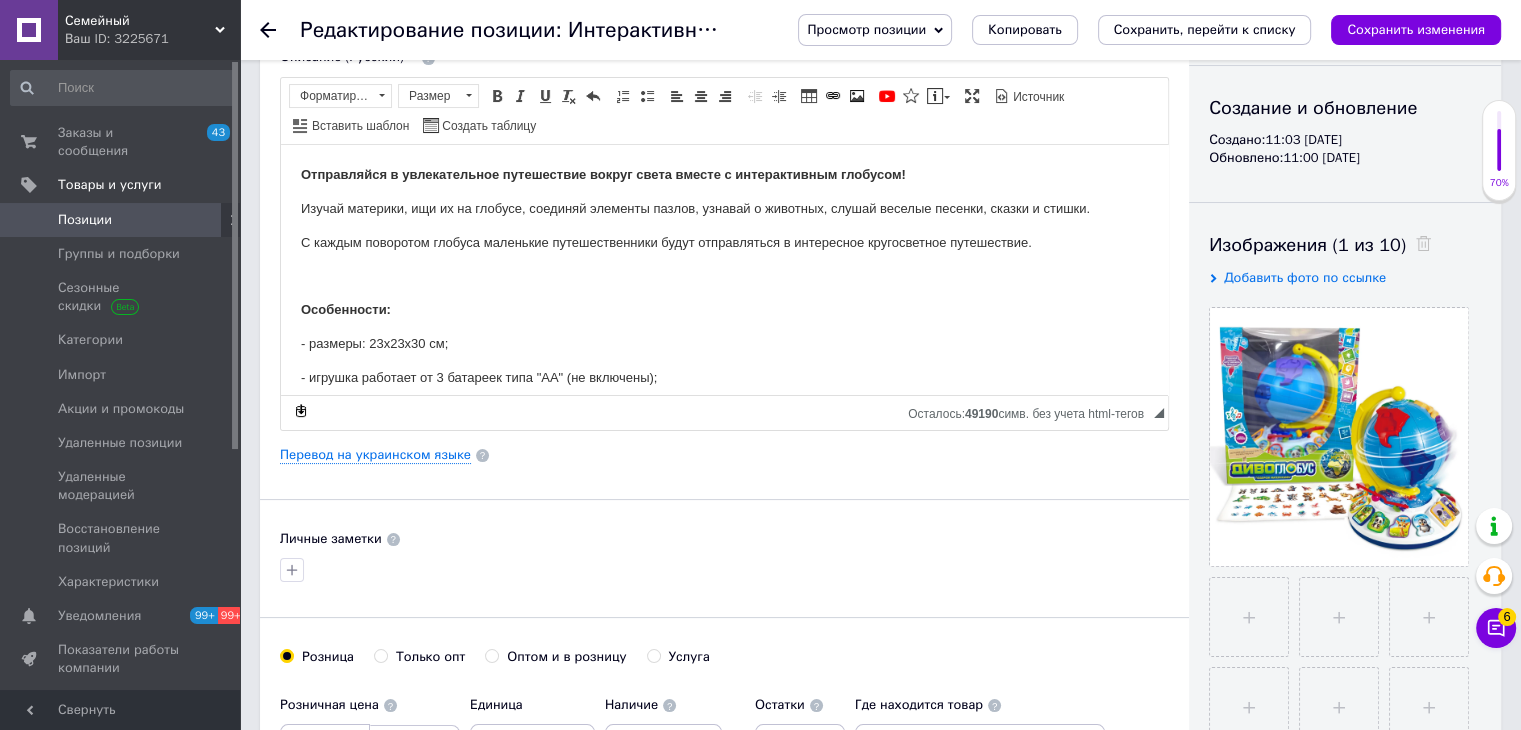 scroll, scrollTop: 0, scrollLeft: 0, axis: both 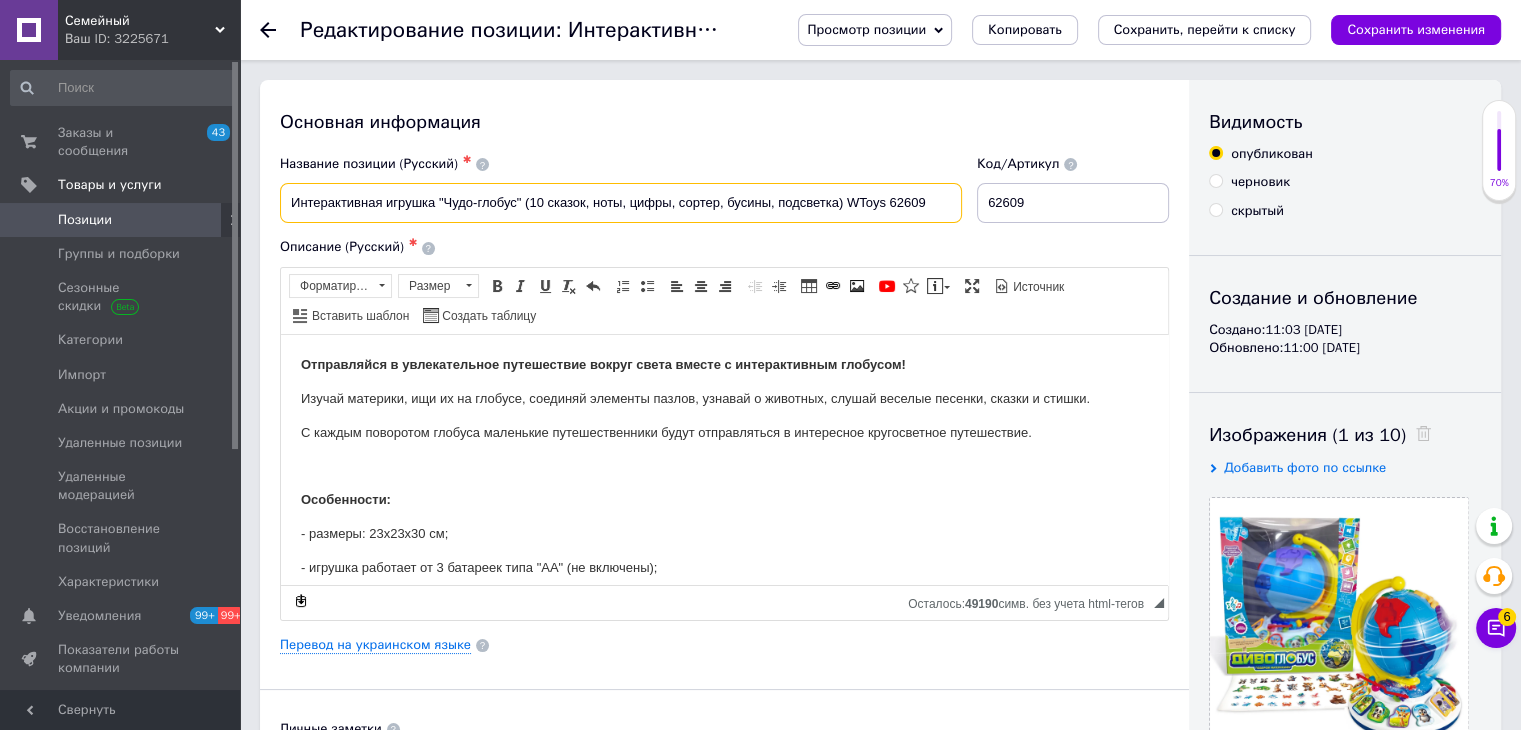 drag, startPoint x: 886, startPoint y: 208, endPoint x: 844, endPoint y: 208, distance: 42 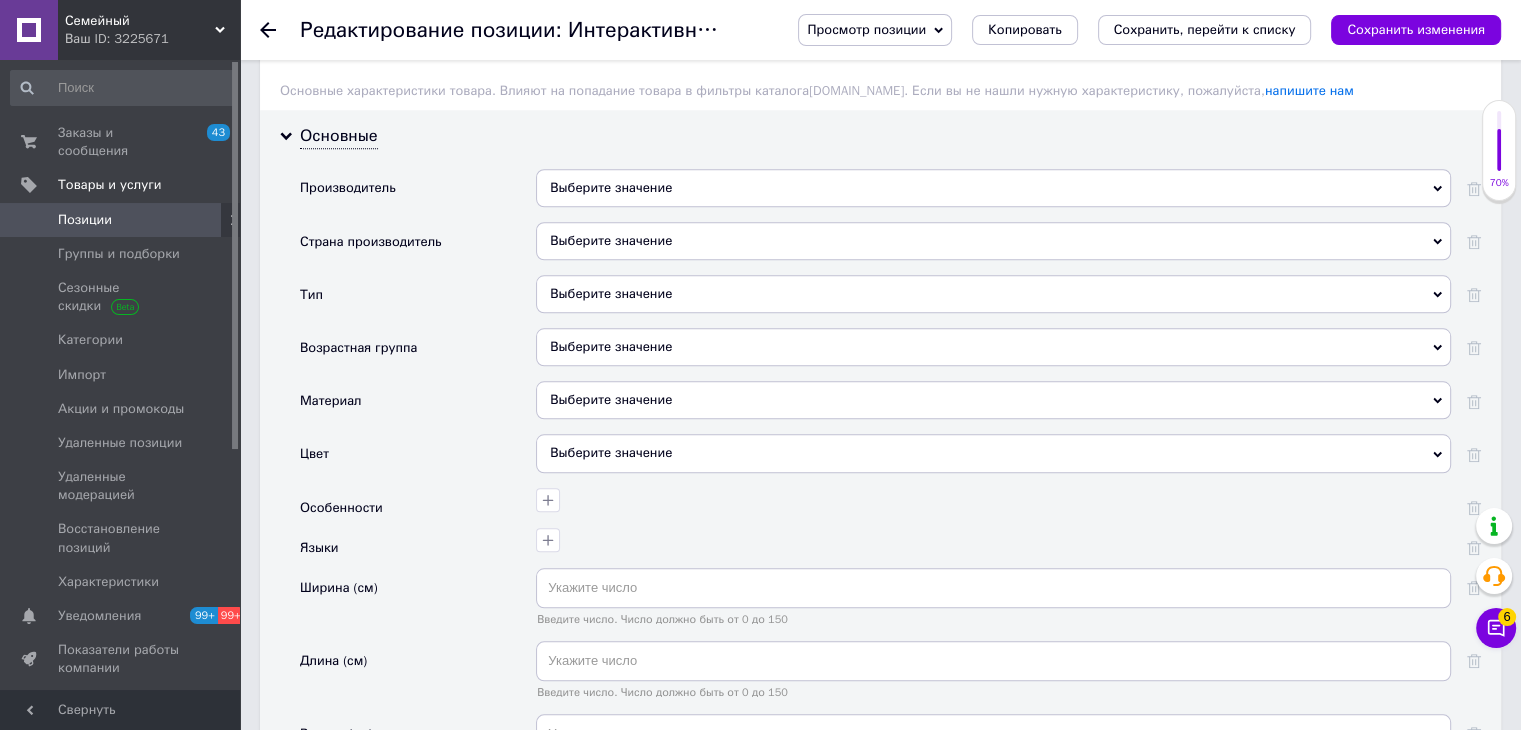 scroll, scrollTop: 1900, scrollLeft: 0, axis: vertical 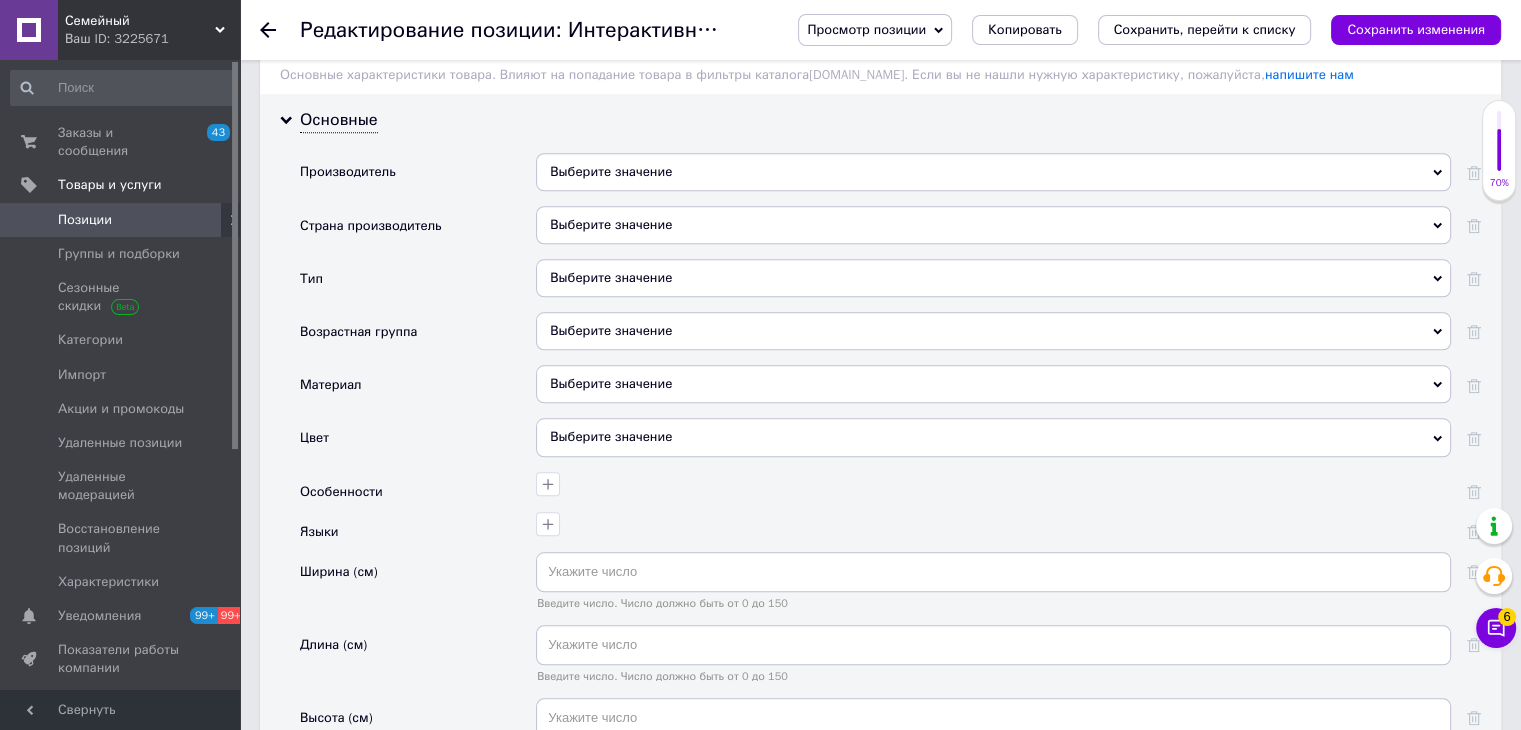 click on "Выберите значение" at bounding box center (993, 172) 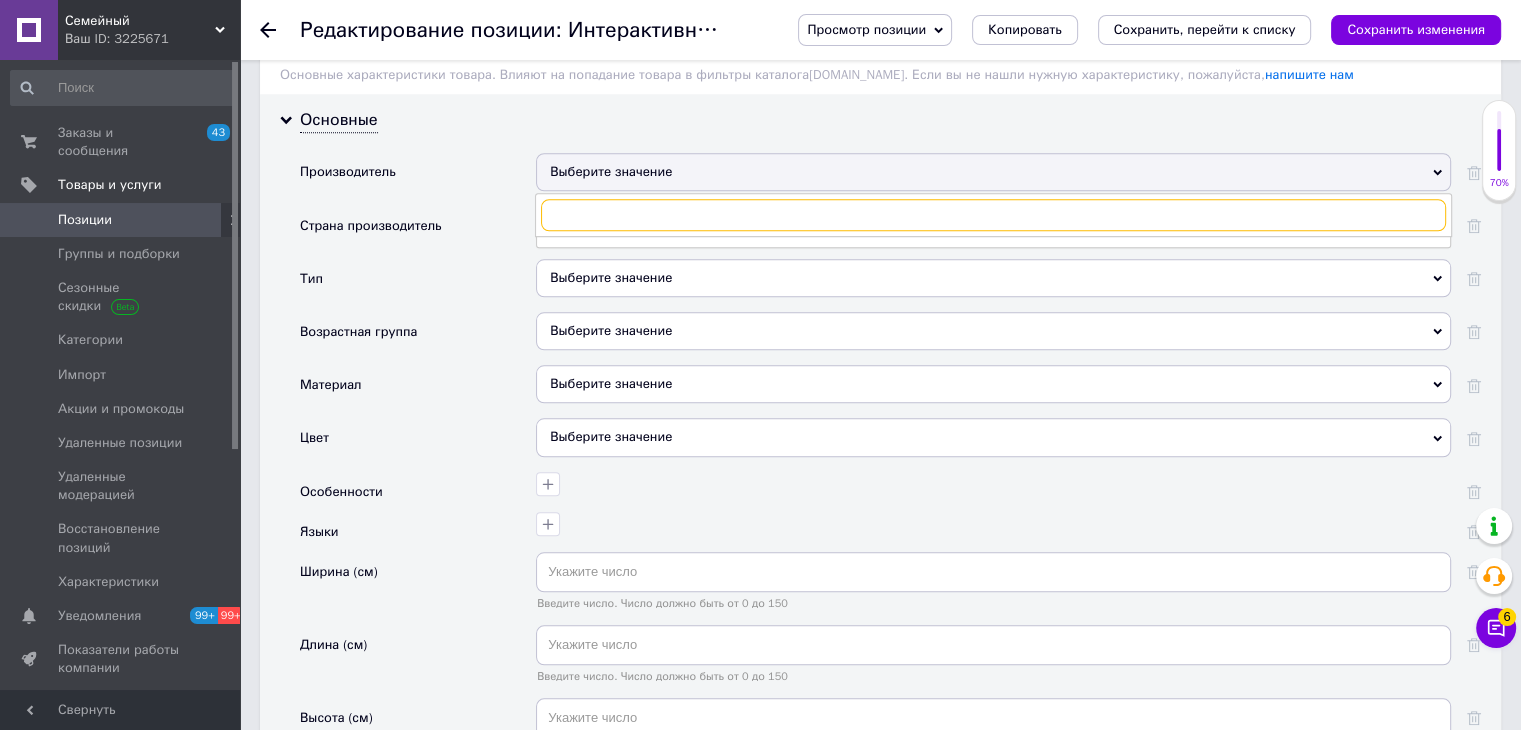 paste on "WToys" 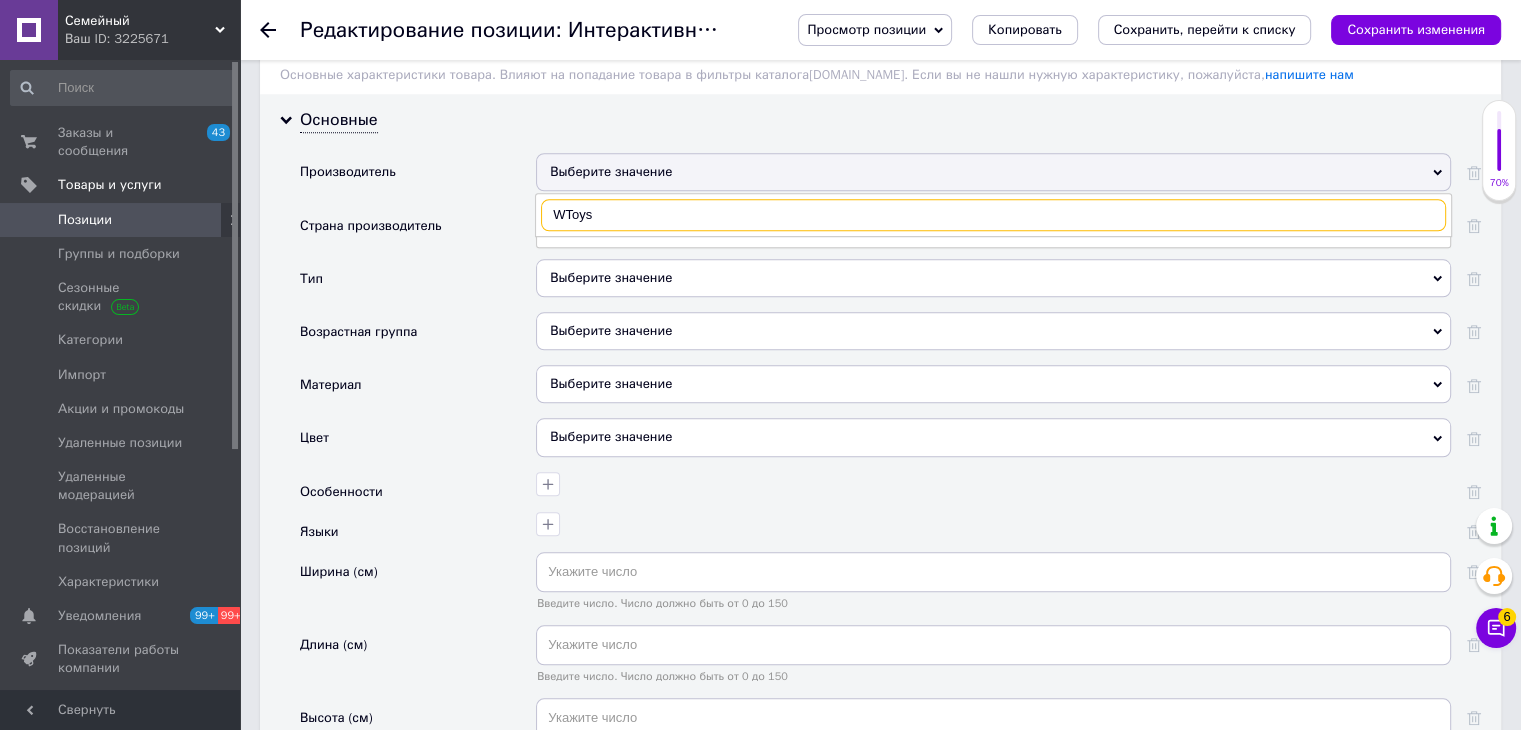 click on "WToys" at bounding box center (993, 215) 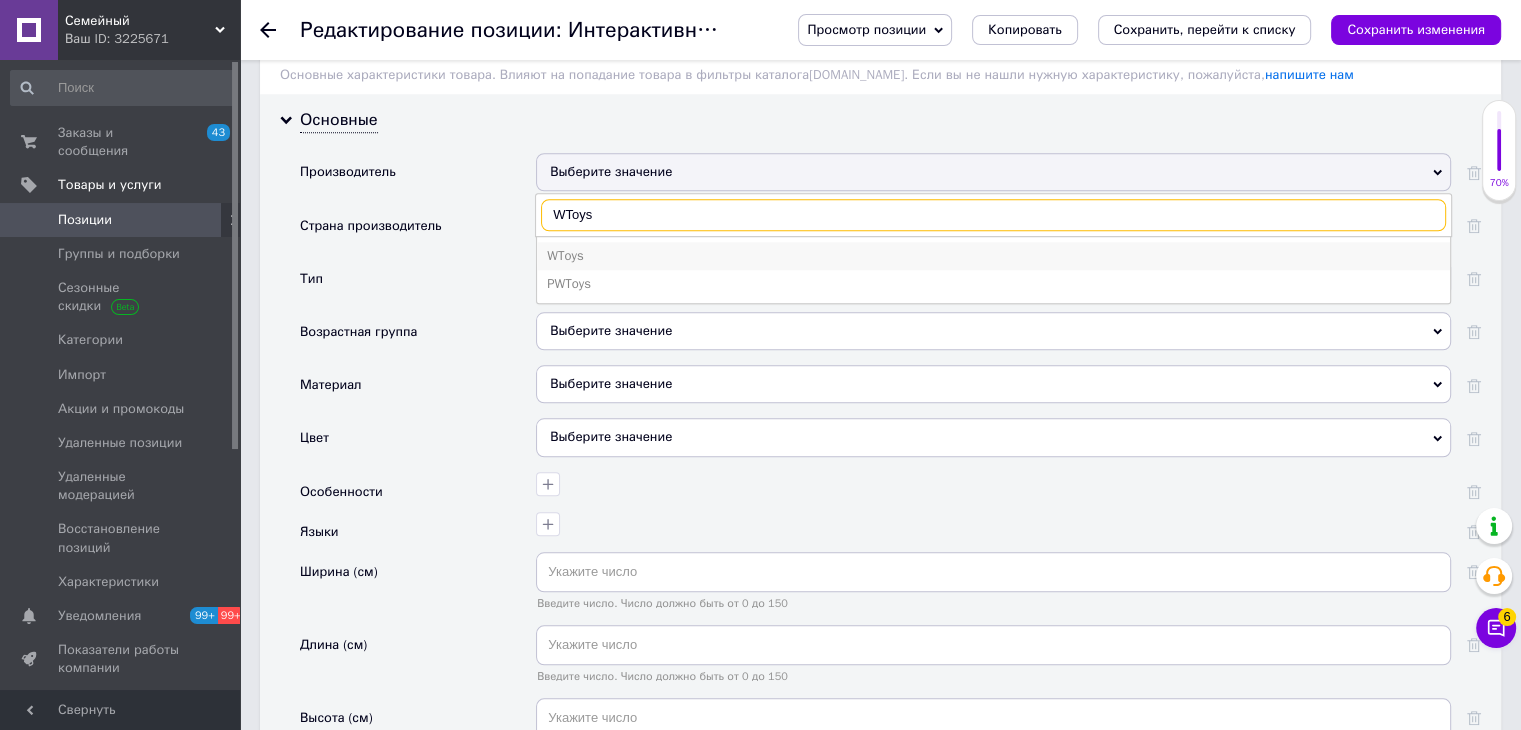 type on "WToys" 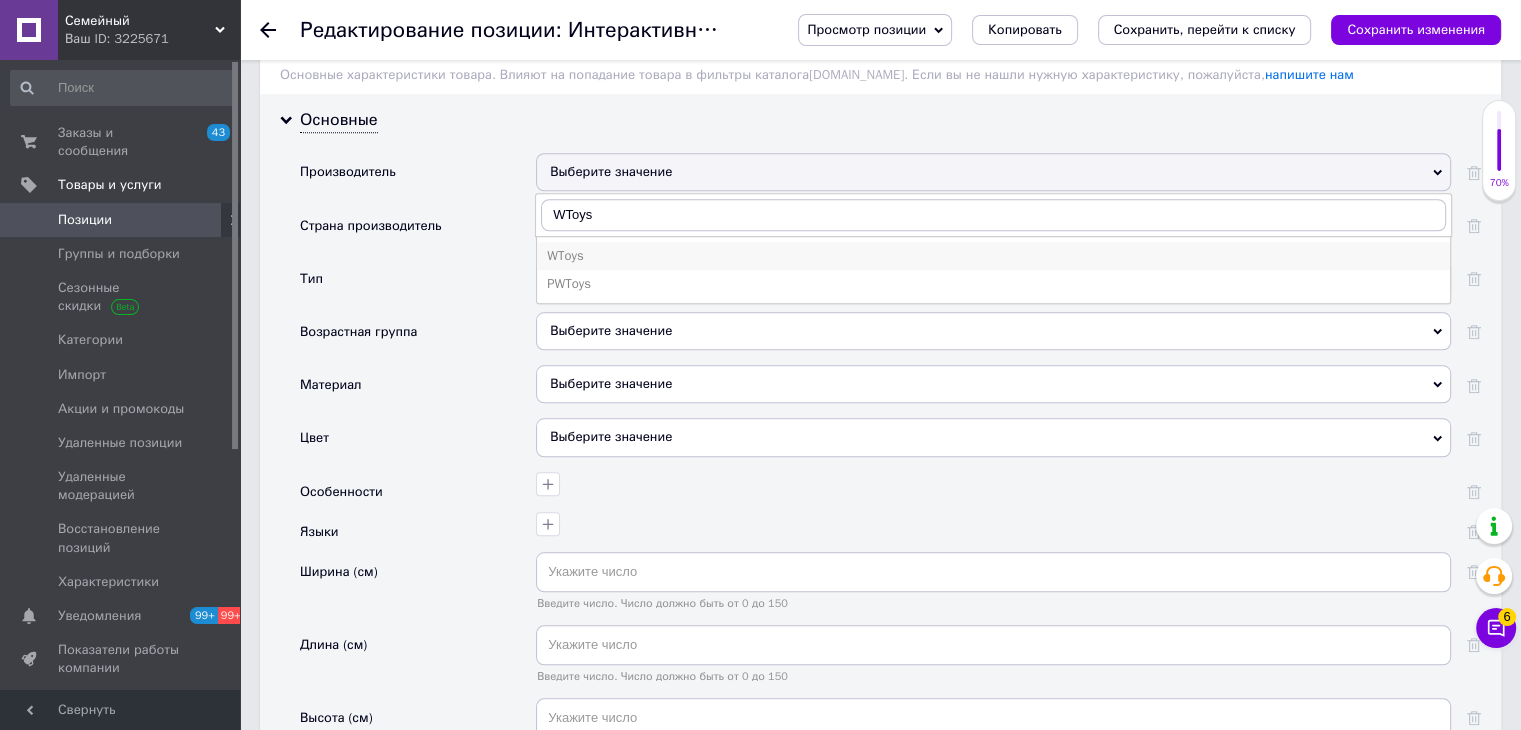 click on "WToys" at bounding box center [993, 256] 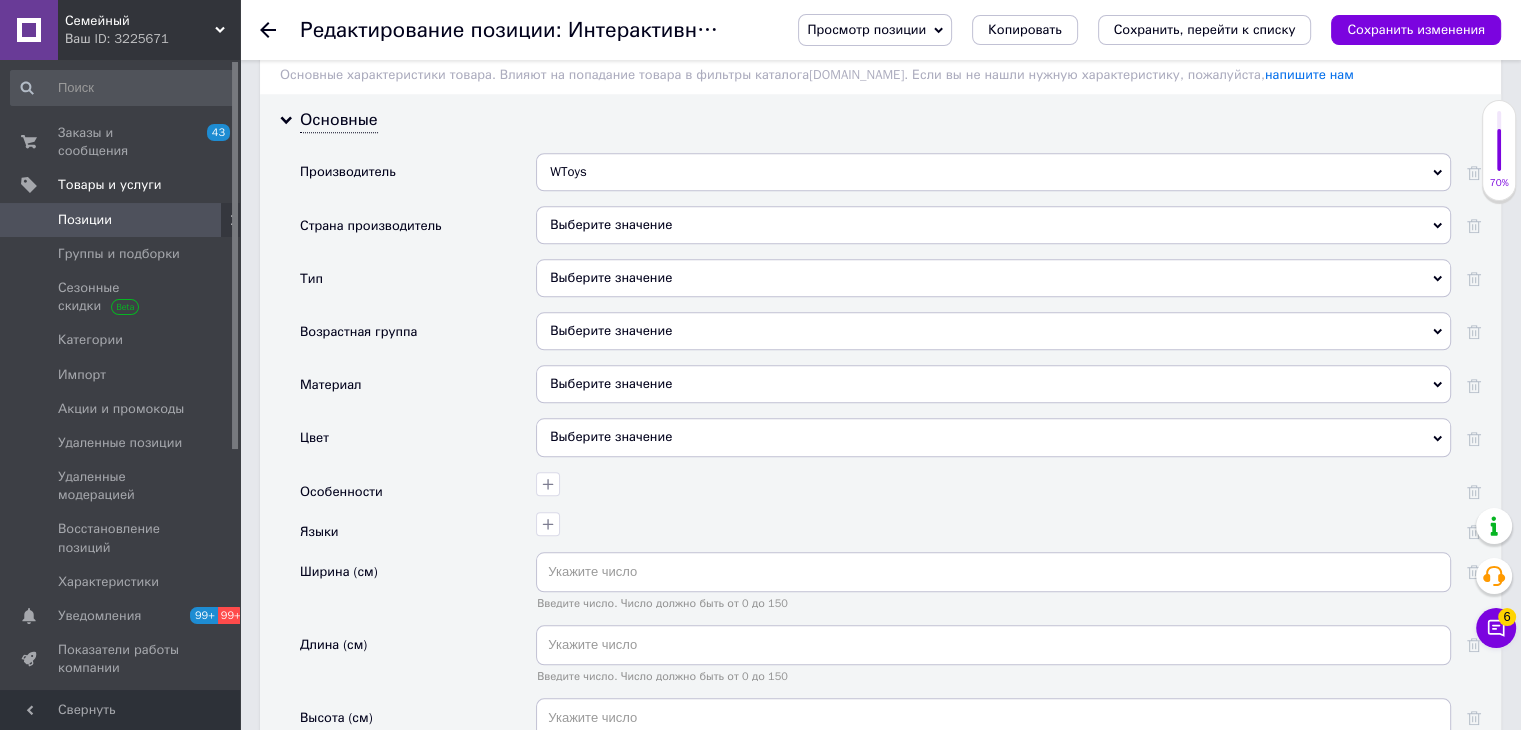 click on "Выберите значение" at bounding box center [993, 278] 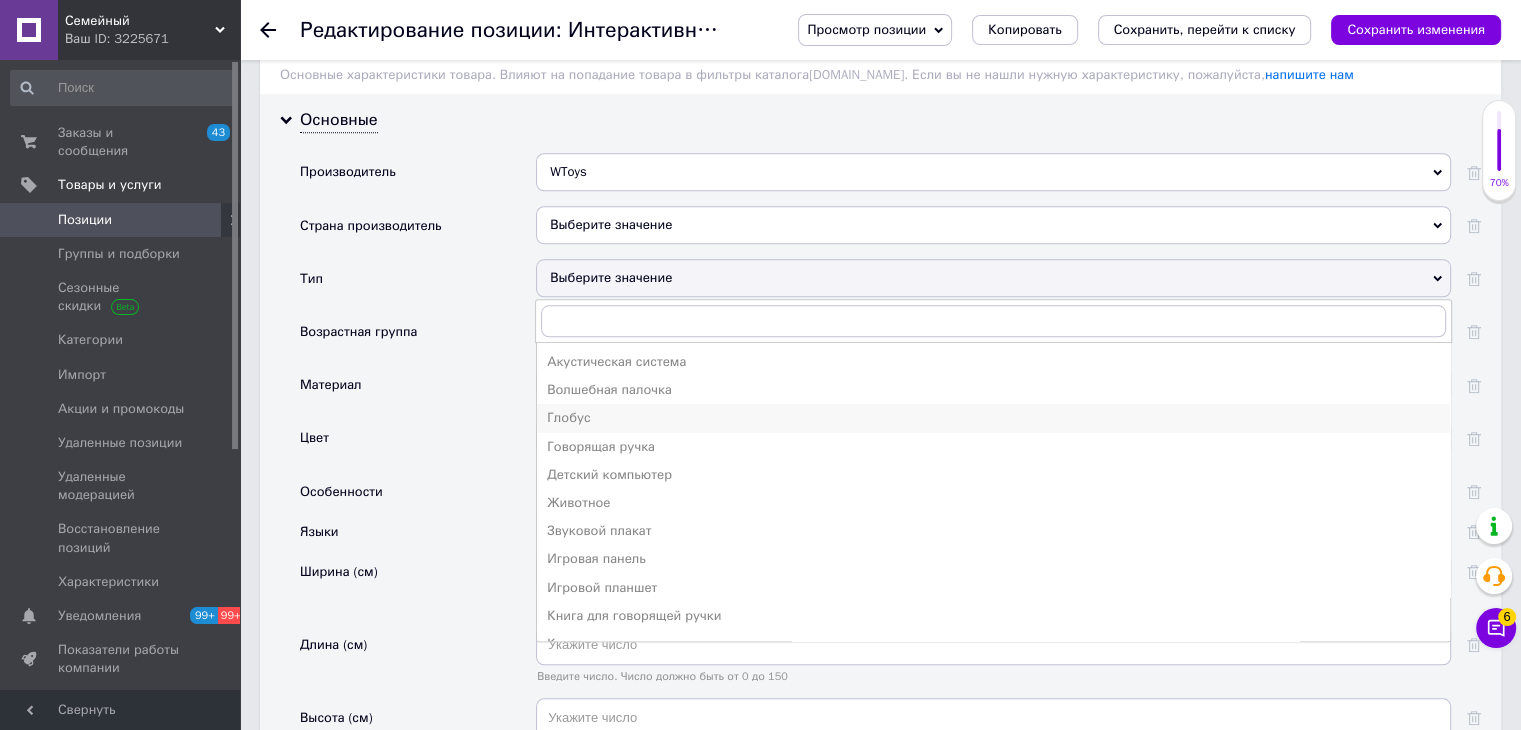 click on "Глобус" at bounding box center (993, 418) 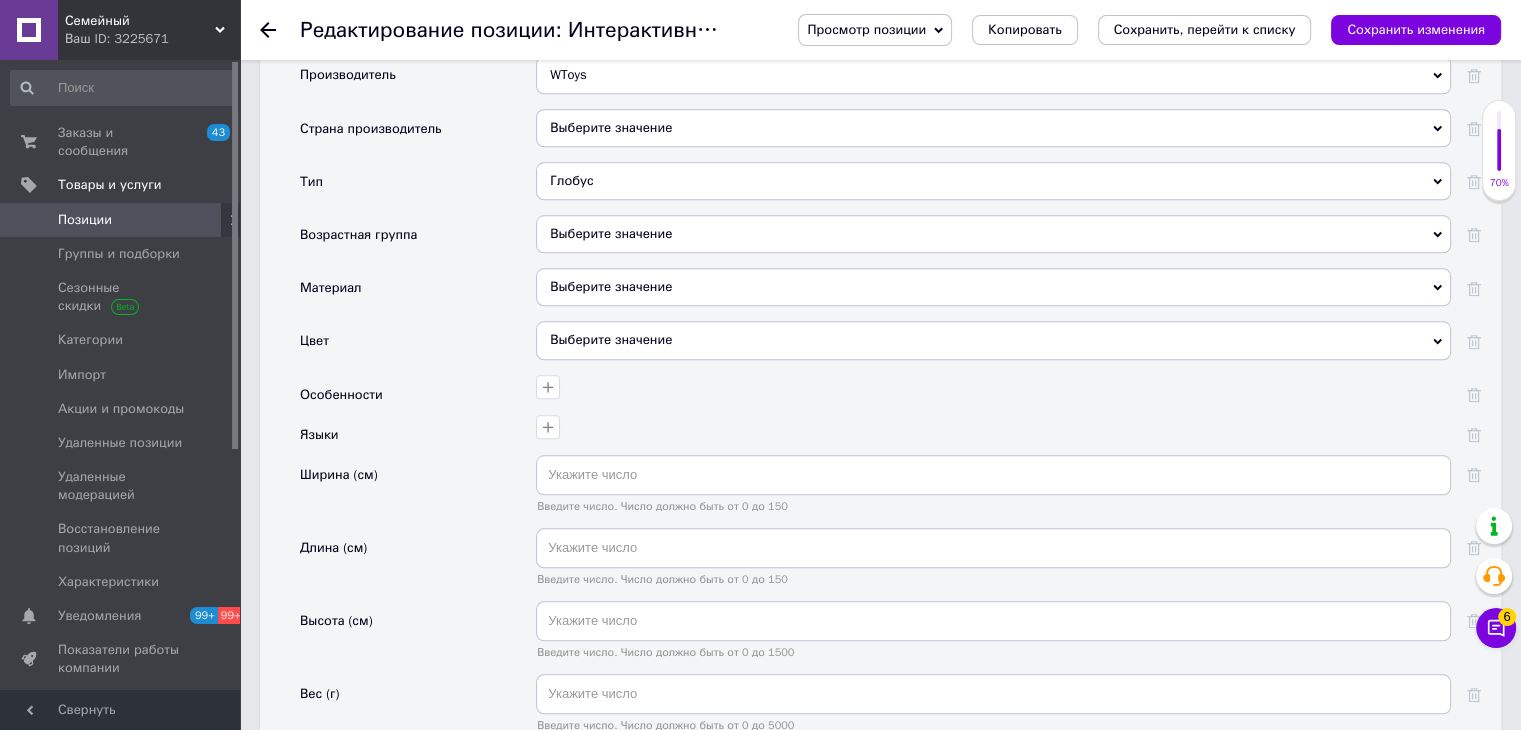 scroll, scrollTop: 2000, scrollLeft: 0, axis: vertical 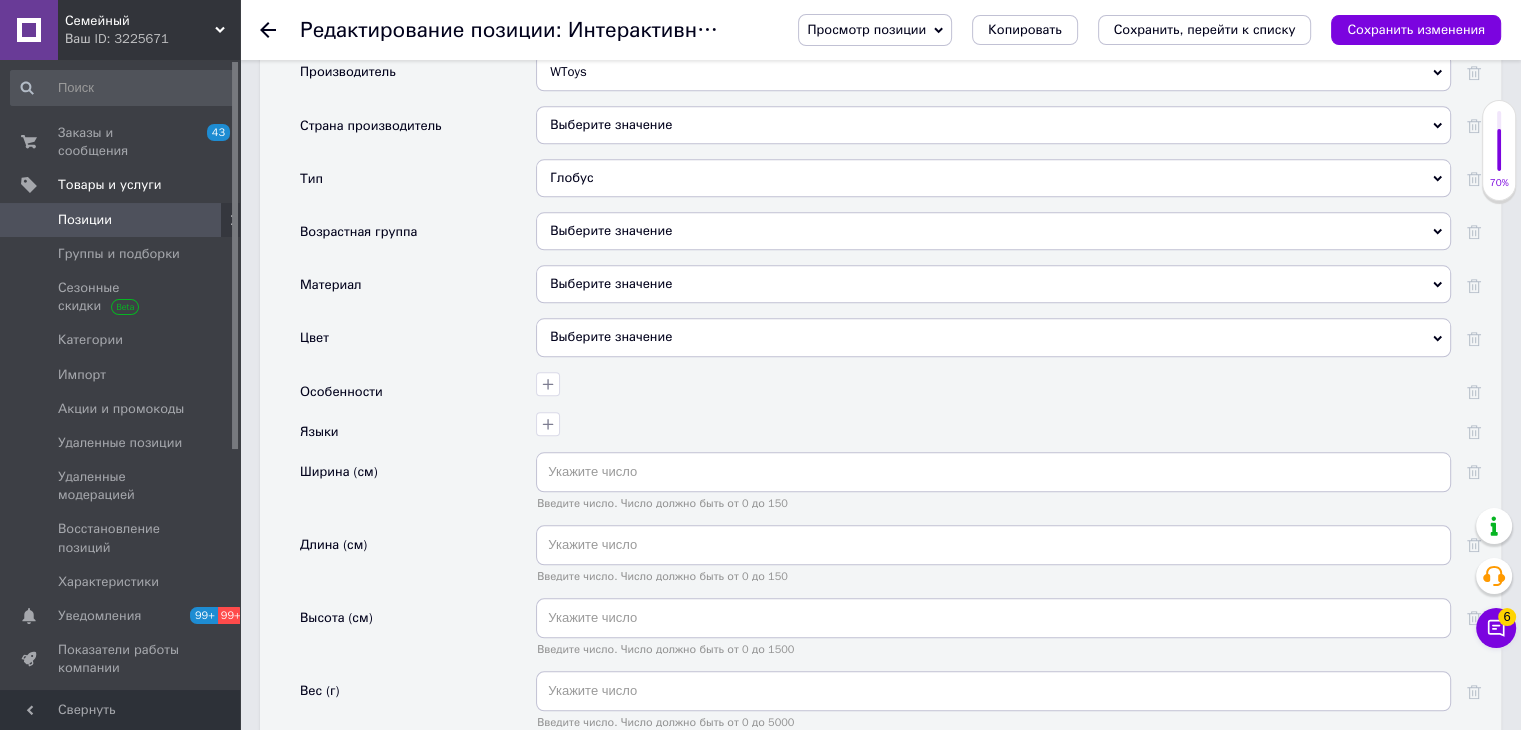click on "Выберите значение" at bounding box center (993, 231) 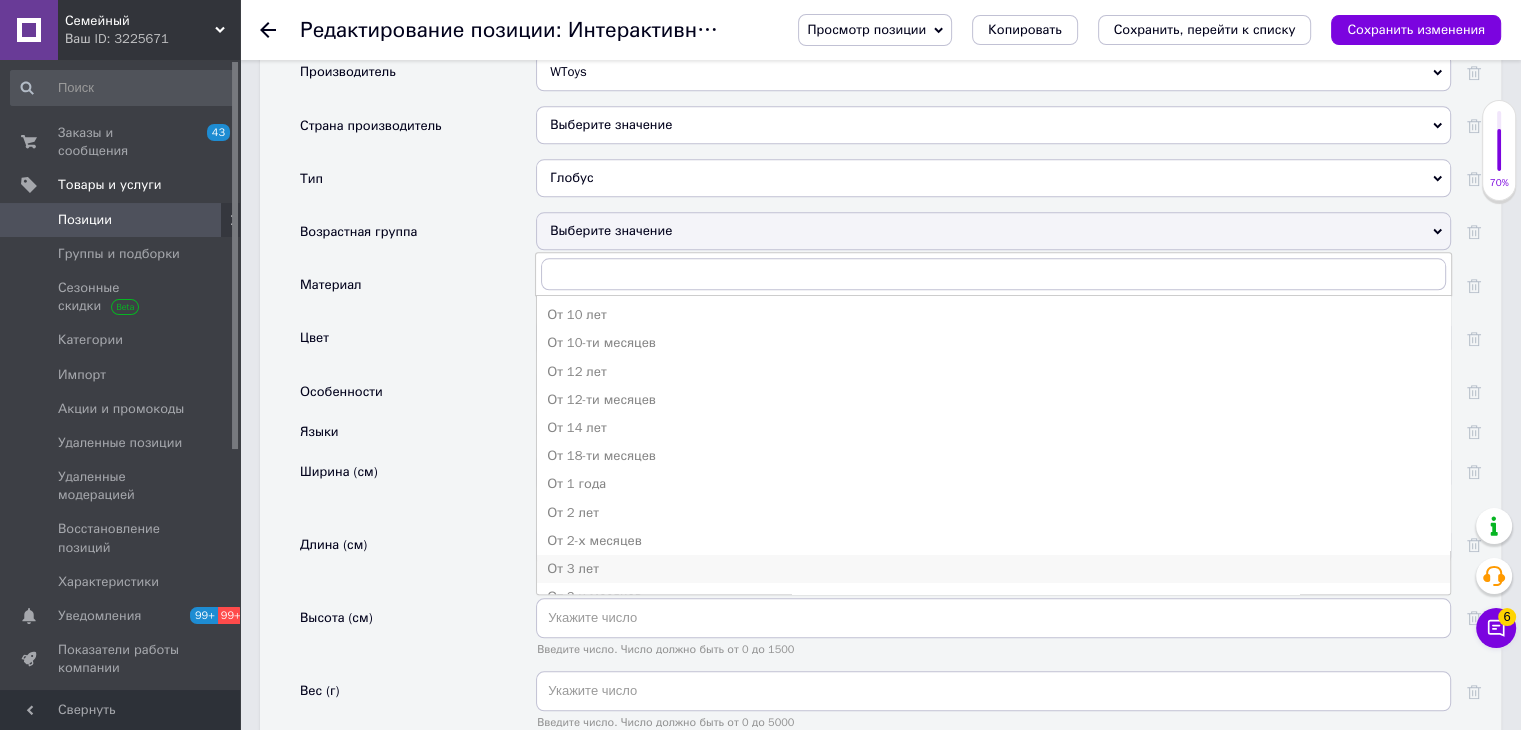 click on "От 3 лет" at bounding box center (993, 569) 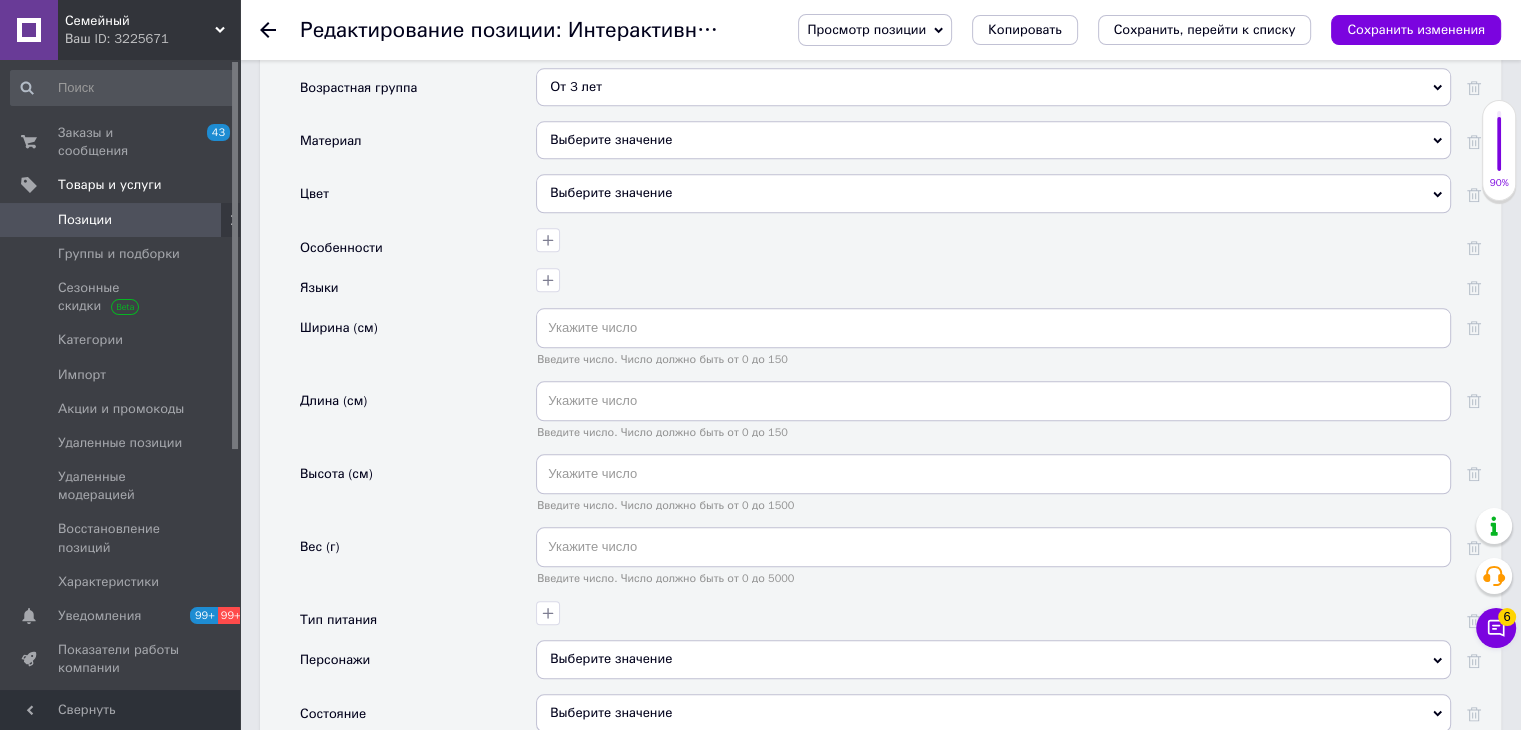 scroll, scrollTop: 2200, scrollLeft: 0, axis: vertical 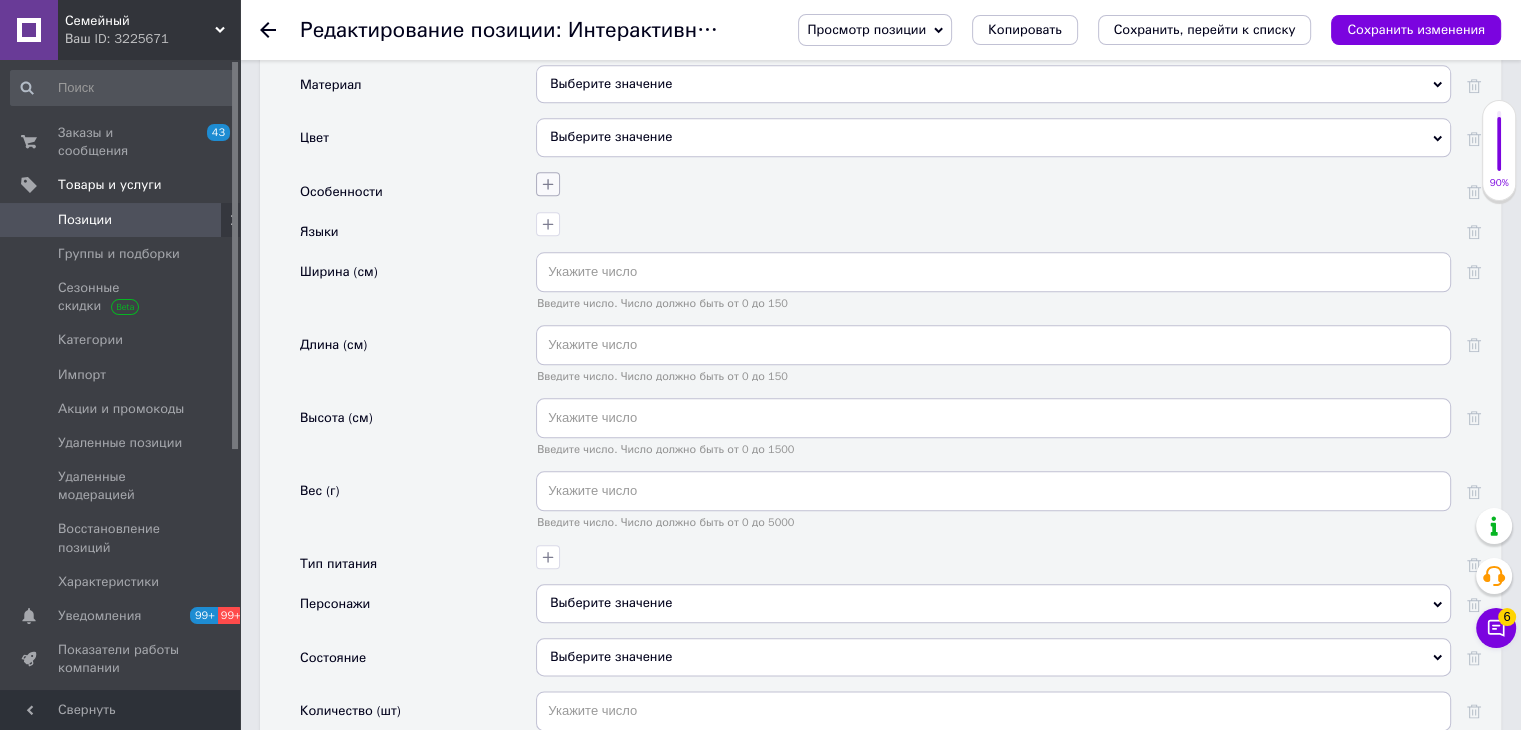 click 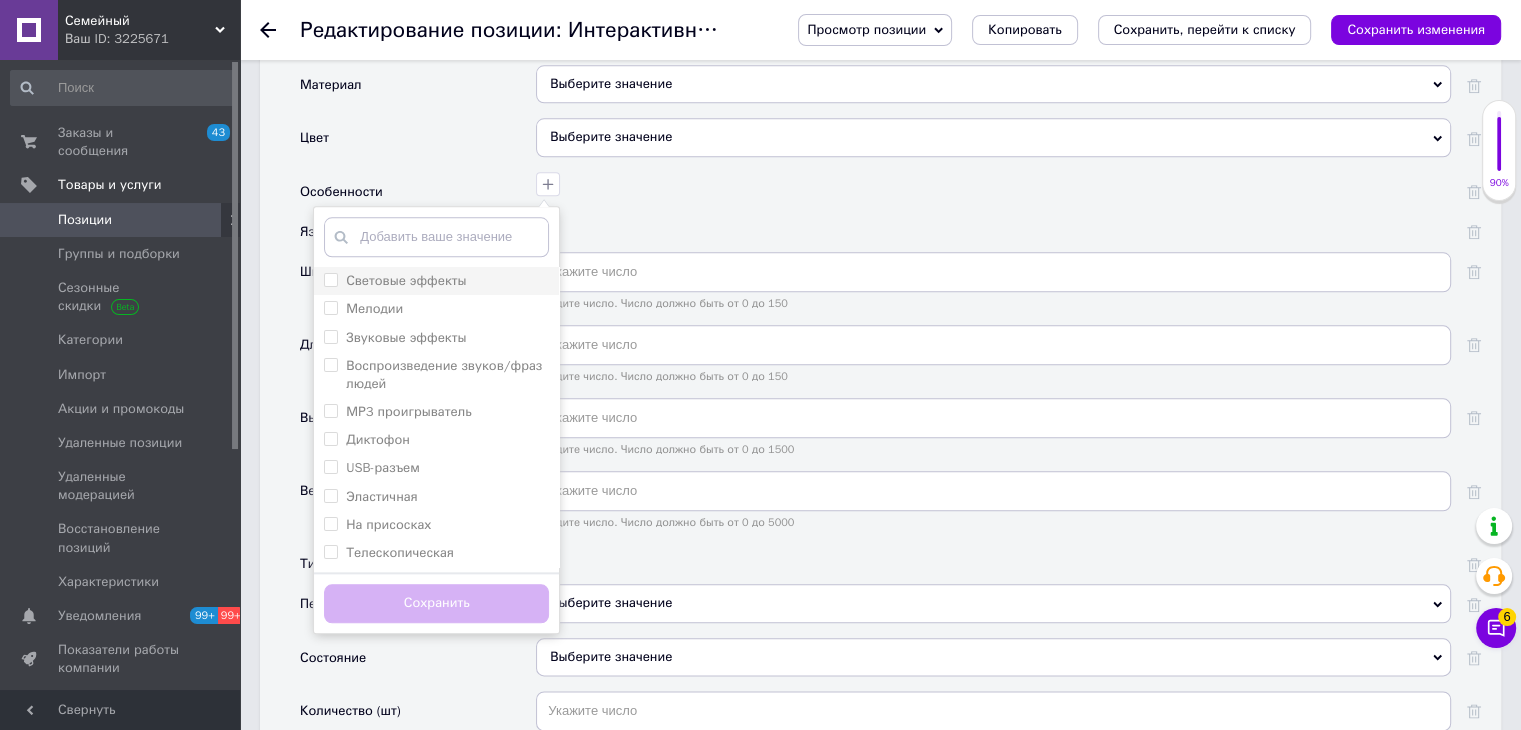 click on "Световые эффекты" at bounding box center (406, 280) 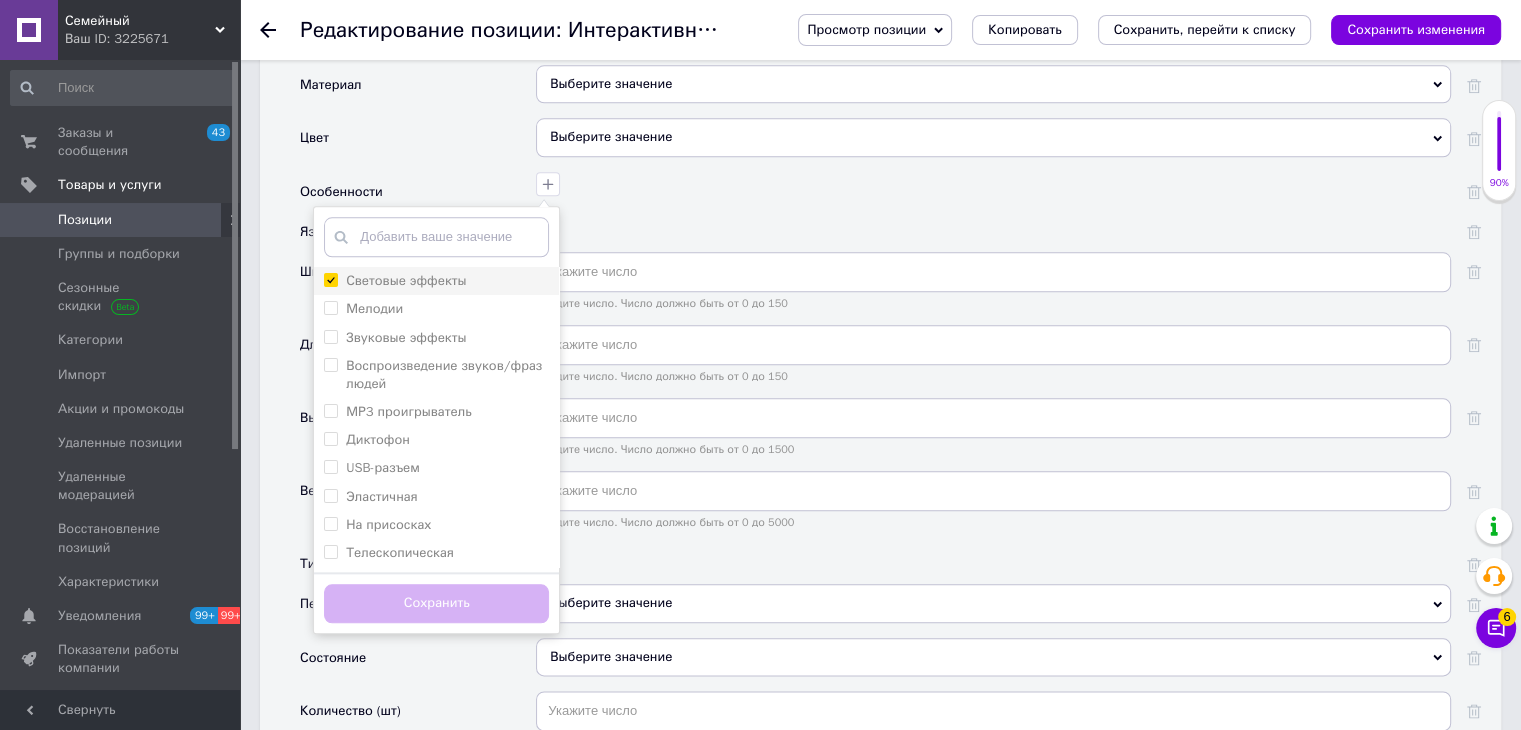 checkbox on "true" 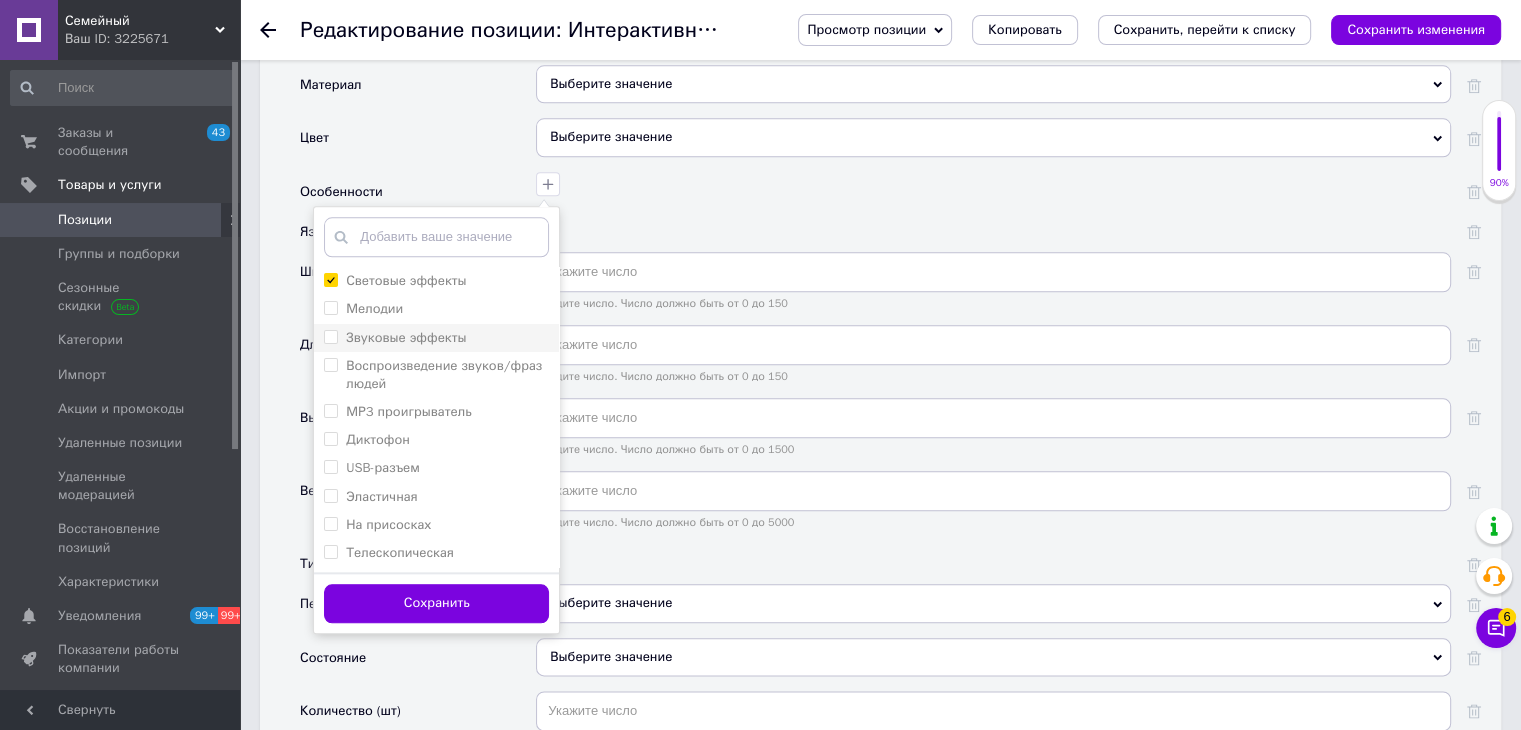 click on "Звуковые эффекты" at bounding box center (406, 337) 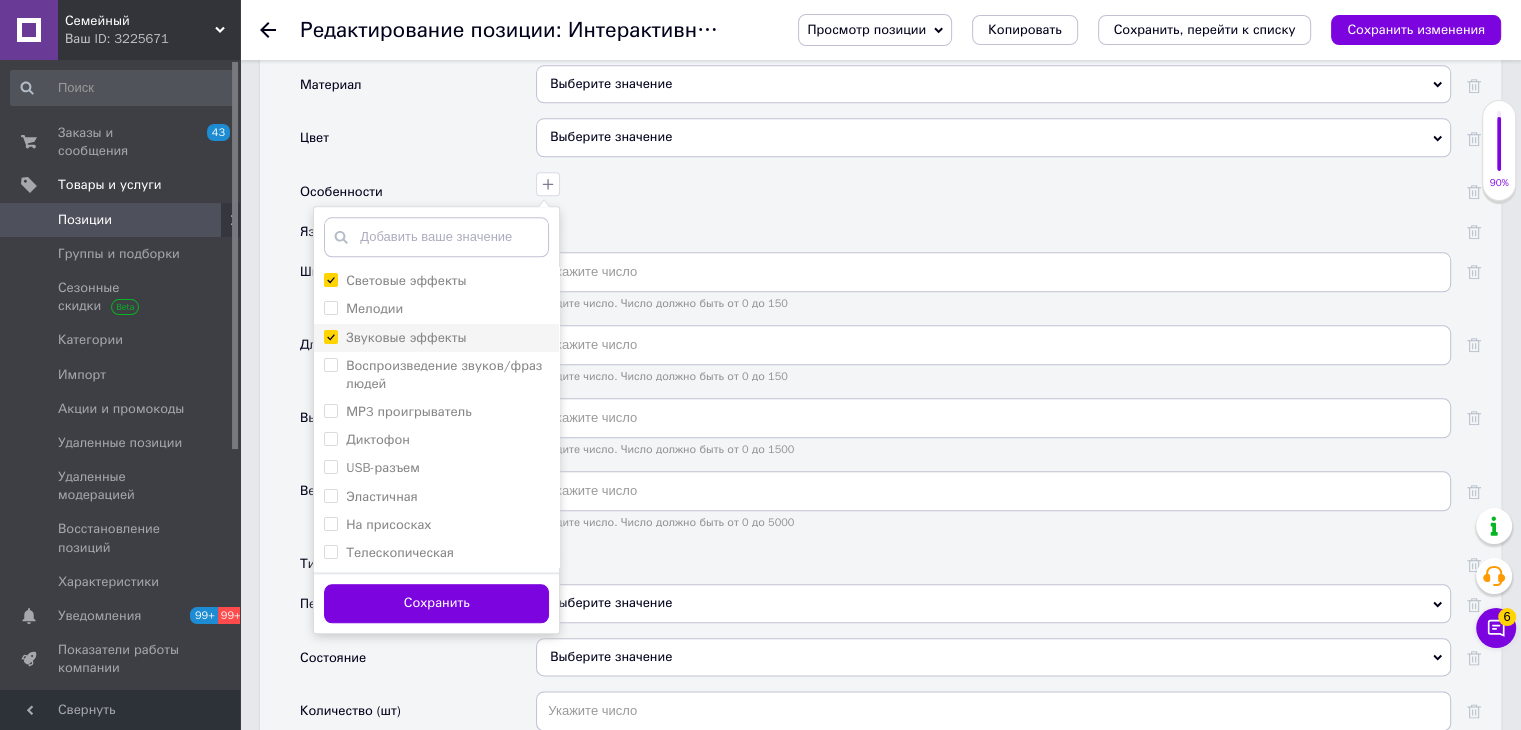 checkbox on "true" 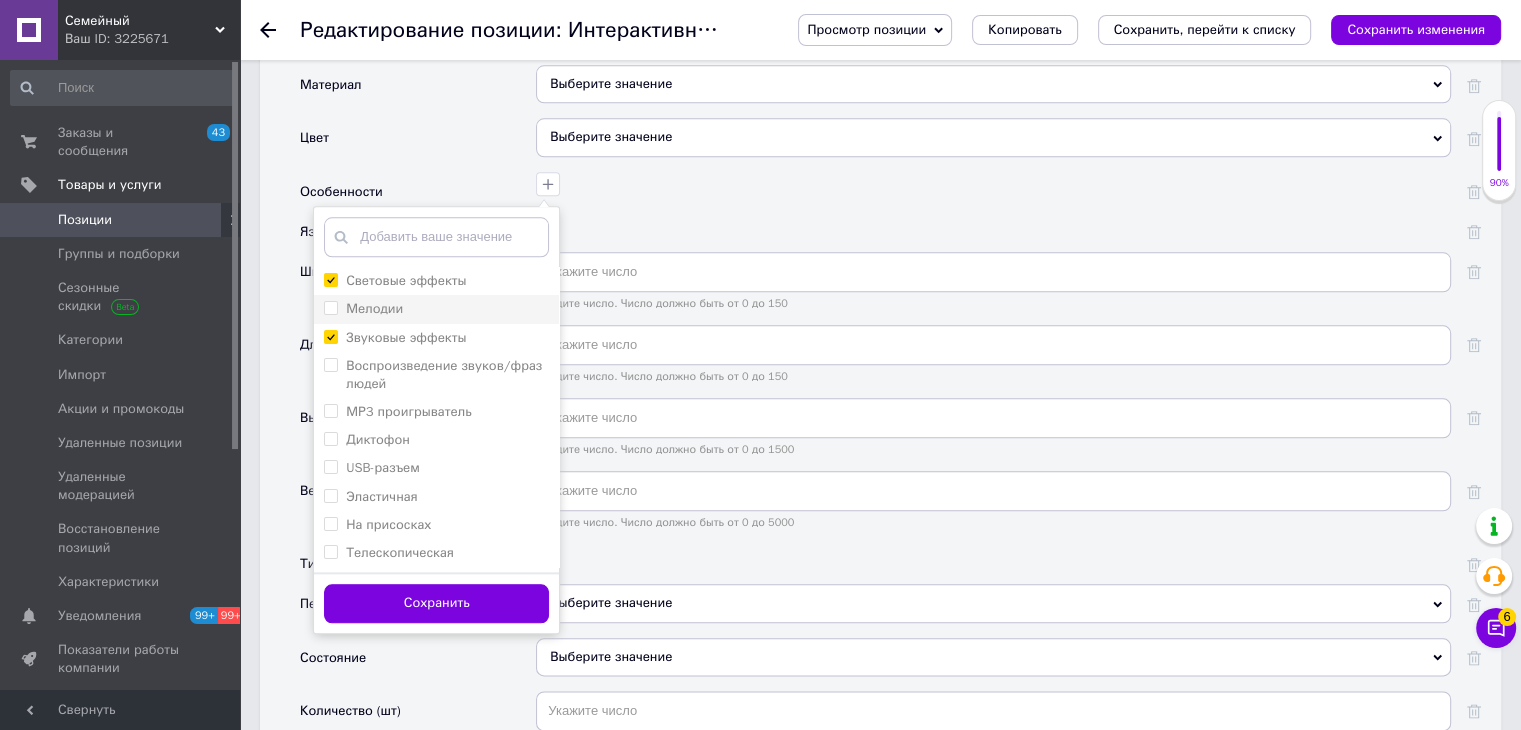 click on "Мелодии" at bounding box center [436, 309] 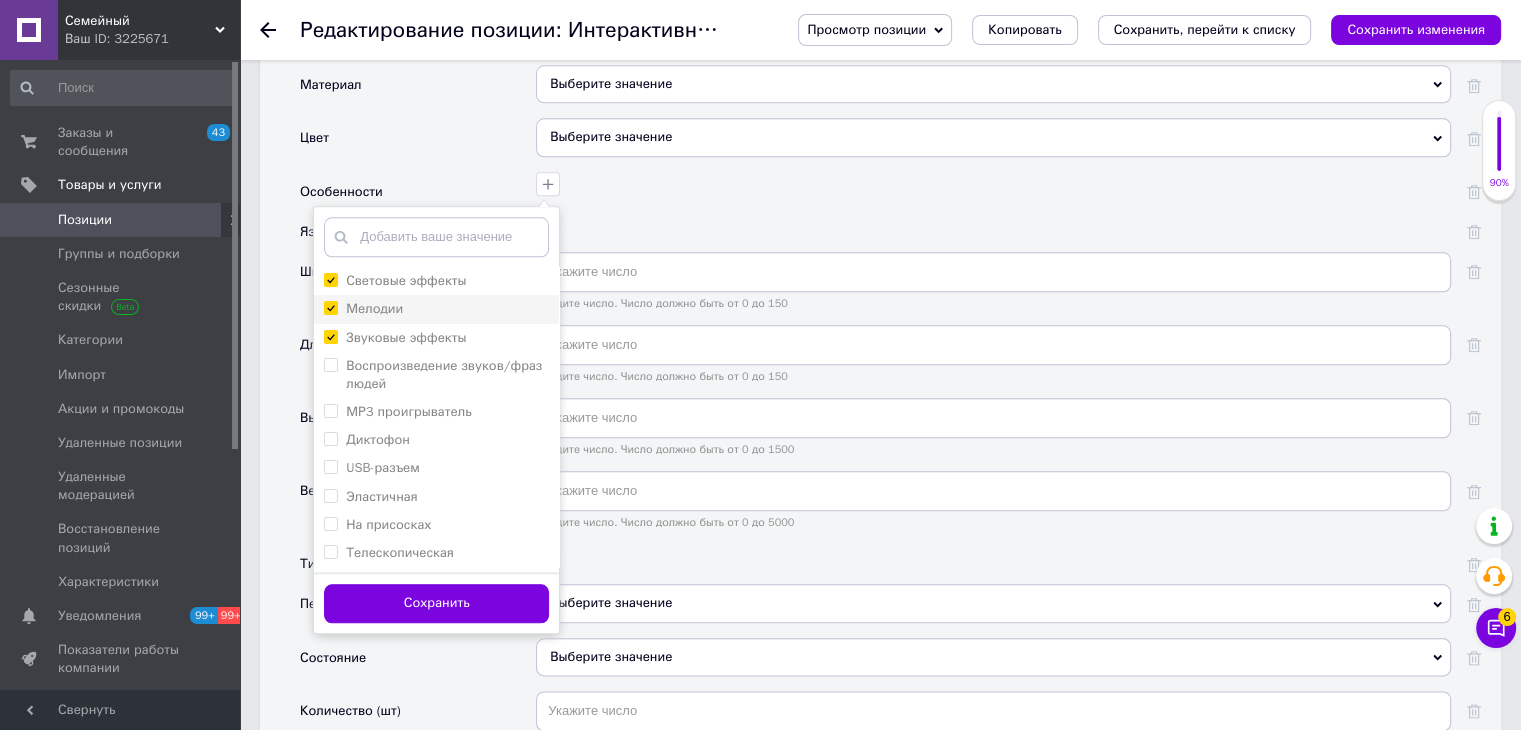 checkbox on "true" 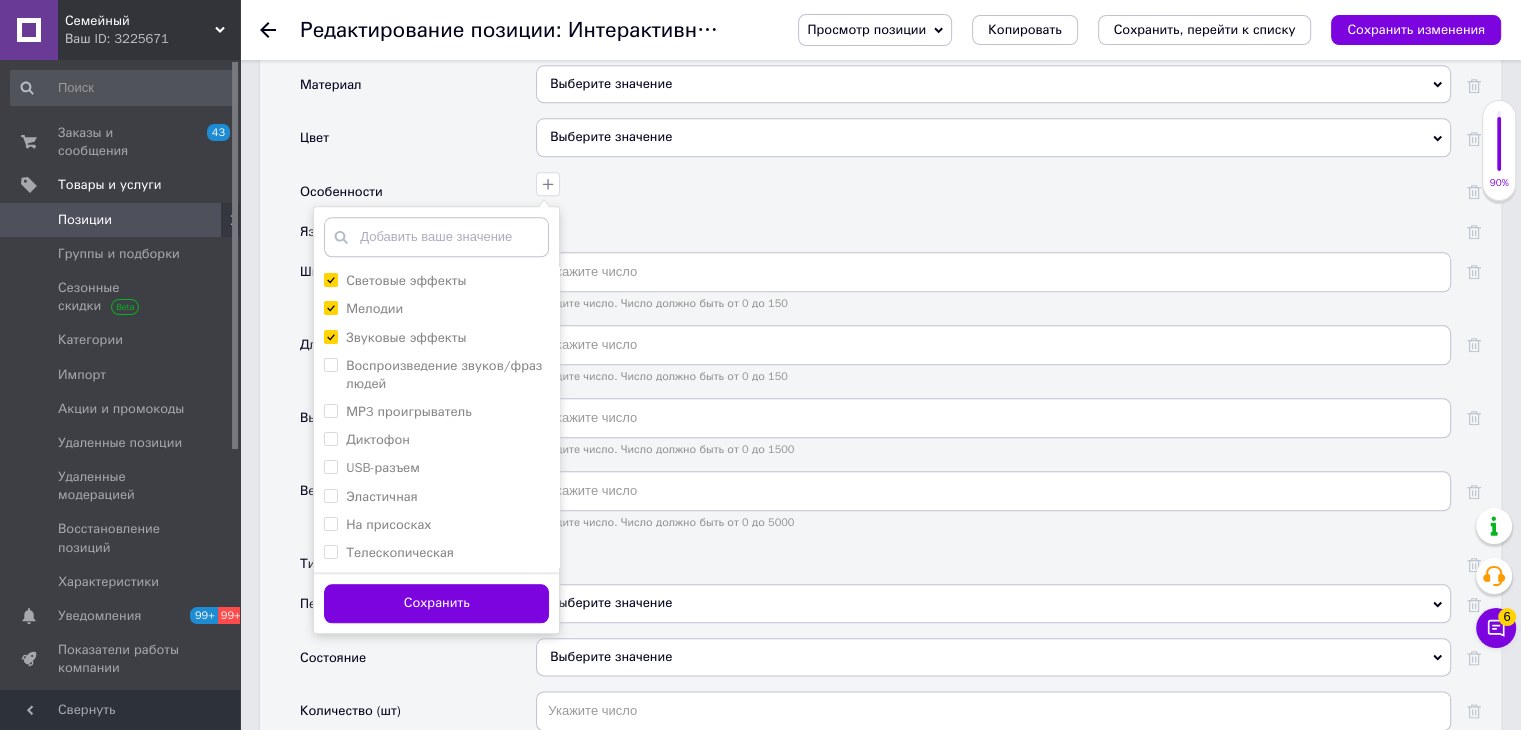 drag, startPoint x: 460, startPoint y: 592, endPoint x: 572, endPoint y: 525, distance: 130.51053 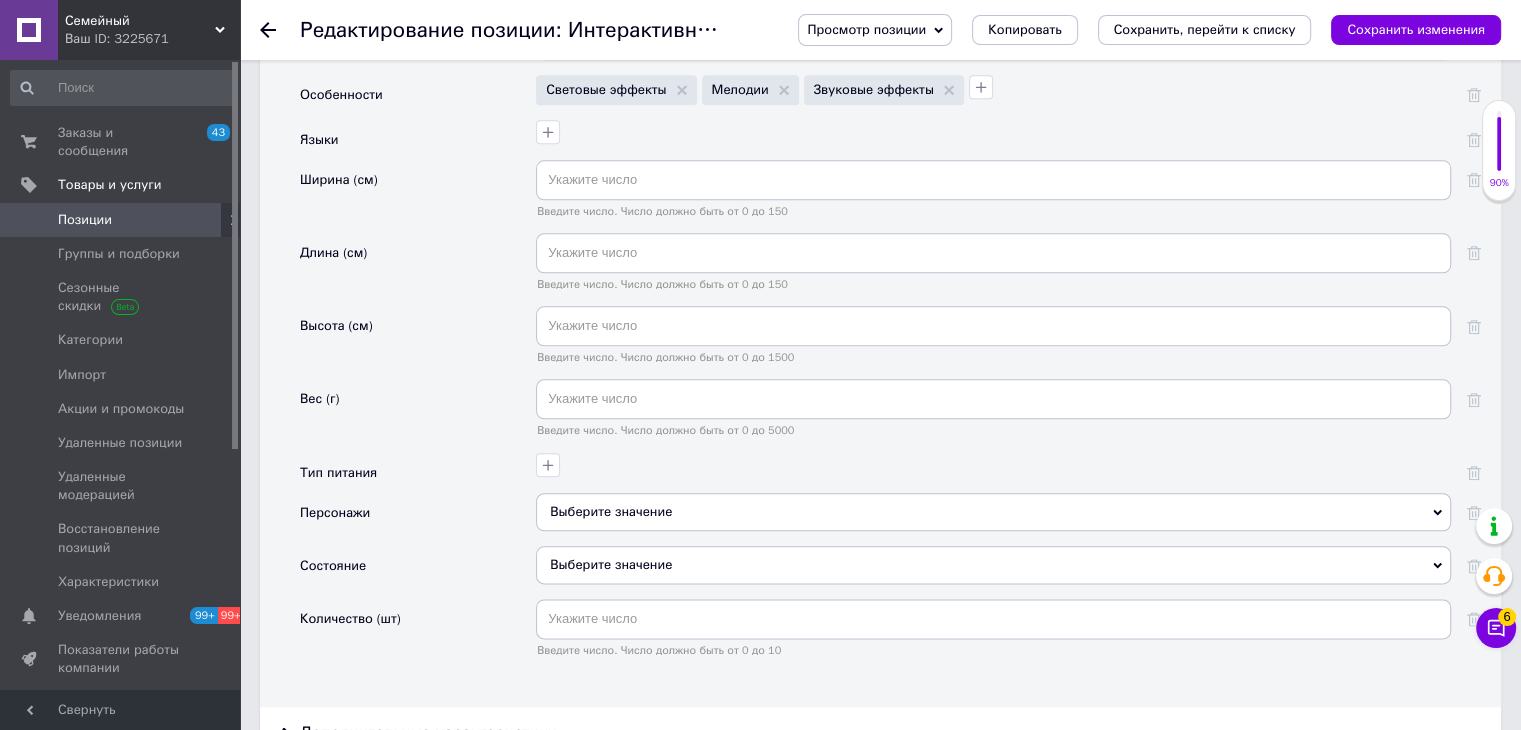 scroll, scrollTop: 2300, scrollLeft: 0, axis: vertical 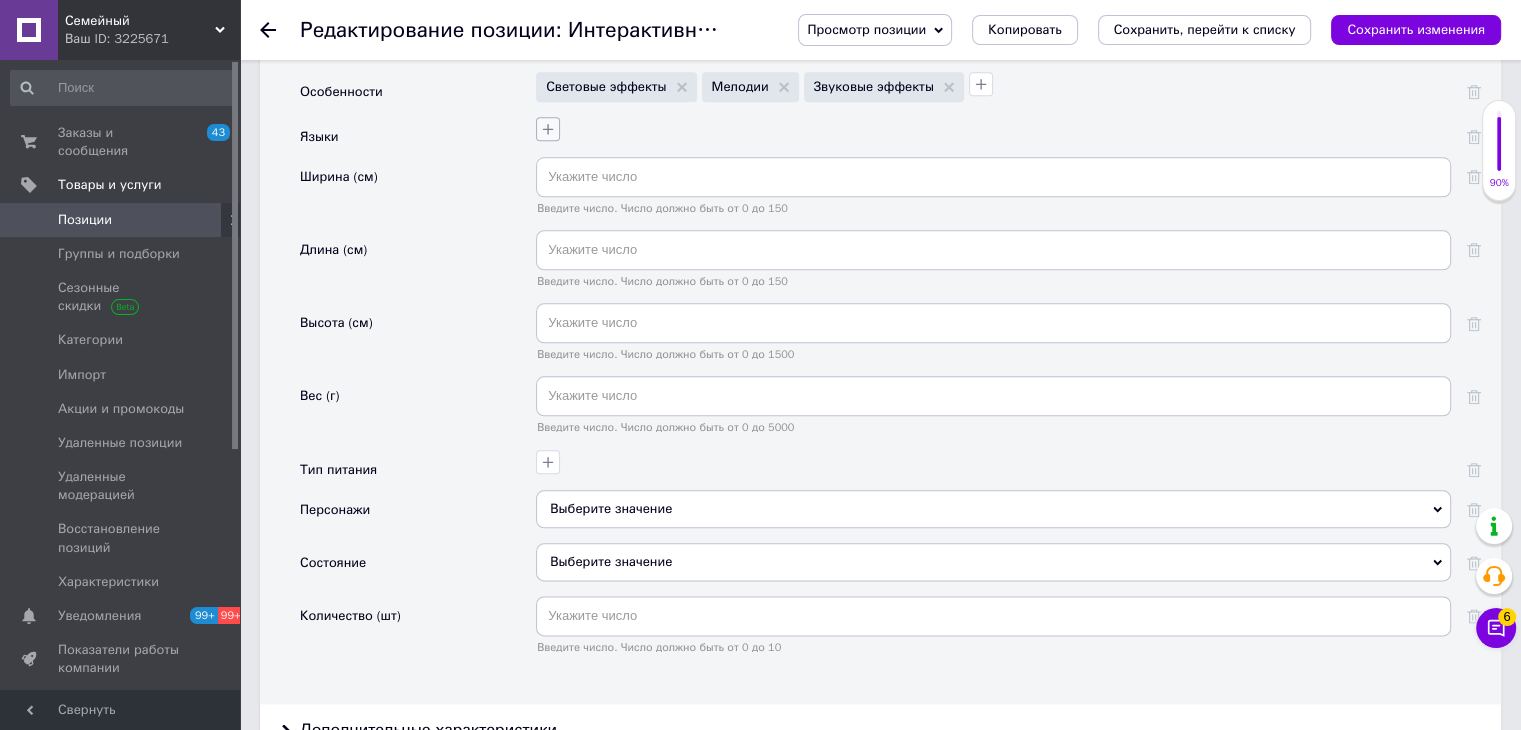 click 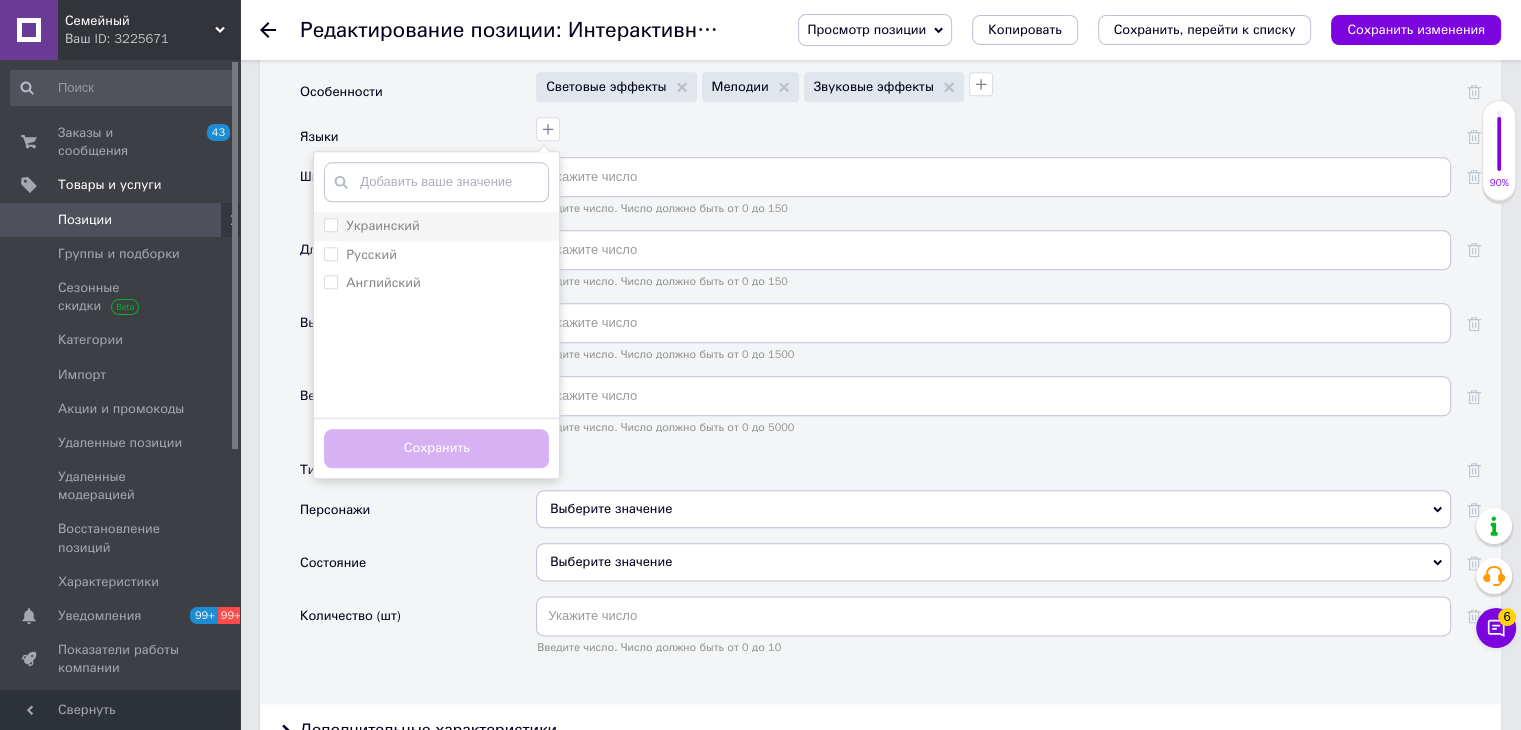 click on "Украинский" at bounding box center [383, 225] 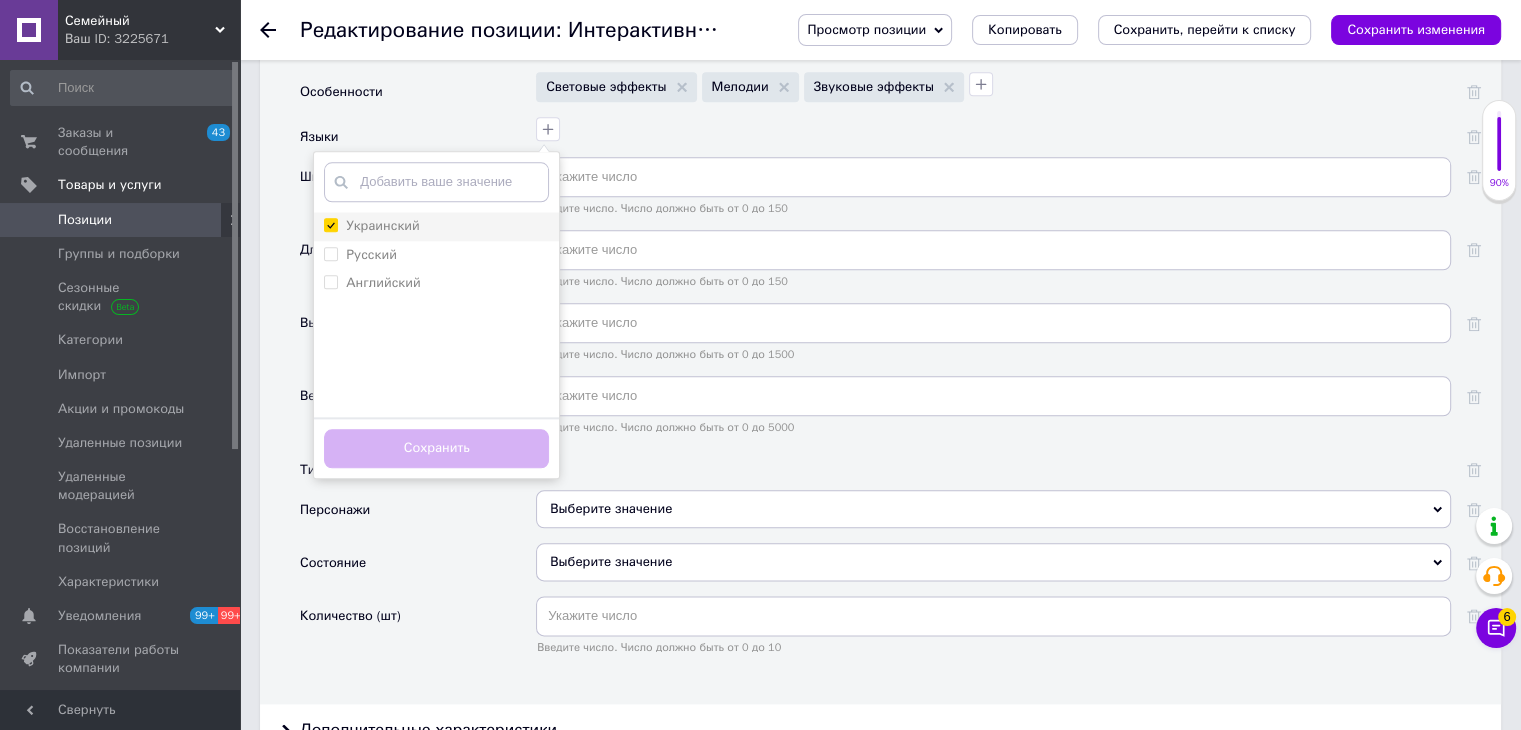 checkbox on "true" 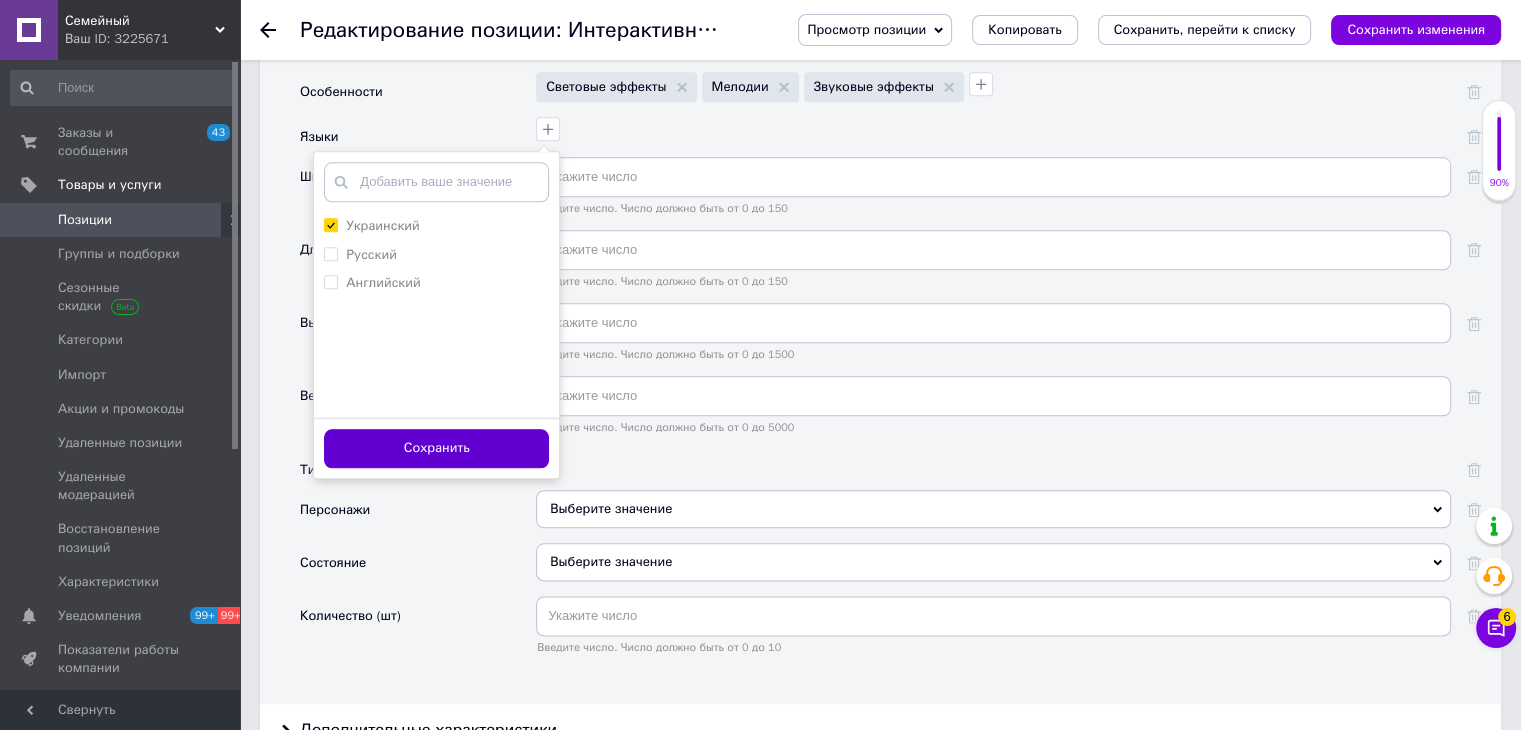 click on "Сохранить" at bounding box center [436, 448] 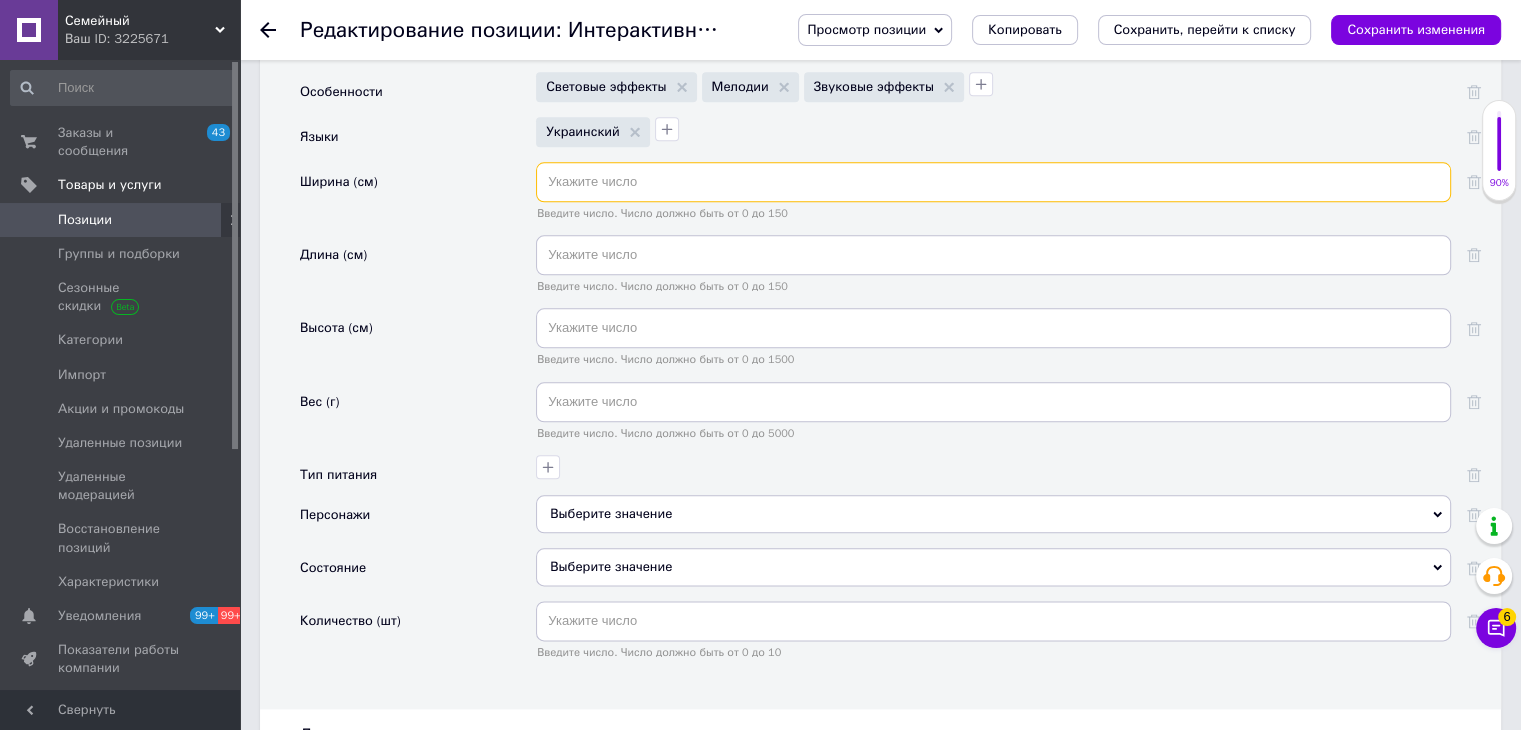 click at bounding box center (993, 182) 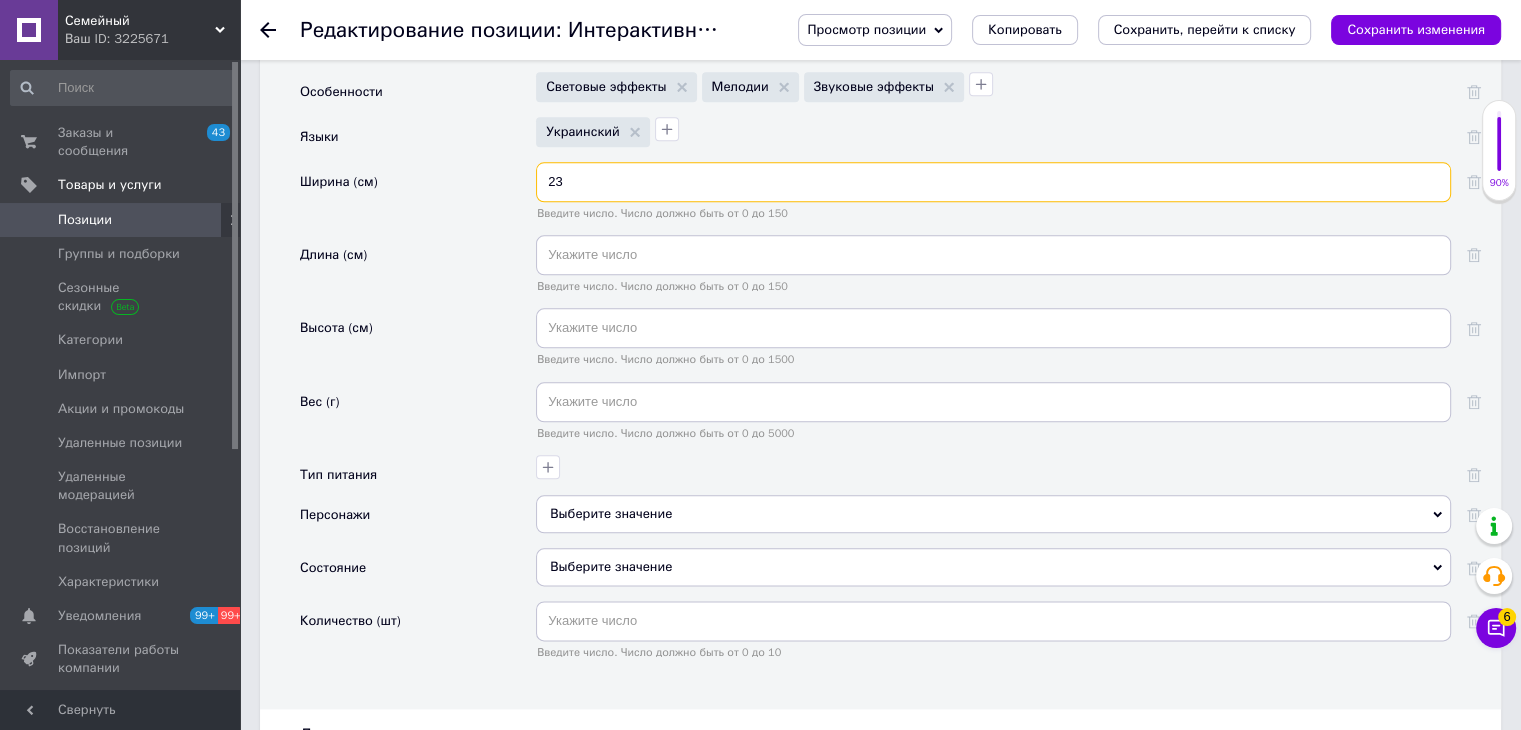 type on "23" 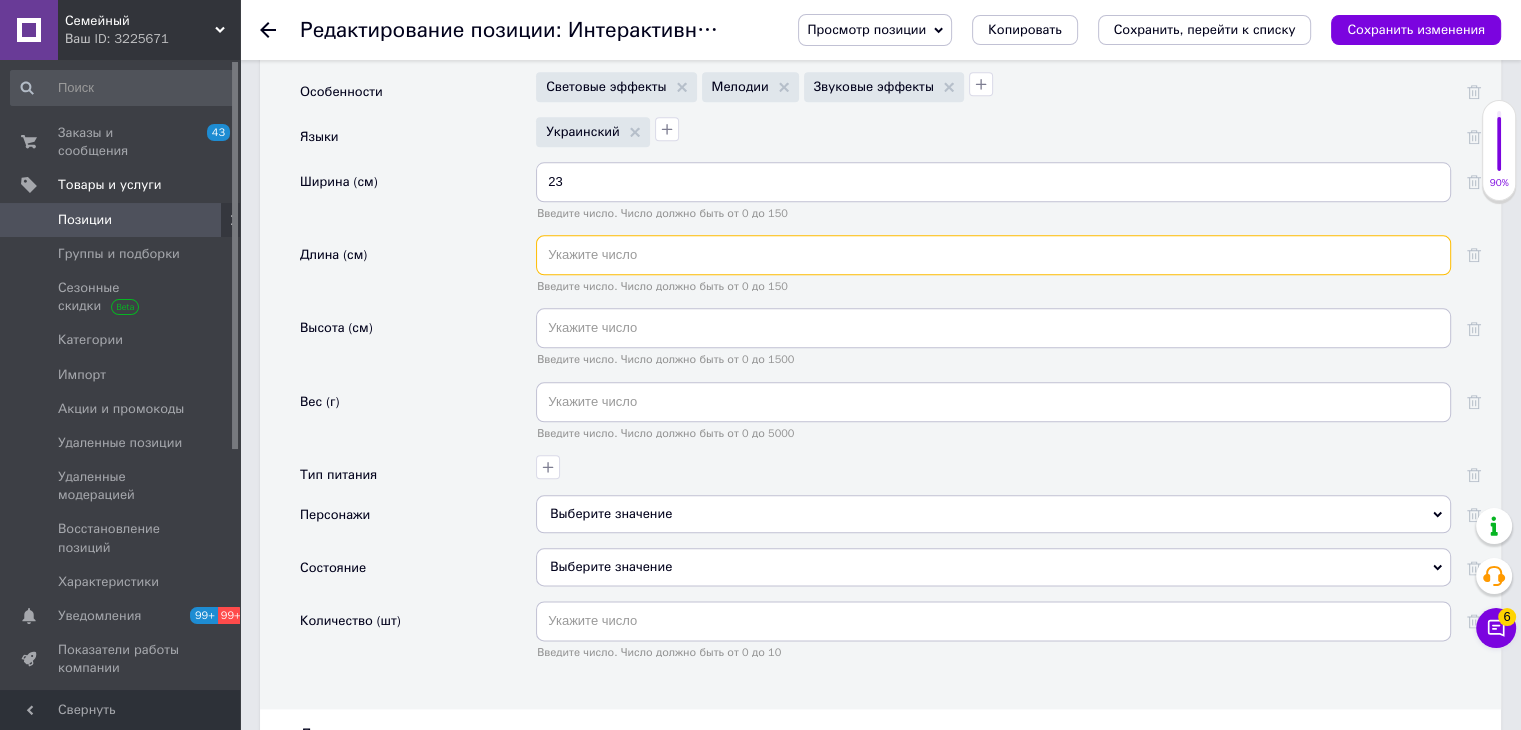 click at bounding box center [993, 255] 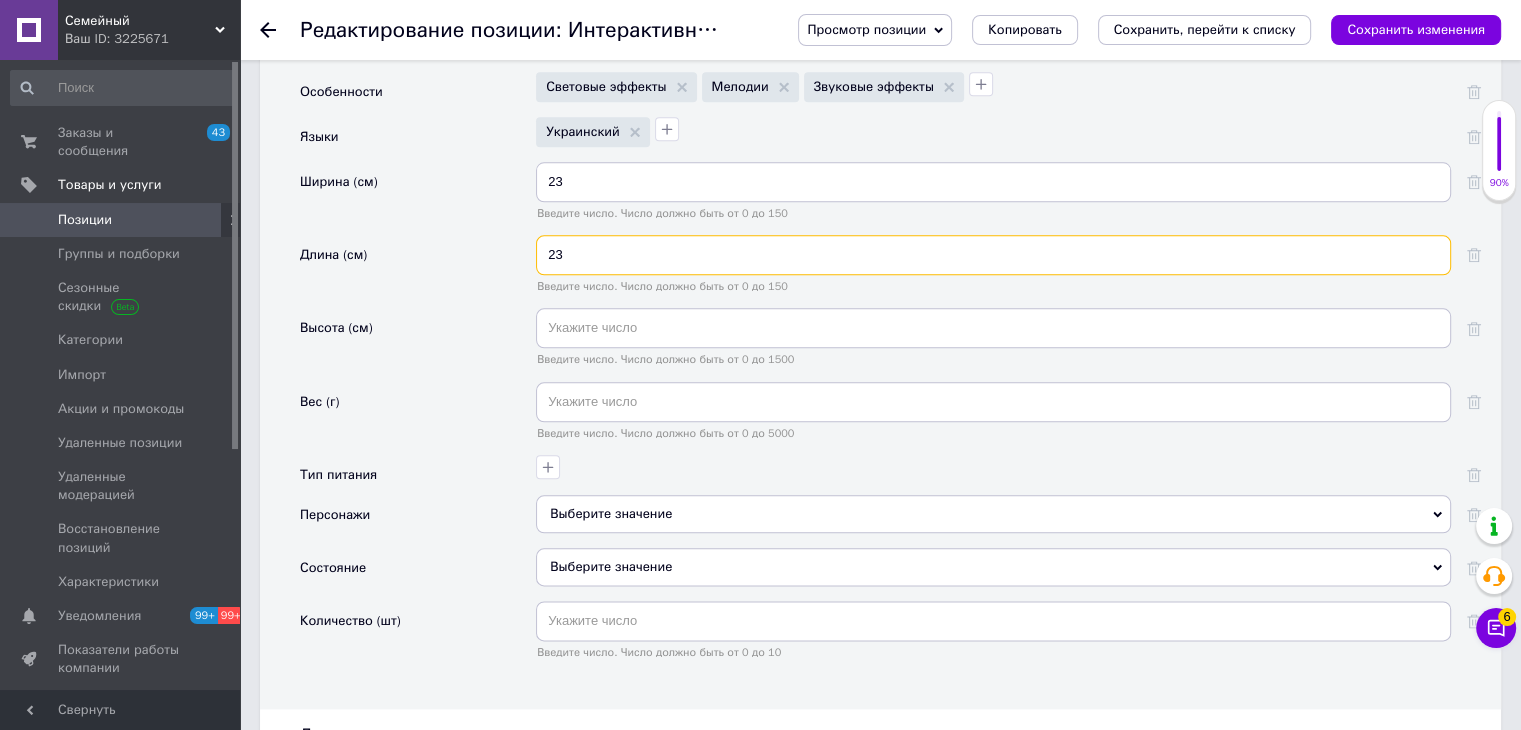 type on "23" 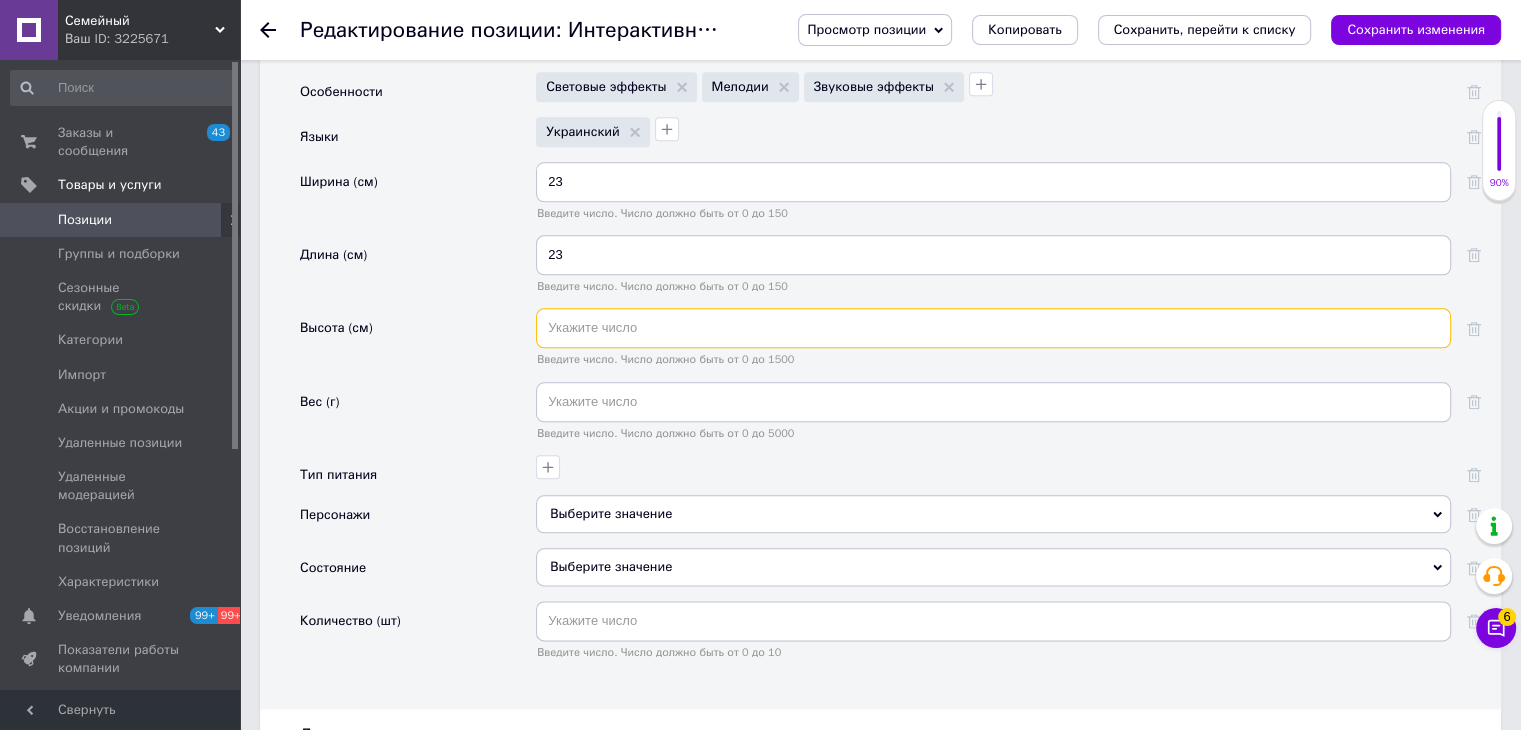 click at bounding box center [993, 328] 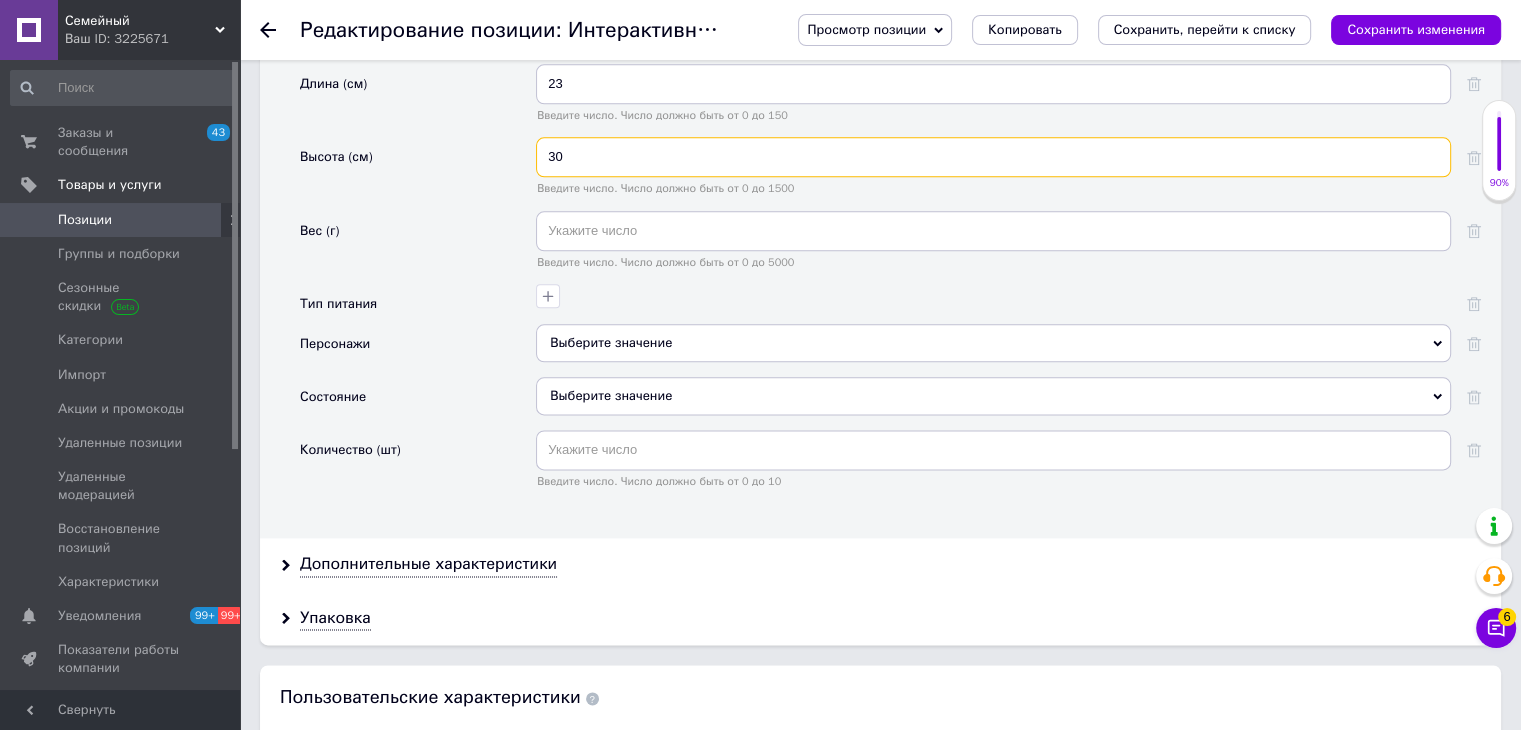 scroll, scrollTop: 2500, scrollLeft: 0, axis: vertical 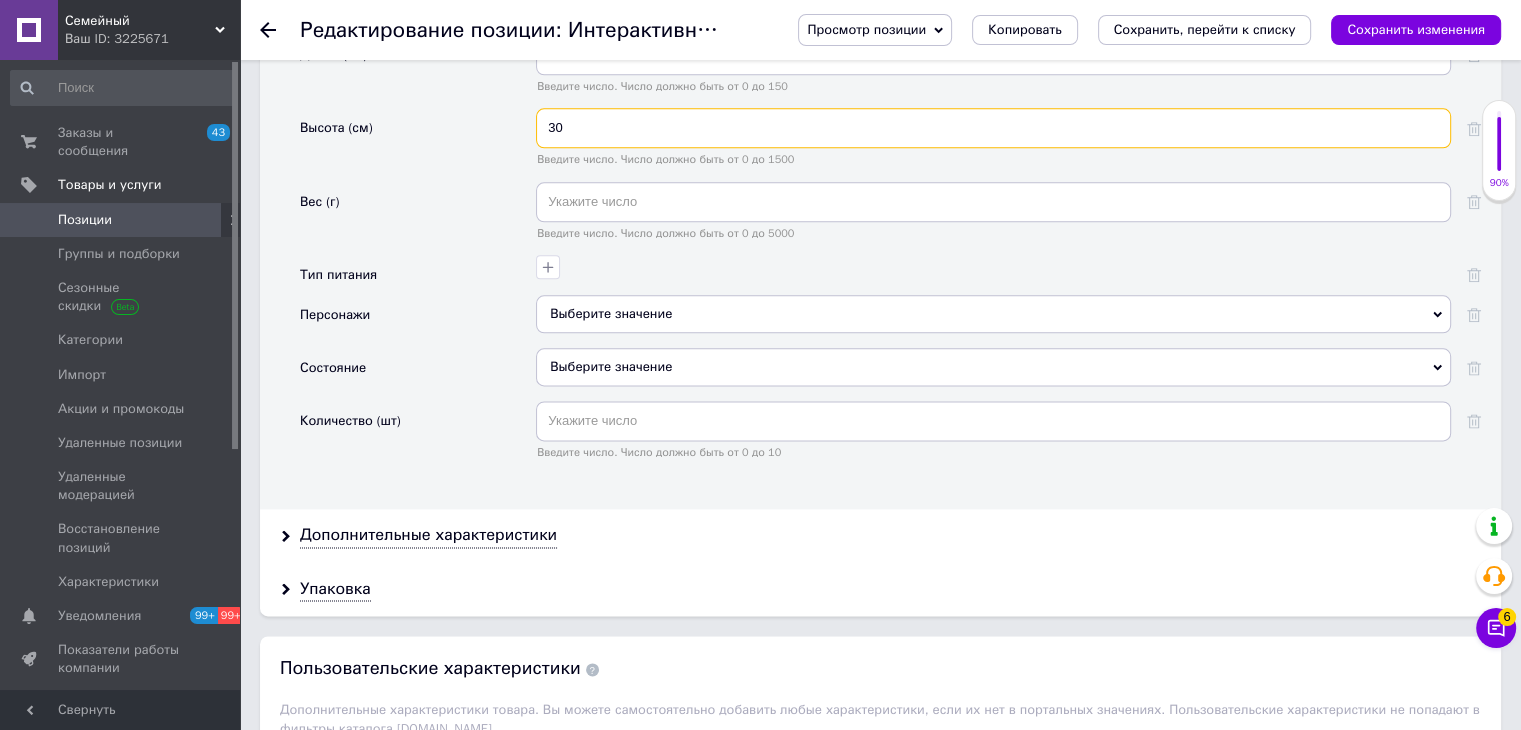 type on "30" 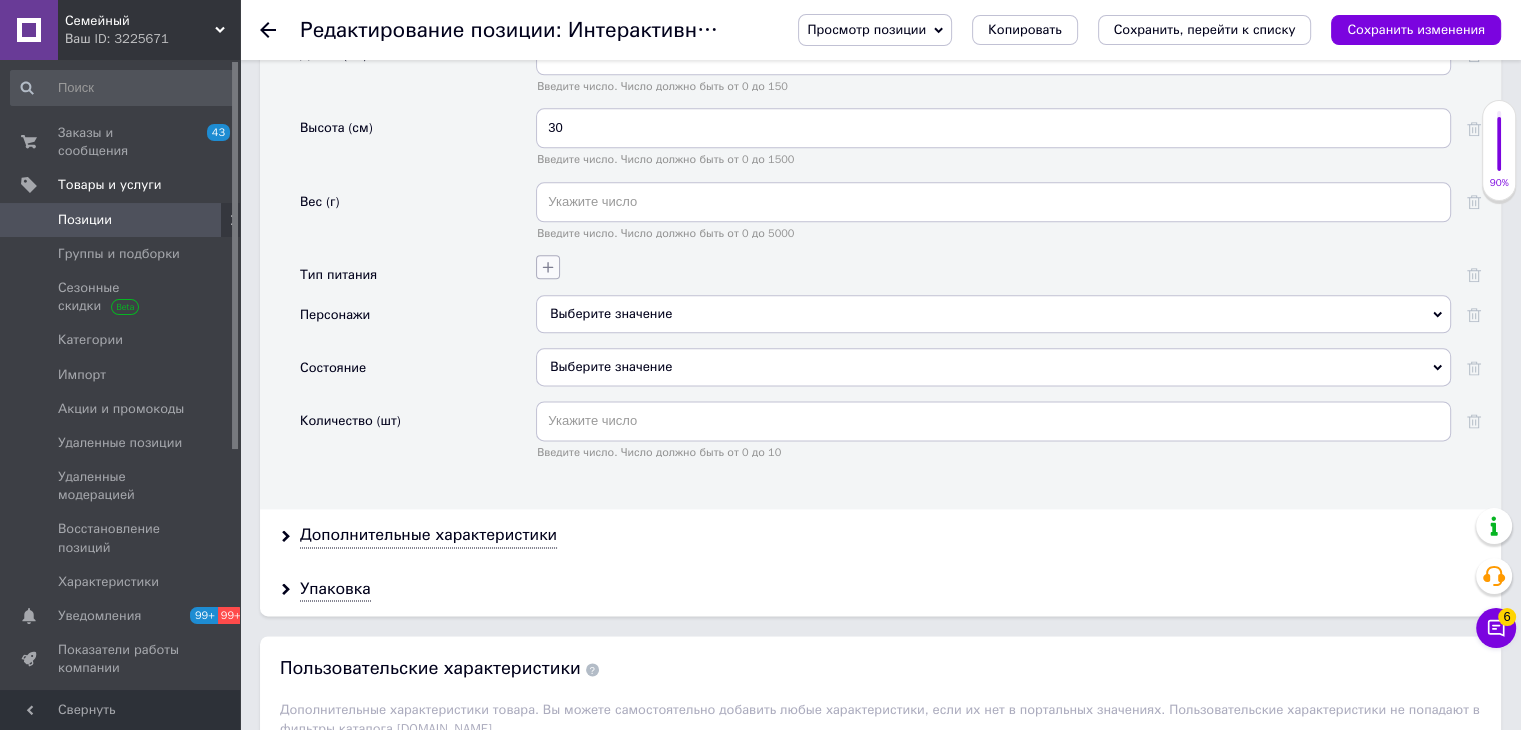 click 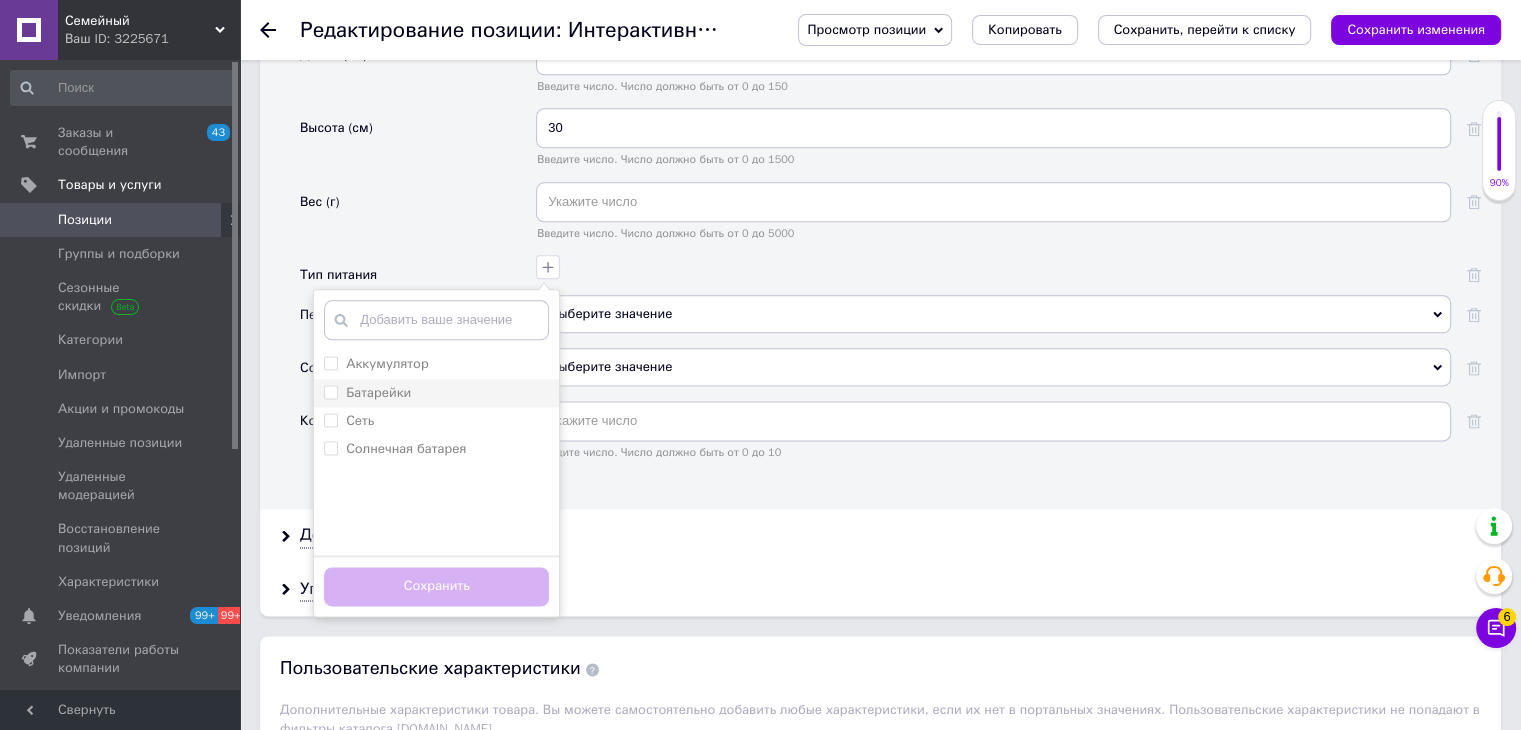 click on "Батарейки" at bounding box center (378, 392) 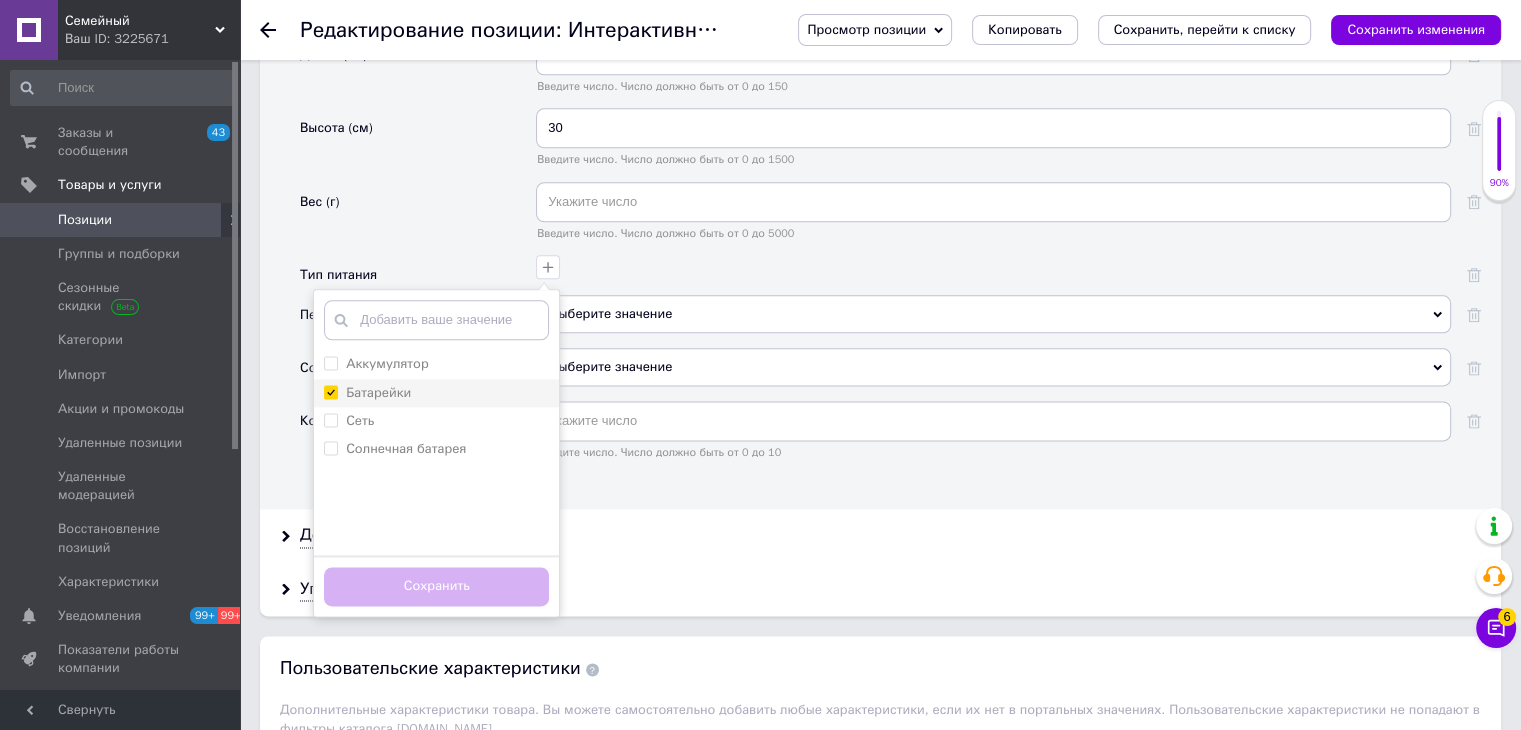 checkbox on "true" 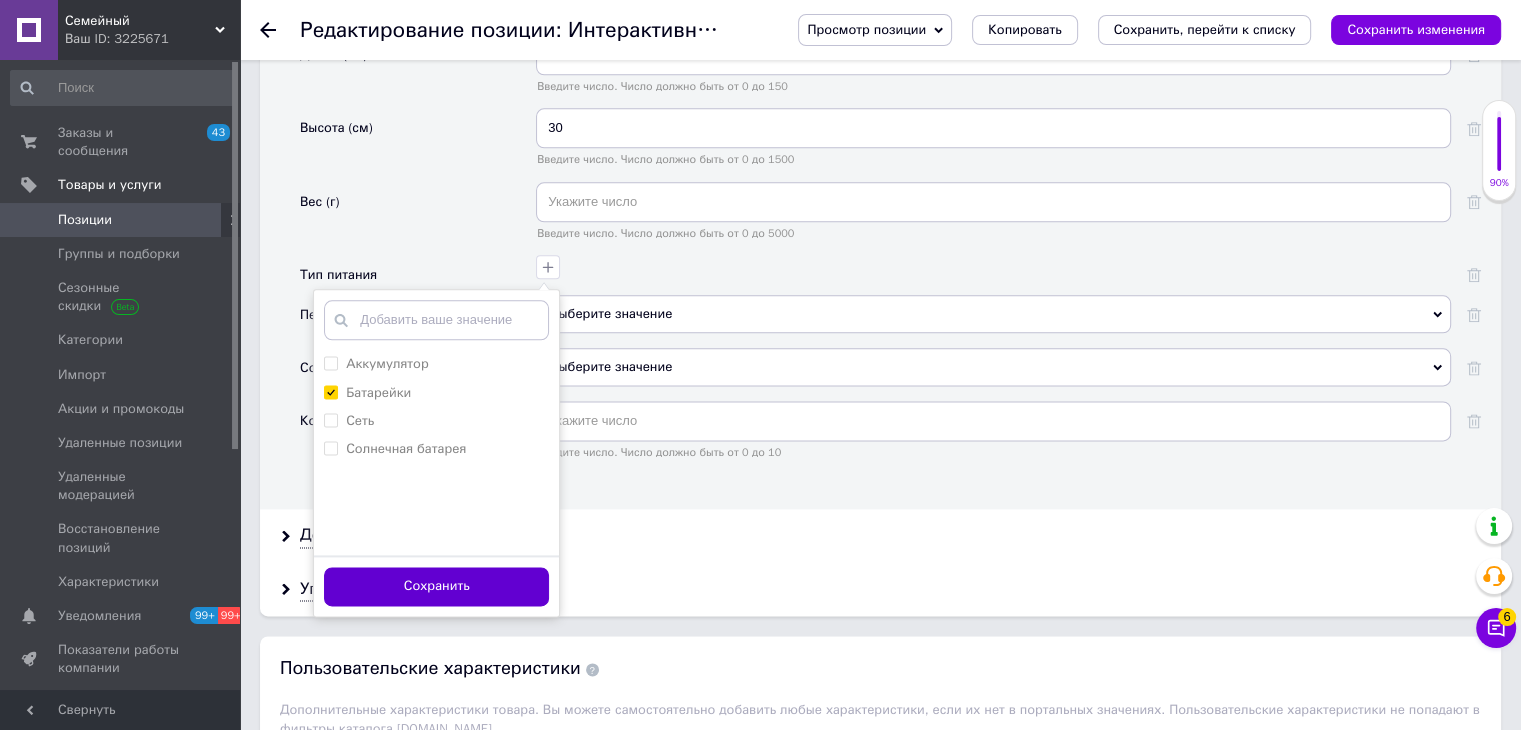 click on "Сохранить" at bounding box center [436, 586] 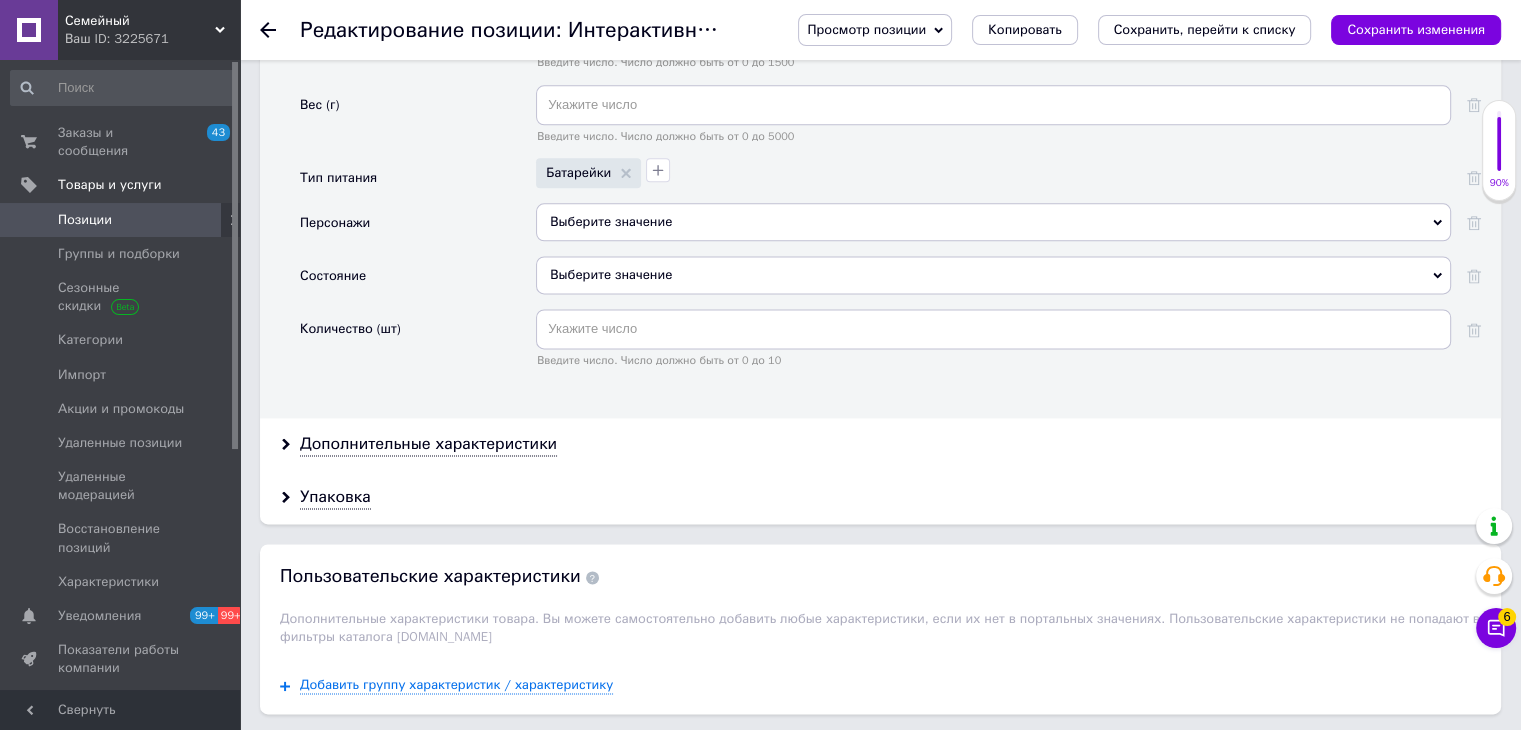 scroll, scrollTop: 2600, scrollLeft: 0, axis: vertical 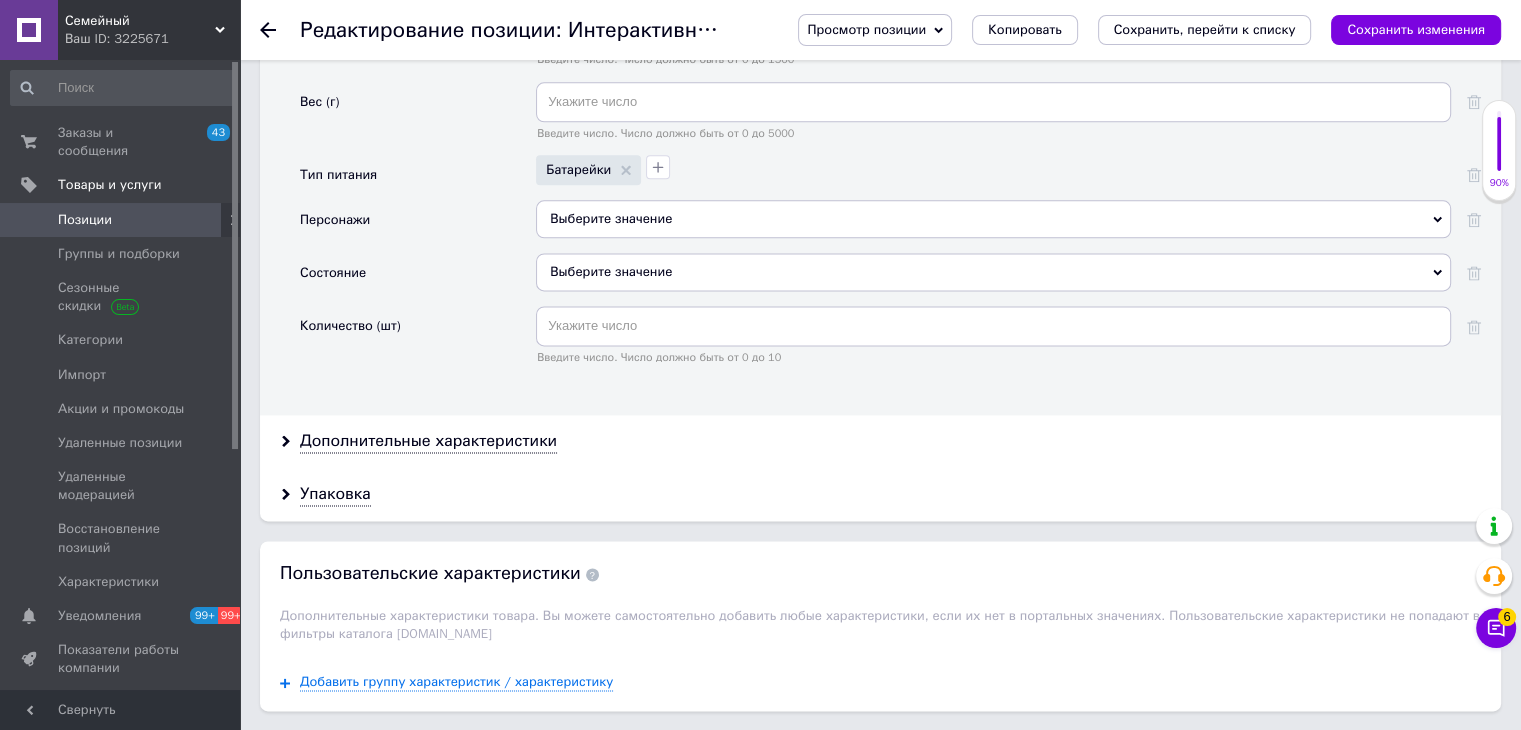 click on "Выберите значение" at bounding box center [993, 272] 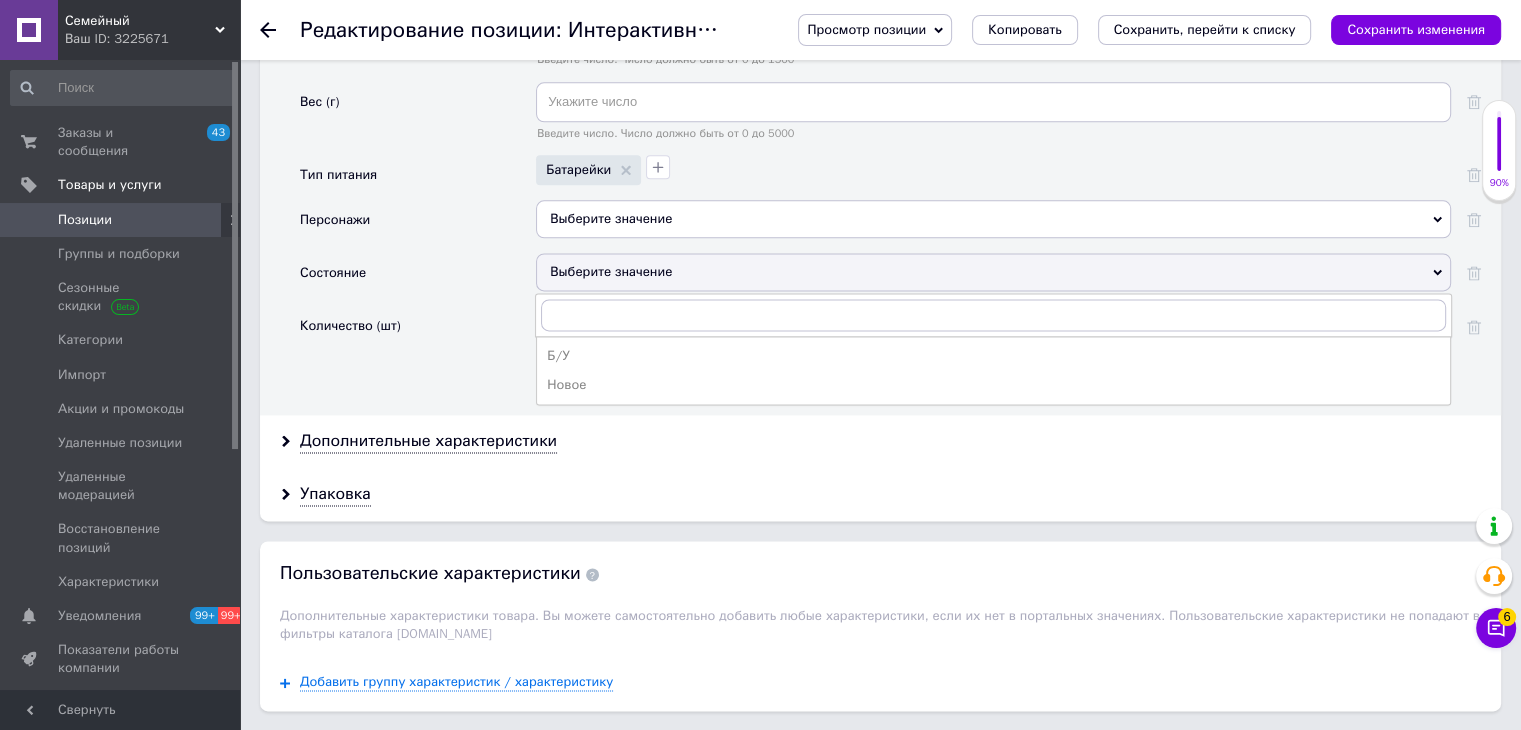 click on "Новое" at bounding box center (993, 385) 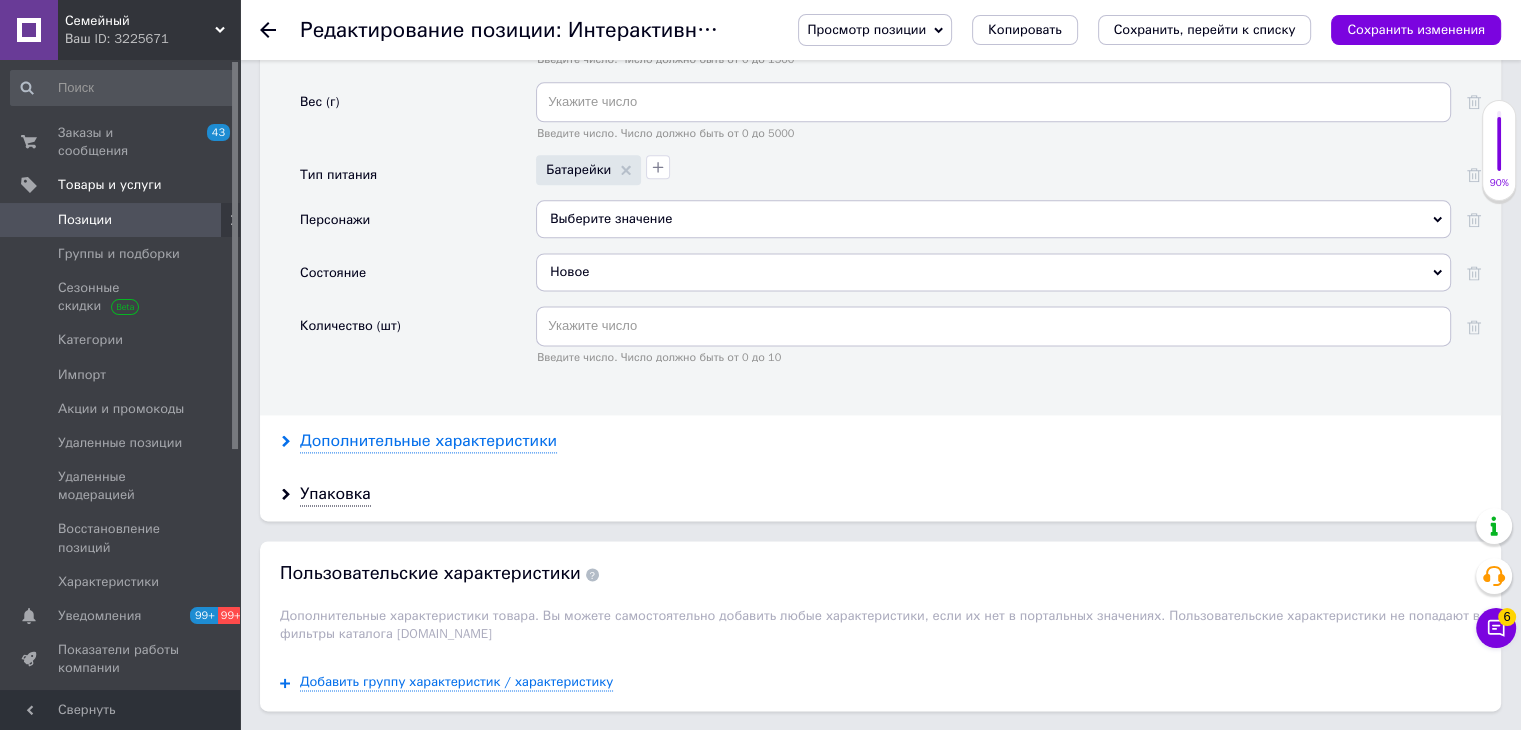 click on "Дополнительные характеристики" at bounding box center (428, 441) 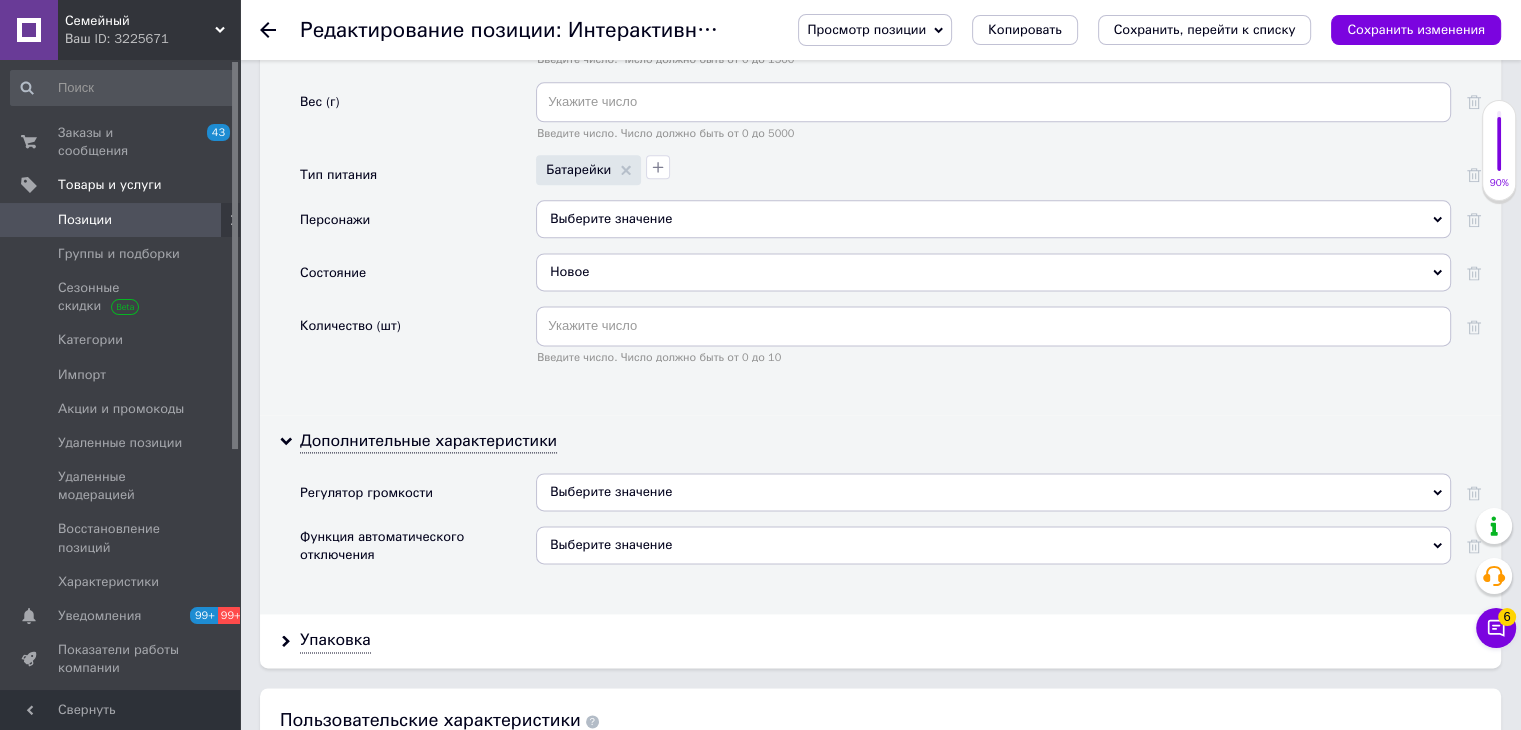 scroll, scrollTop: 2900, scrollLeft: 0, axis: vertical 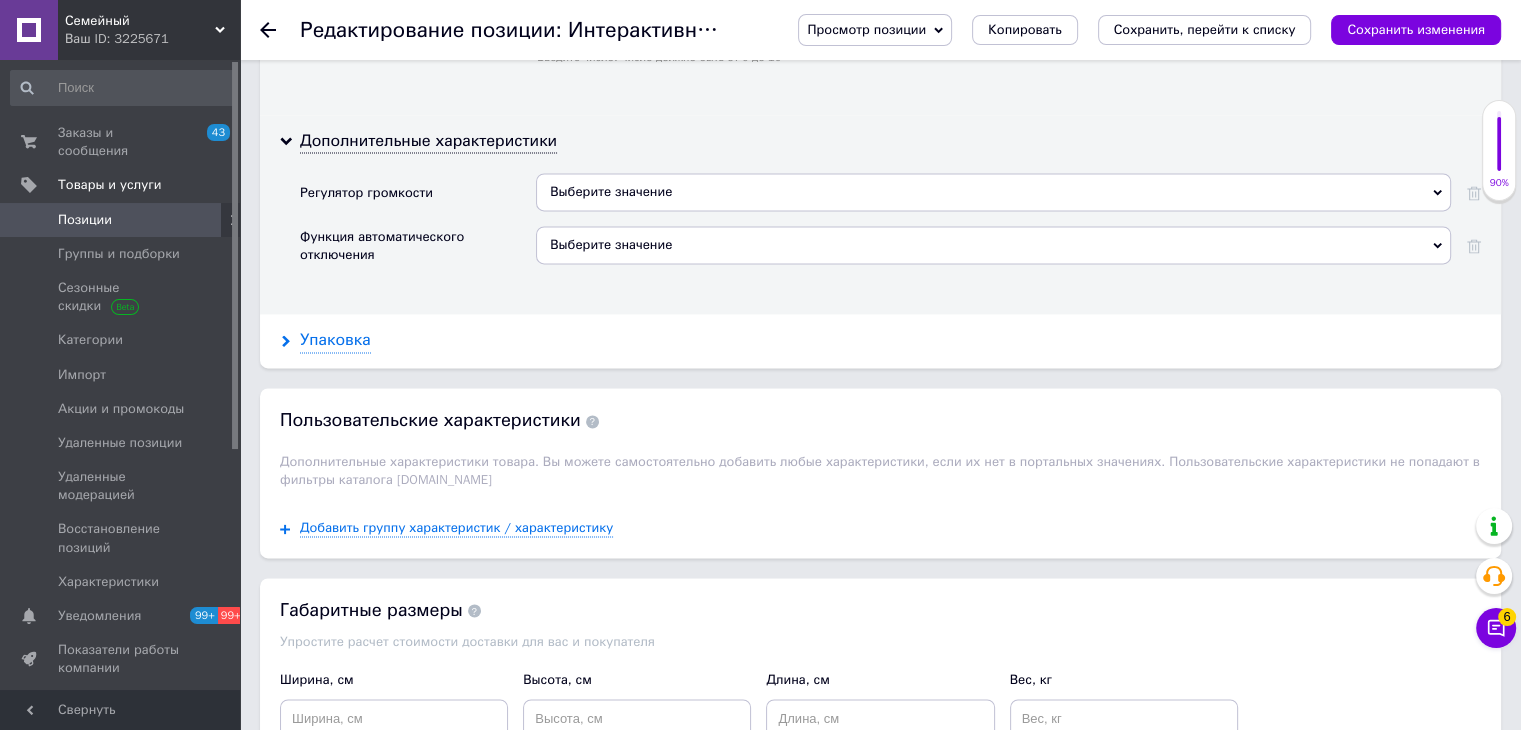 click on "Упаковка" at bounding box center [335, 340] 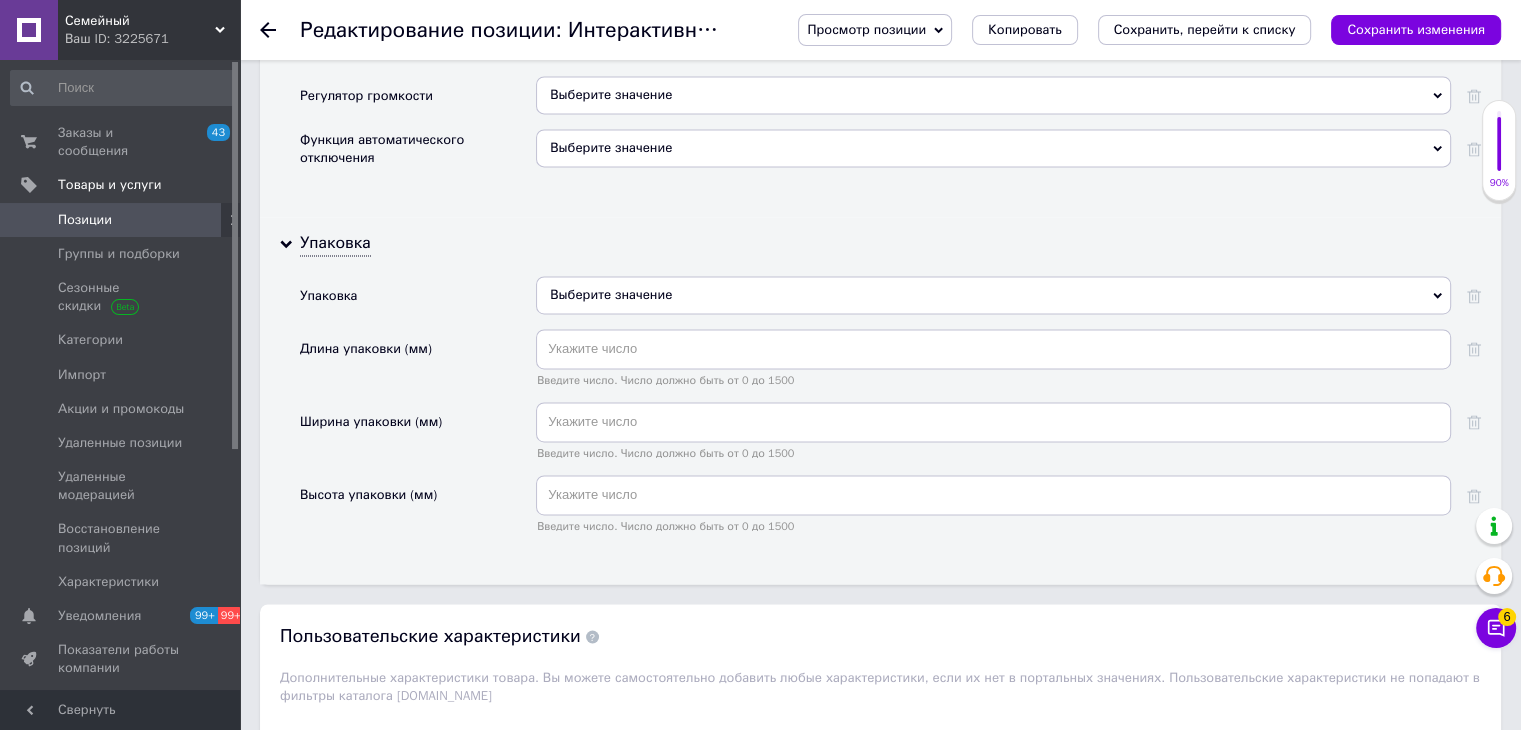 scroll, scrollTop: 3000, scrollLeft: 0, axis: vertical 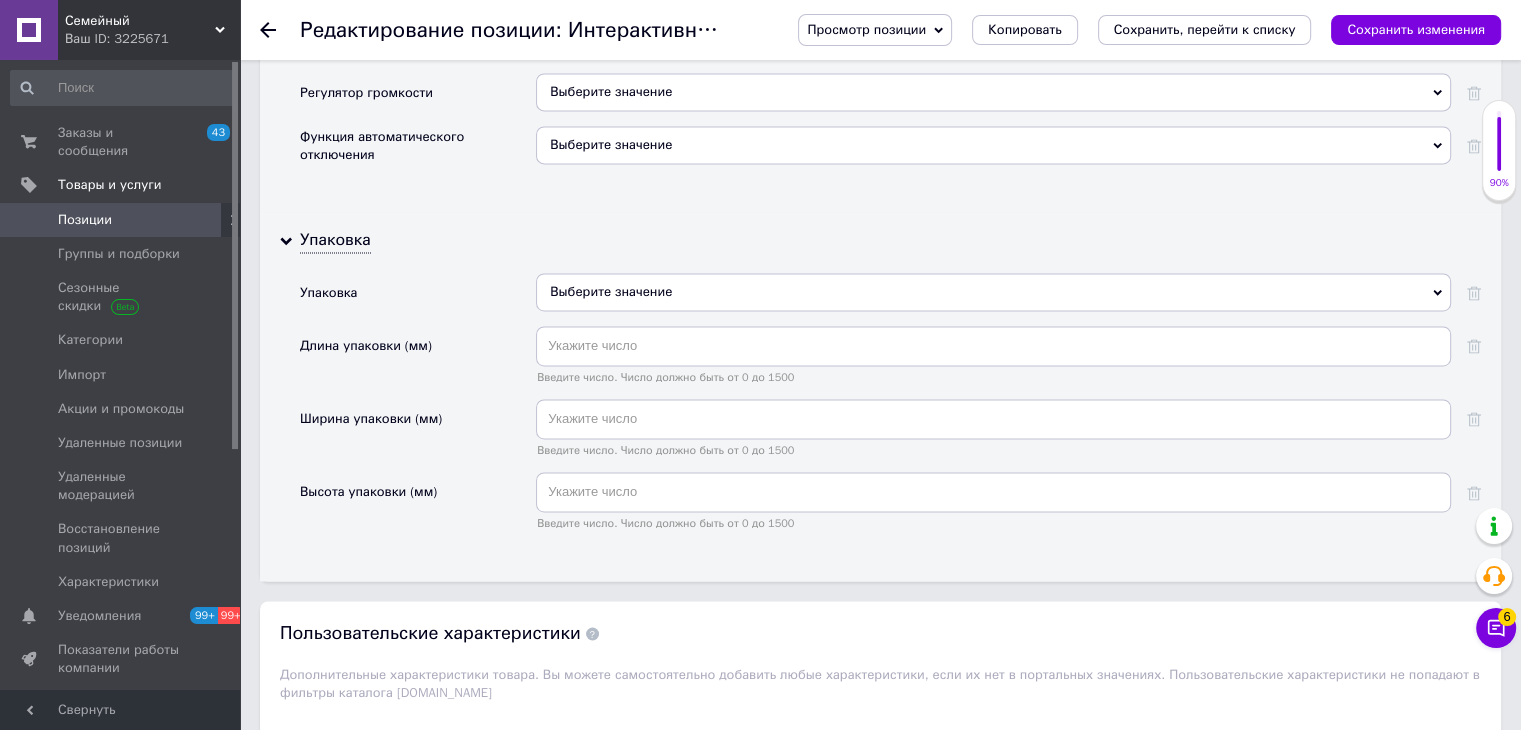 click on "Выберите значение" at bounding box center [993, 292] 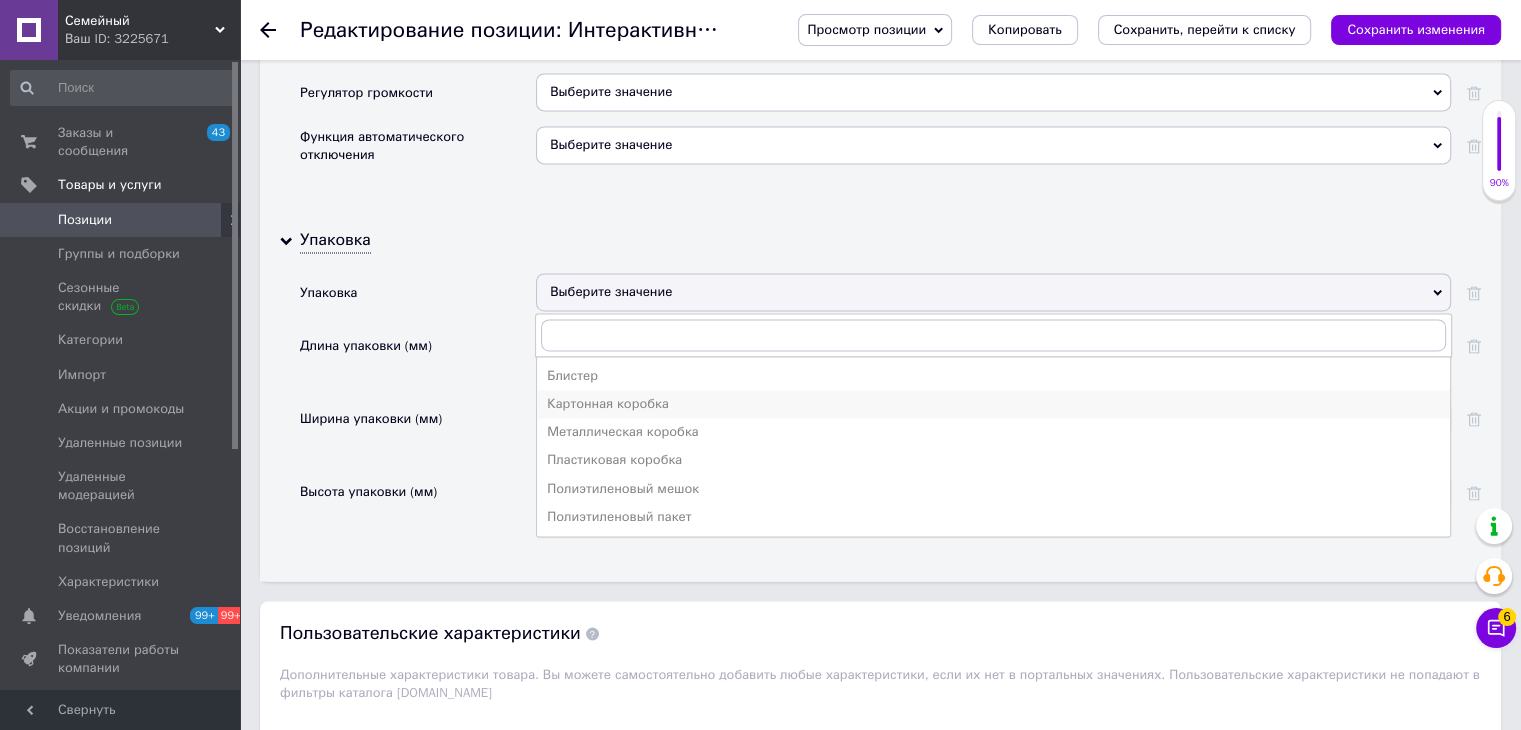 click on "Картонная коробка" at bounding box center [993, 404] 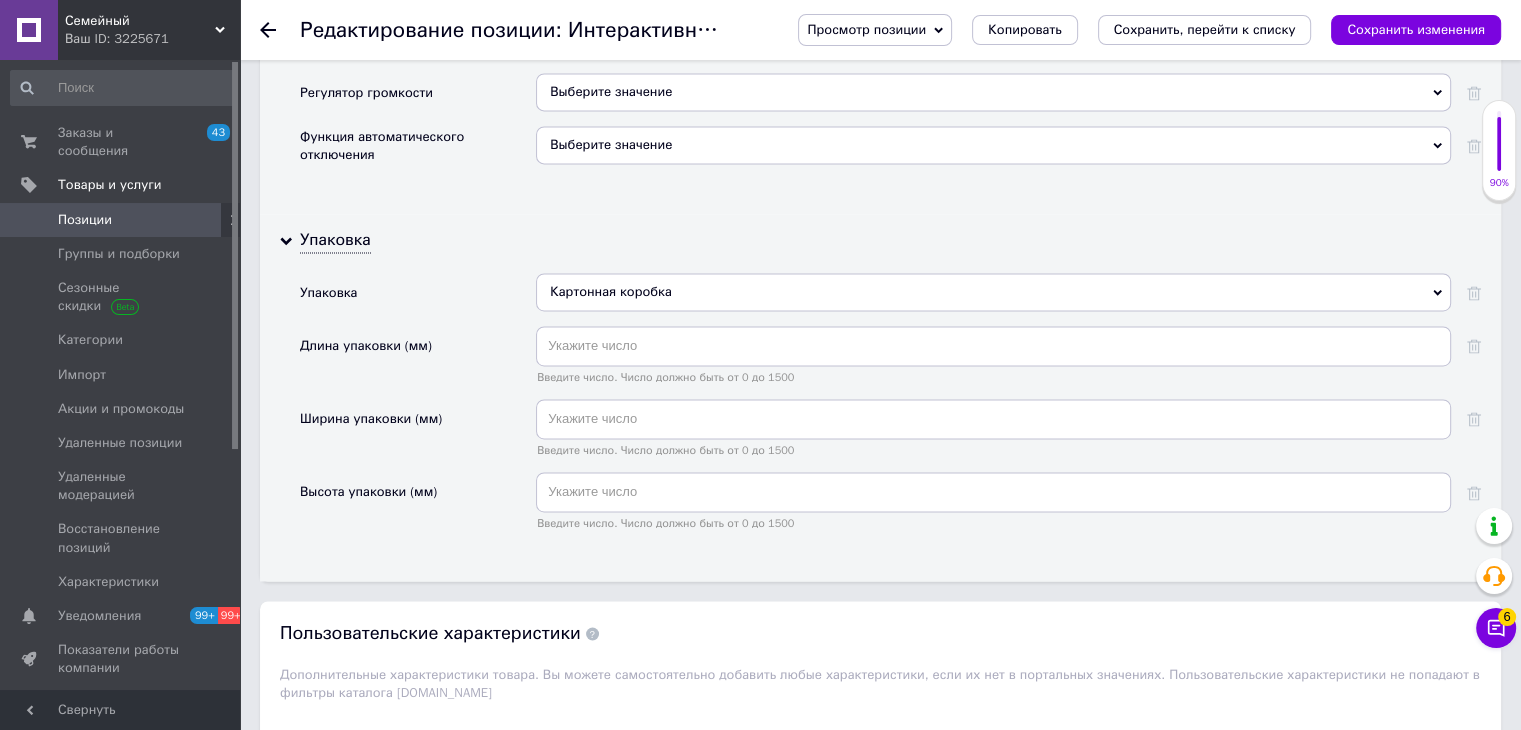 click on "Введите число. Число должно быть от 0 до 1500" at bounding box center [993, 362] 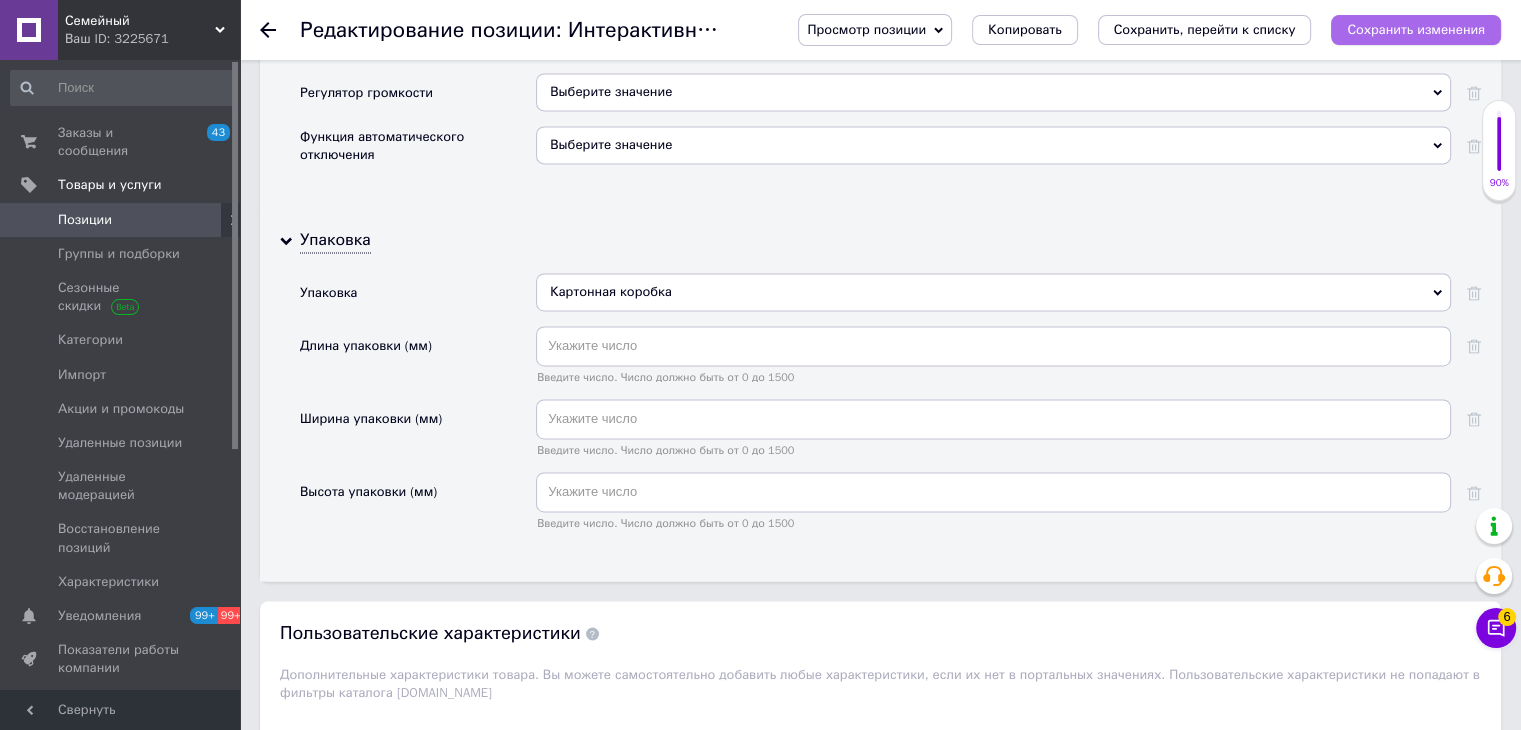 click on "Сохранить изменения" at bounding box center [1416, 29] 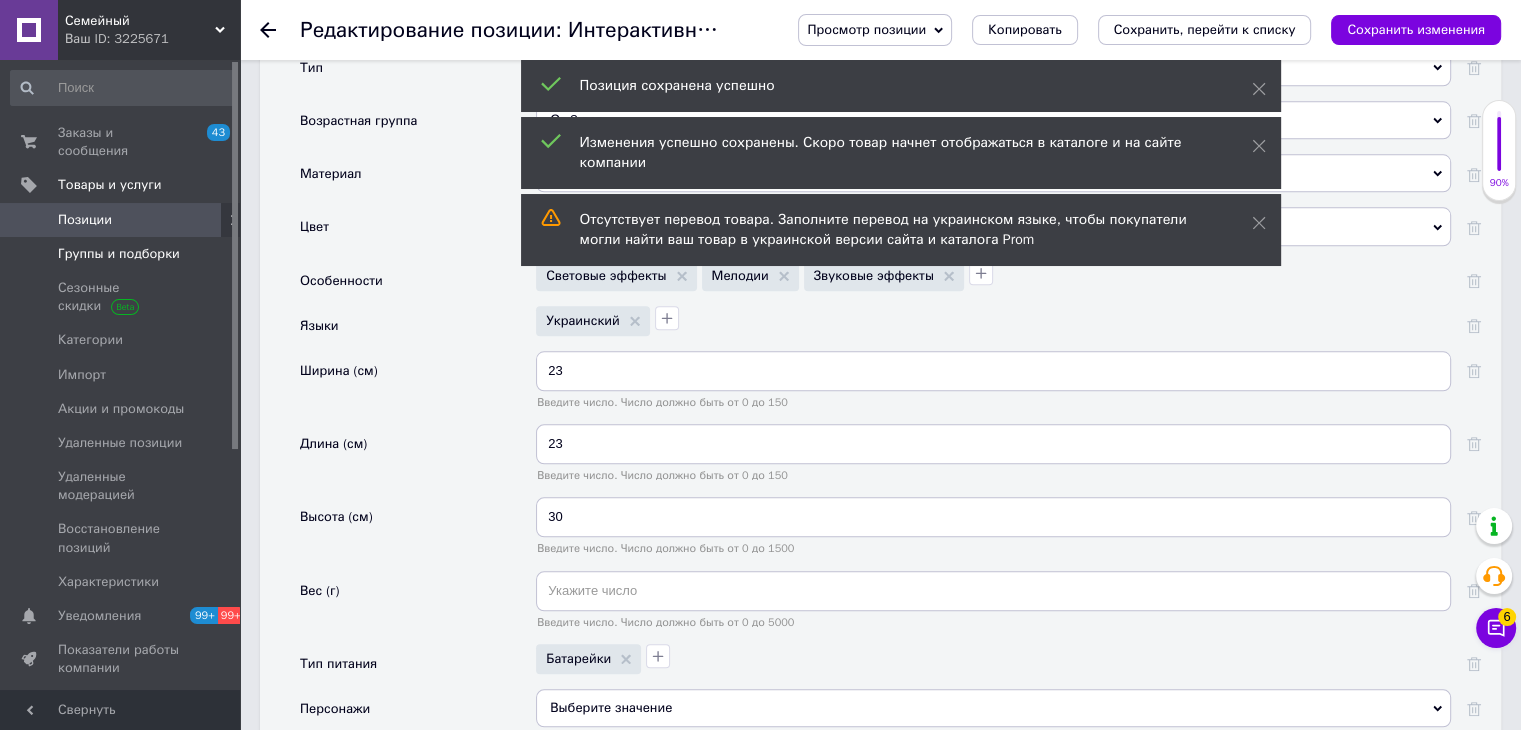 scroll, scrollTop: 2100, scrollLeft: 0, axis: vertical 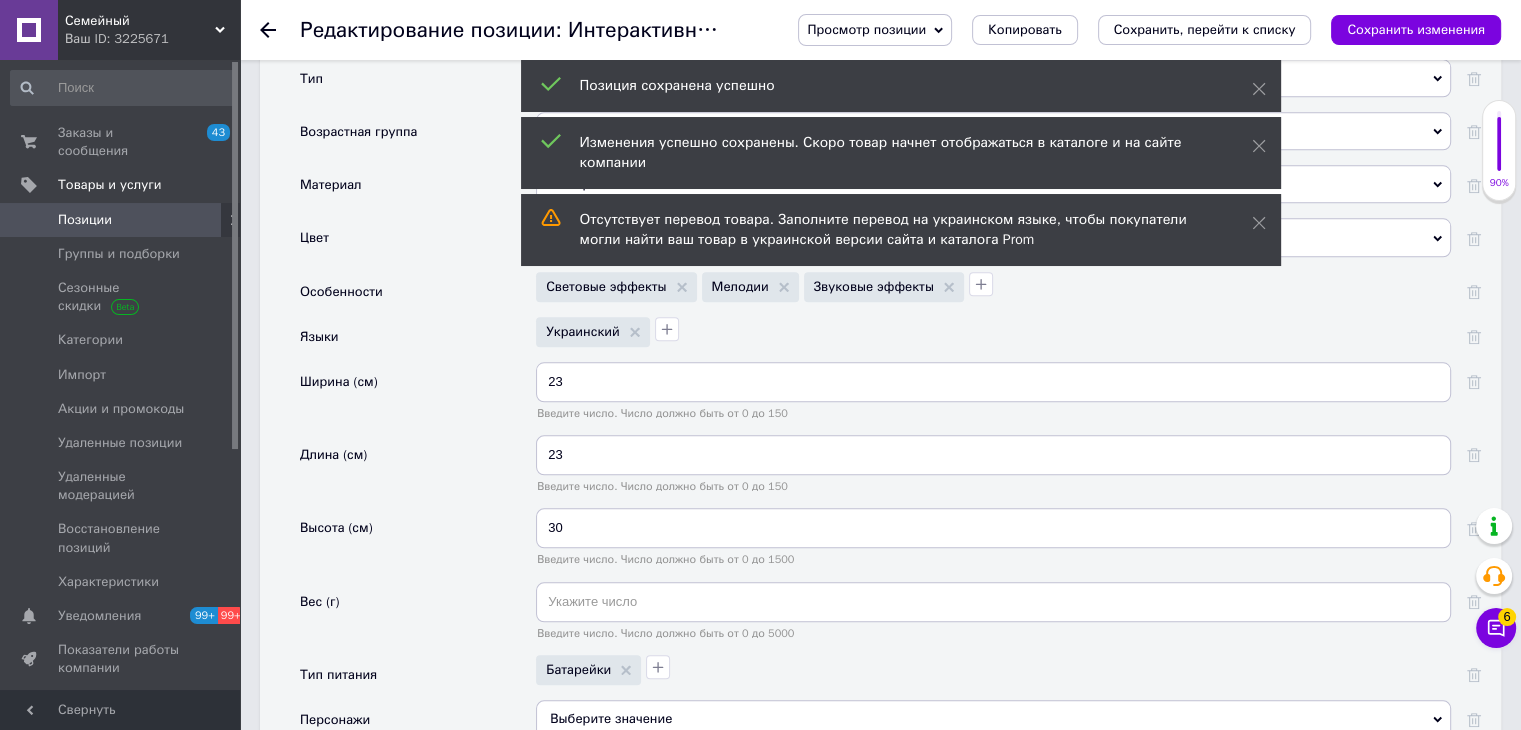 click on "Позиции" at bounding box center [121, 220] 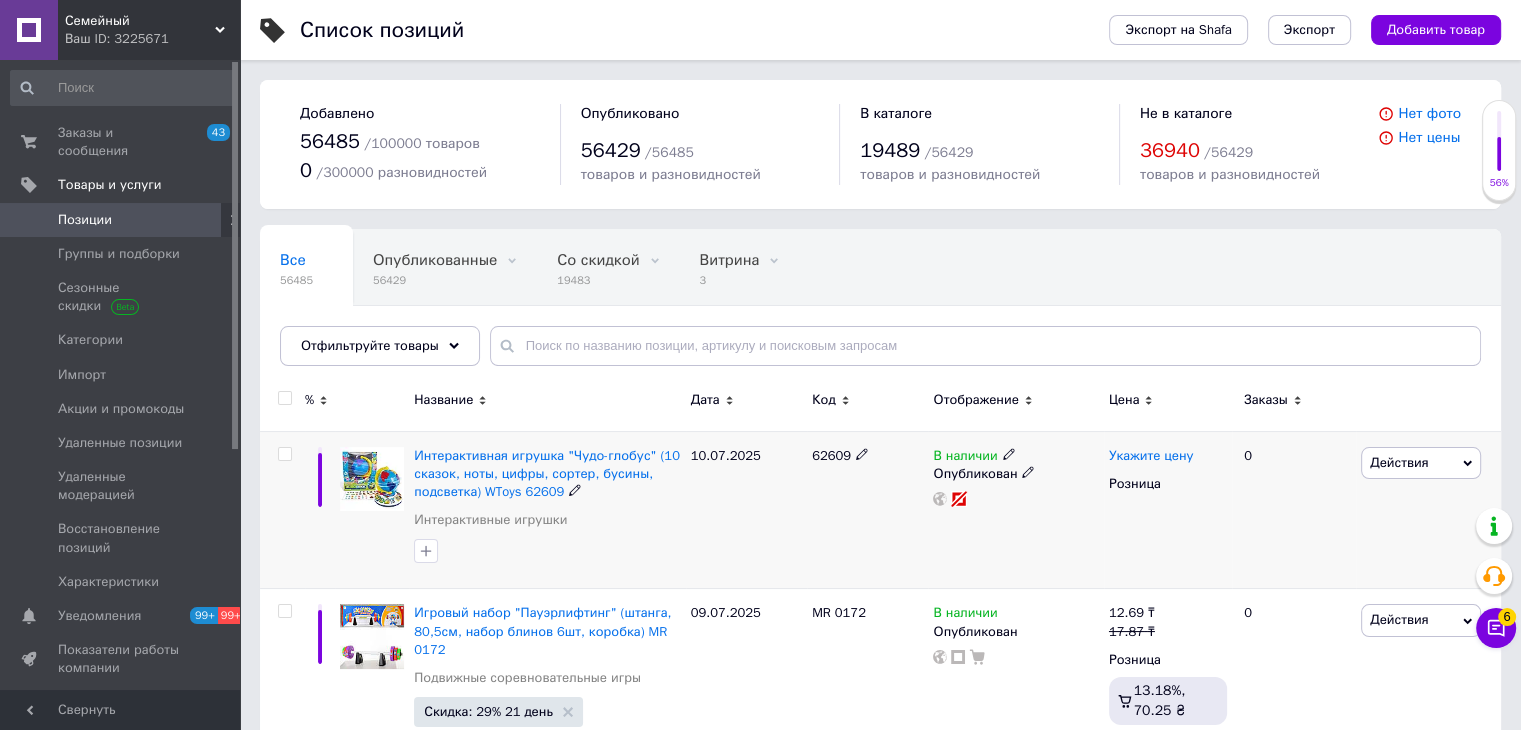 click on "Укажите цену" at bounding box center [1151, 456] 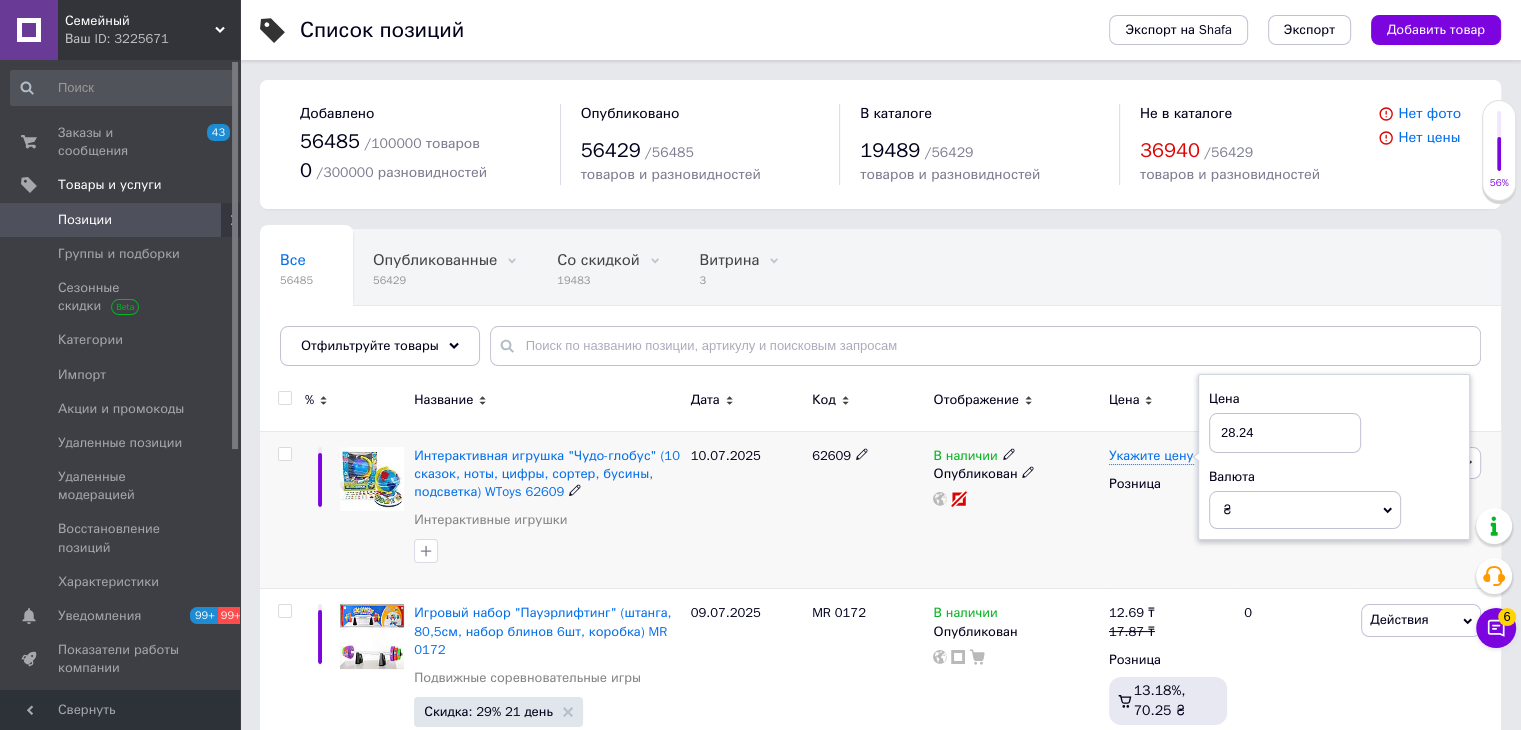 type on "28.24" 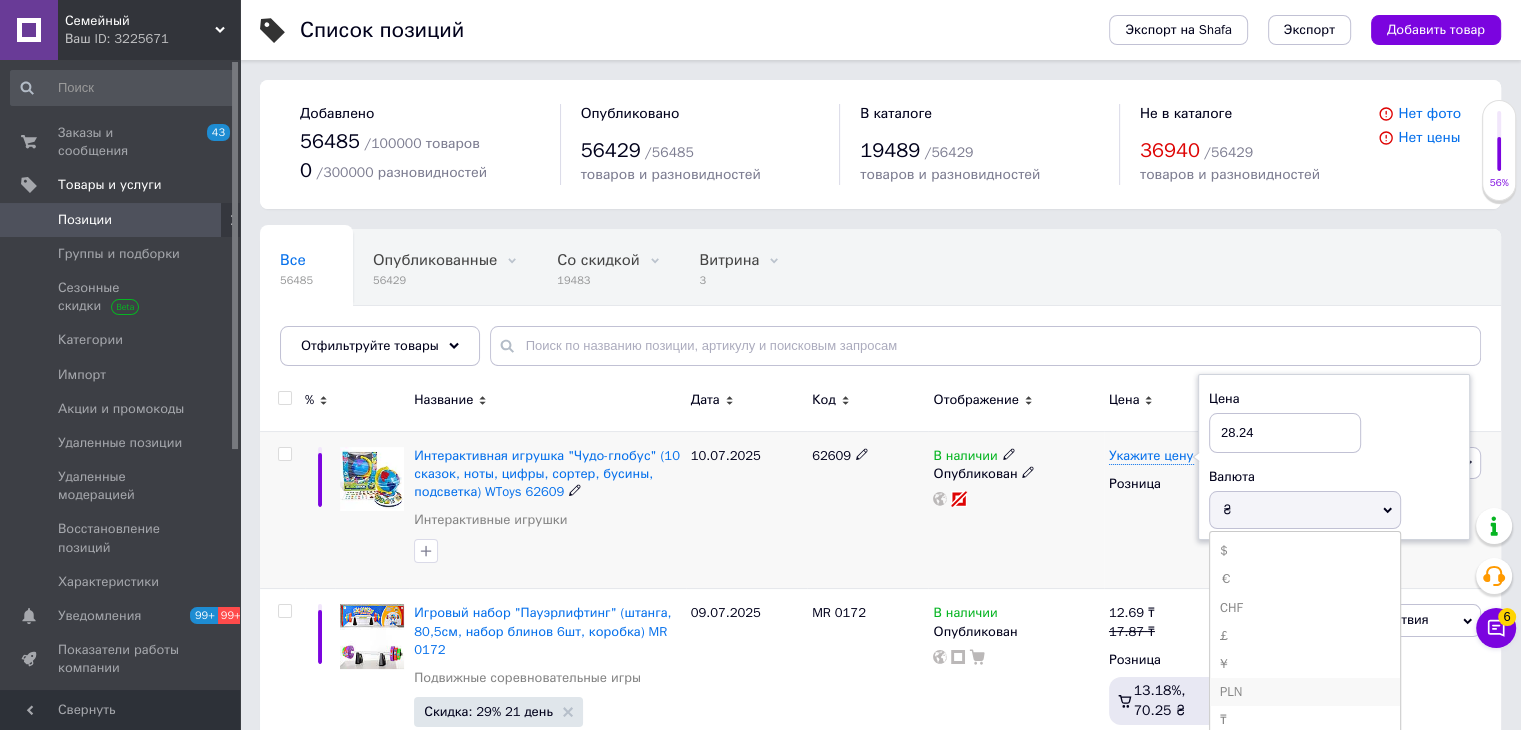 click on "PLN" at bounding box center (1305, 692) 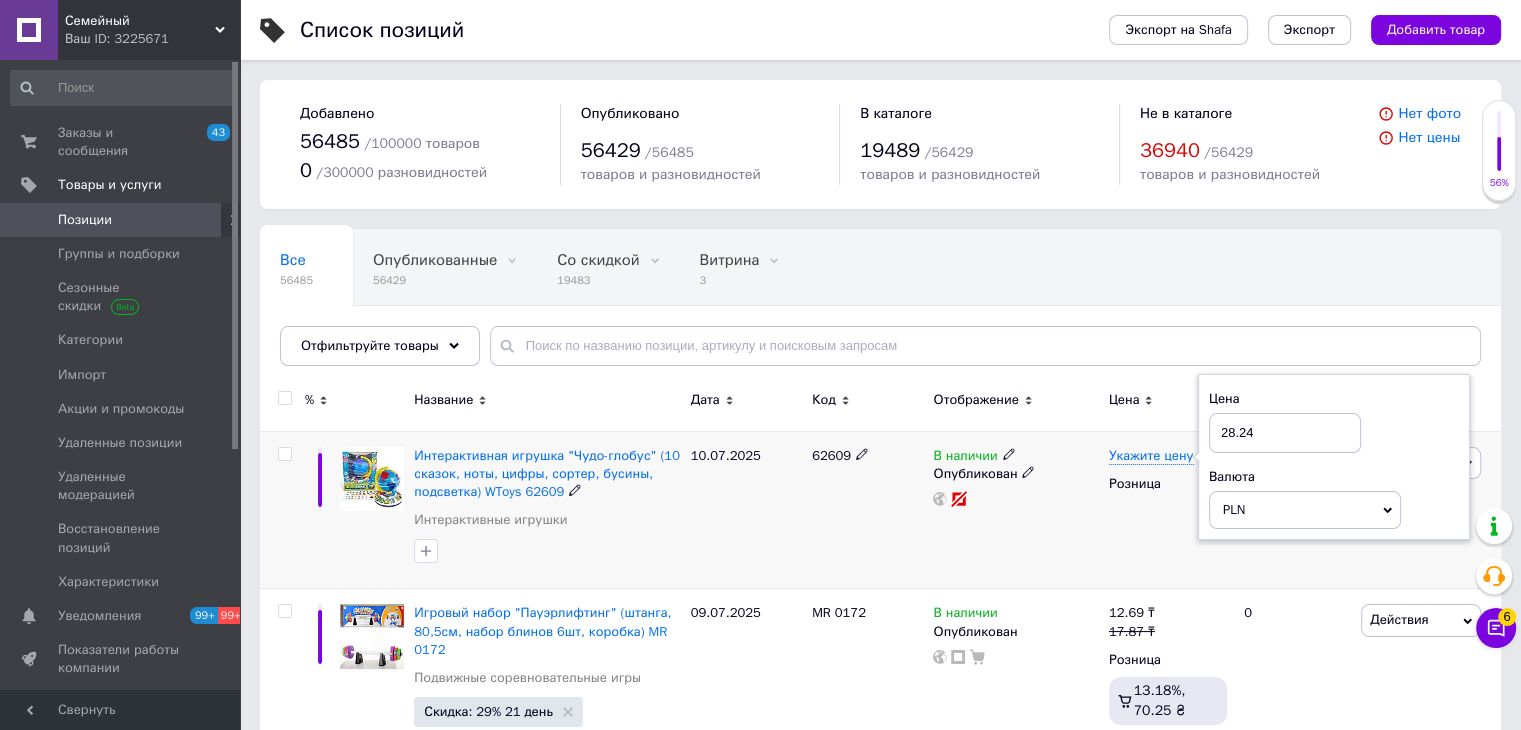 click on "Укажите цену Цена 28.24 Валюта PLN $ € CHF ₴ £ ¥ ₸ MDL HUF KGS CN¥ TRY ₩ lei Розница" at bounding box center [1168, 510] 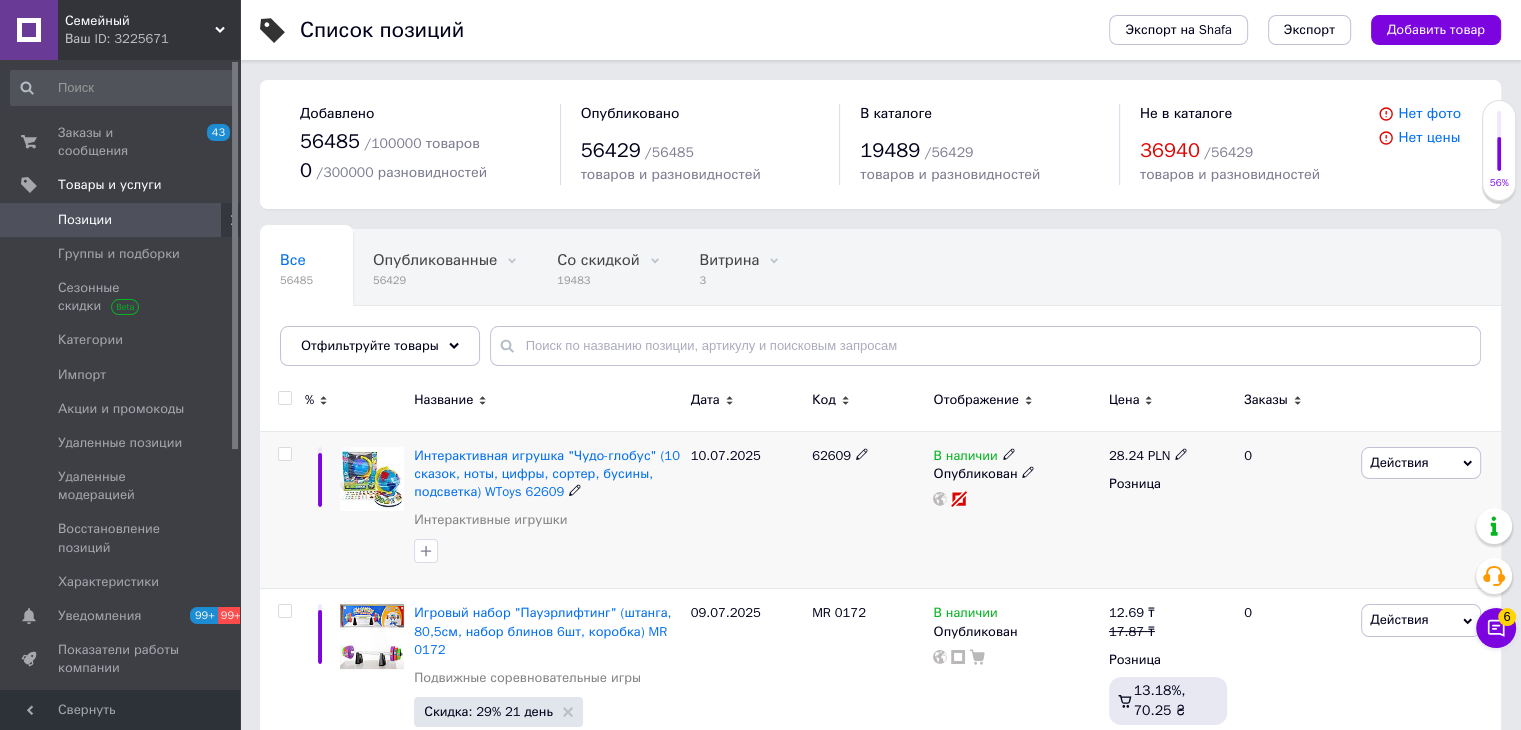 click on "Действия" at bounding box center [1399, 462] 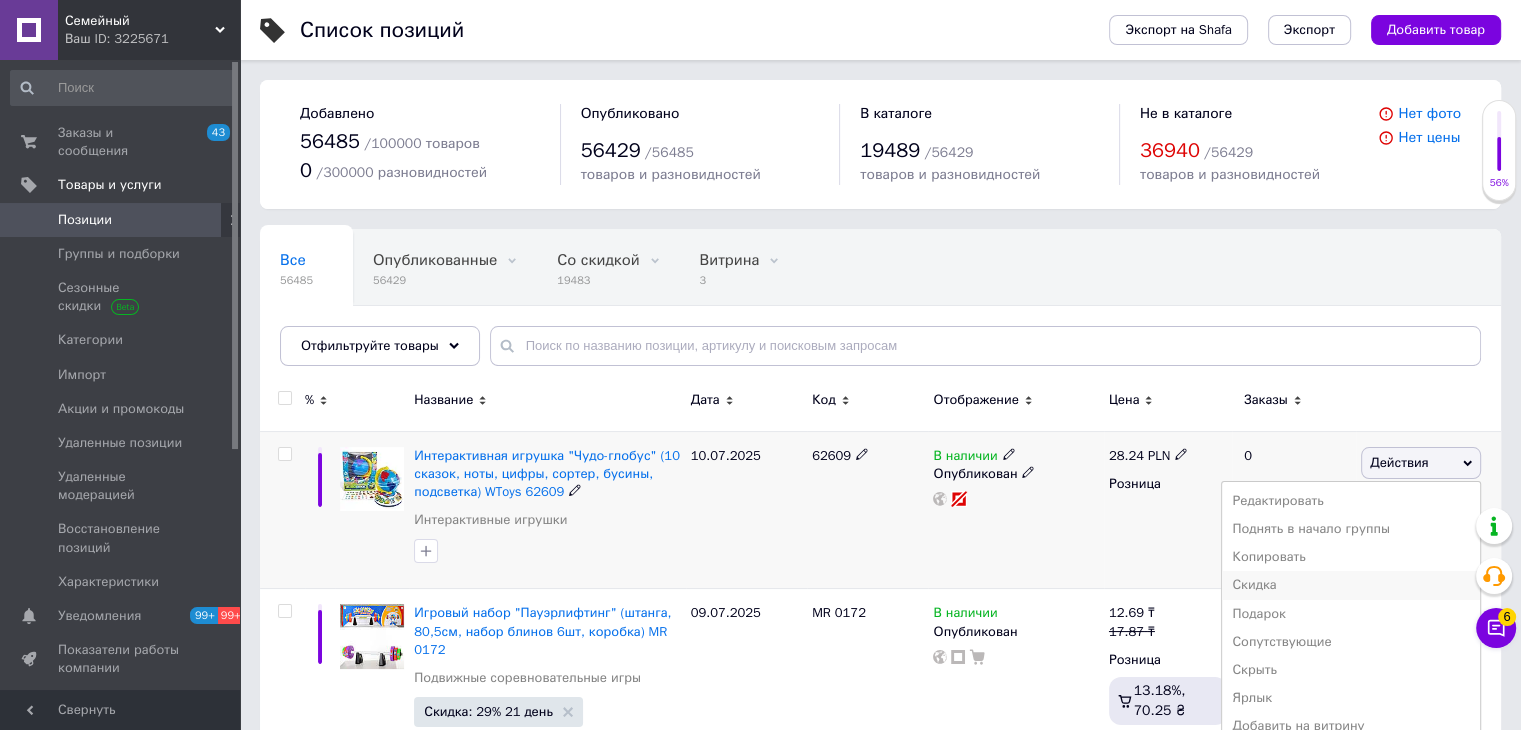 click on "Скидка" at bounding box center [1351, 585] 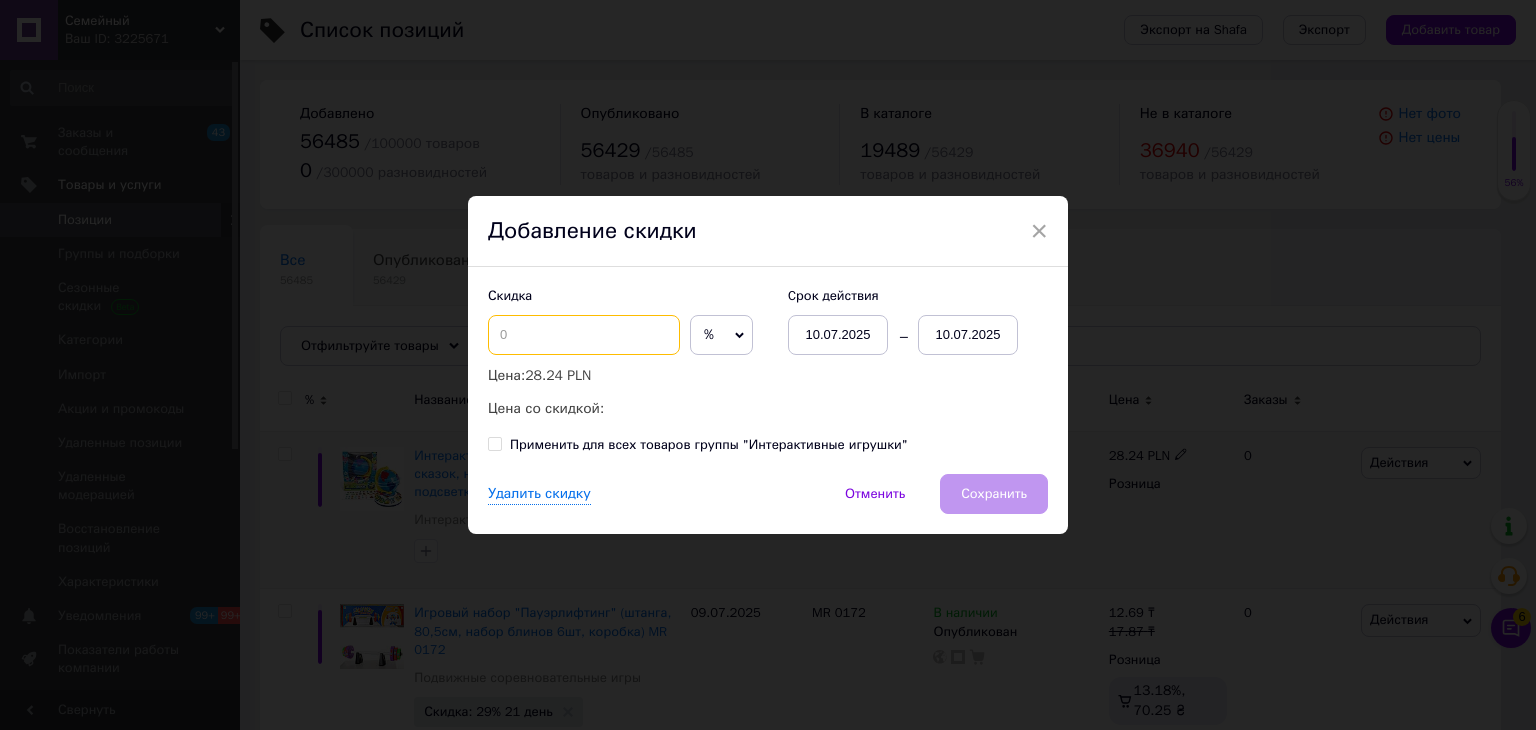 click at bounding box center (584, 335) 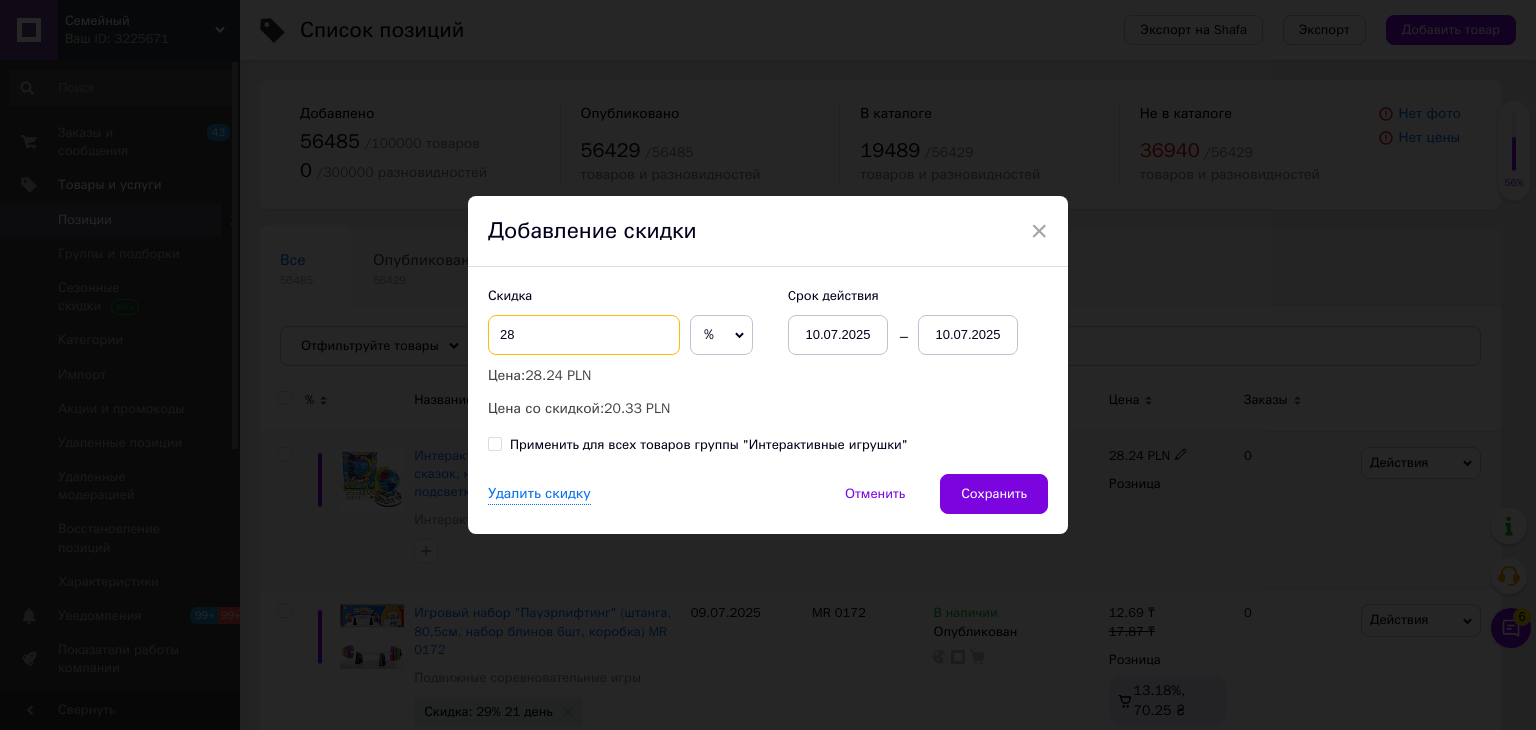 type on "28" 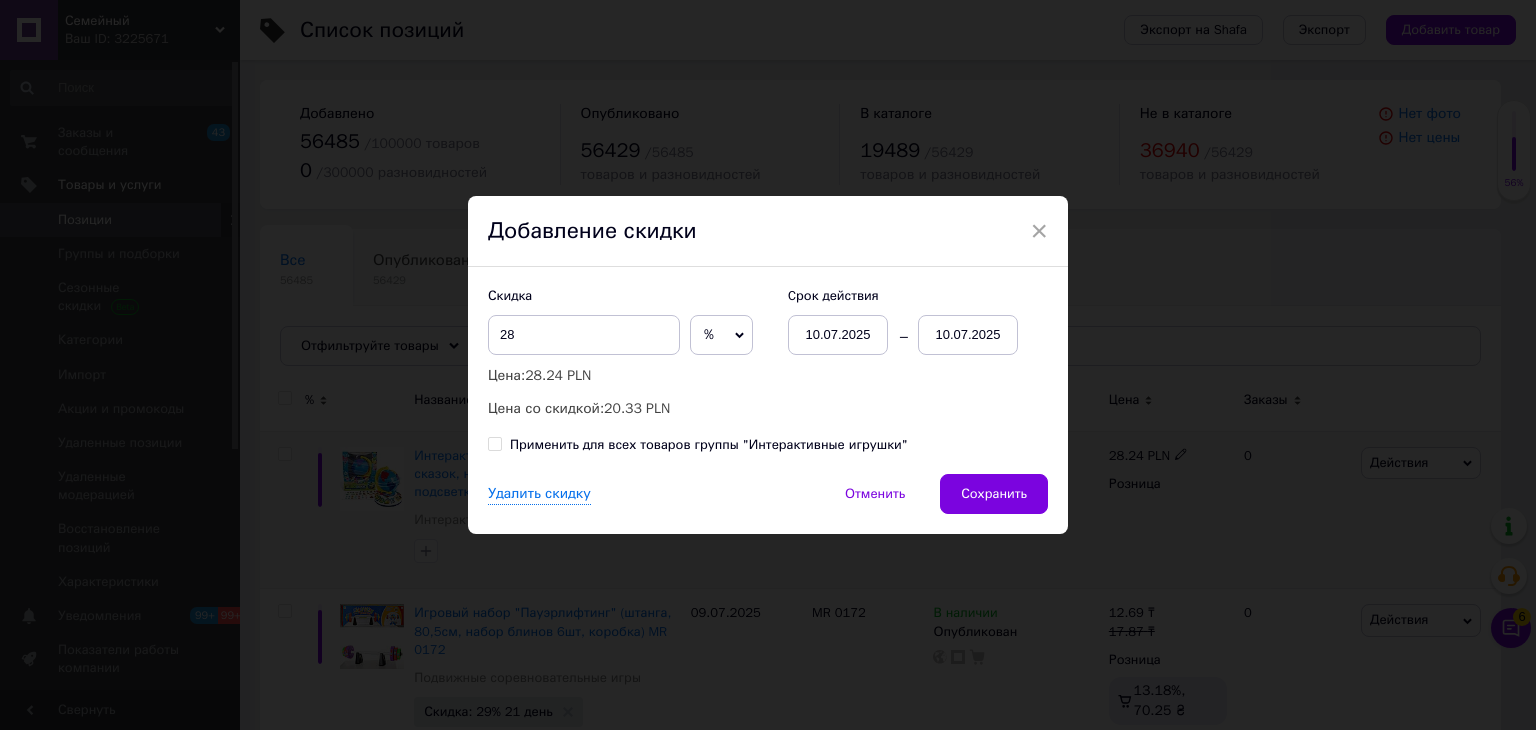 click on "10.07.2025" at bounding box center (968, 335) 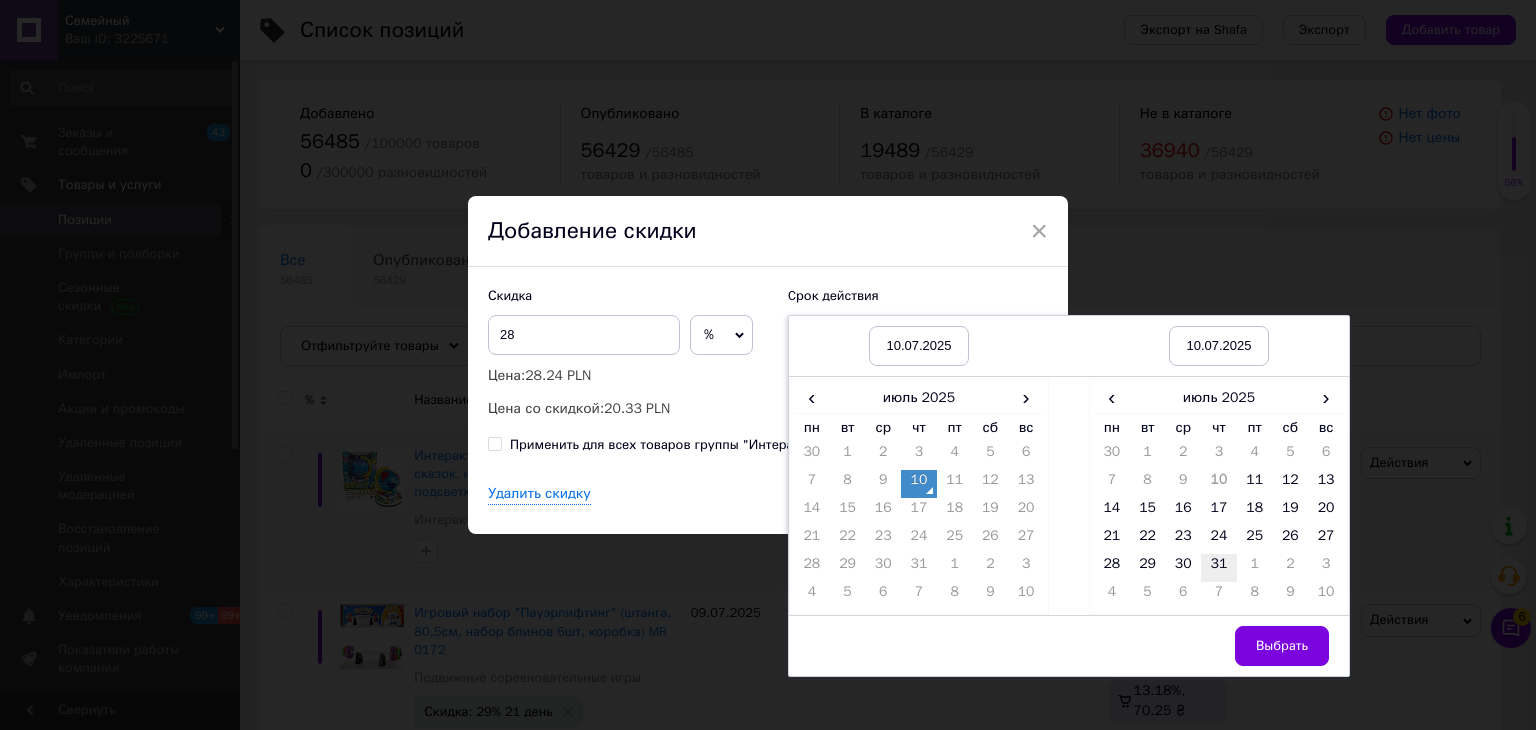 click on "31" at bounding box center (1219, 568) 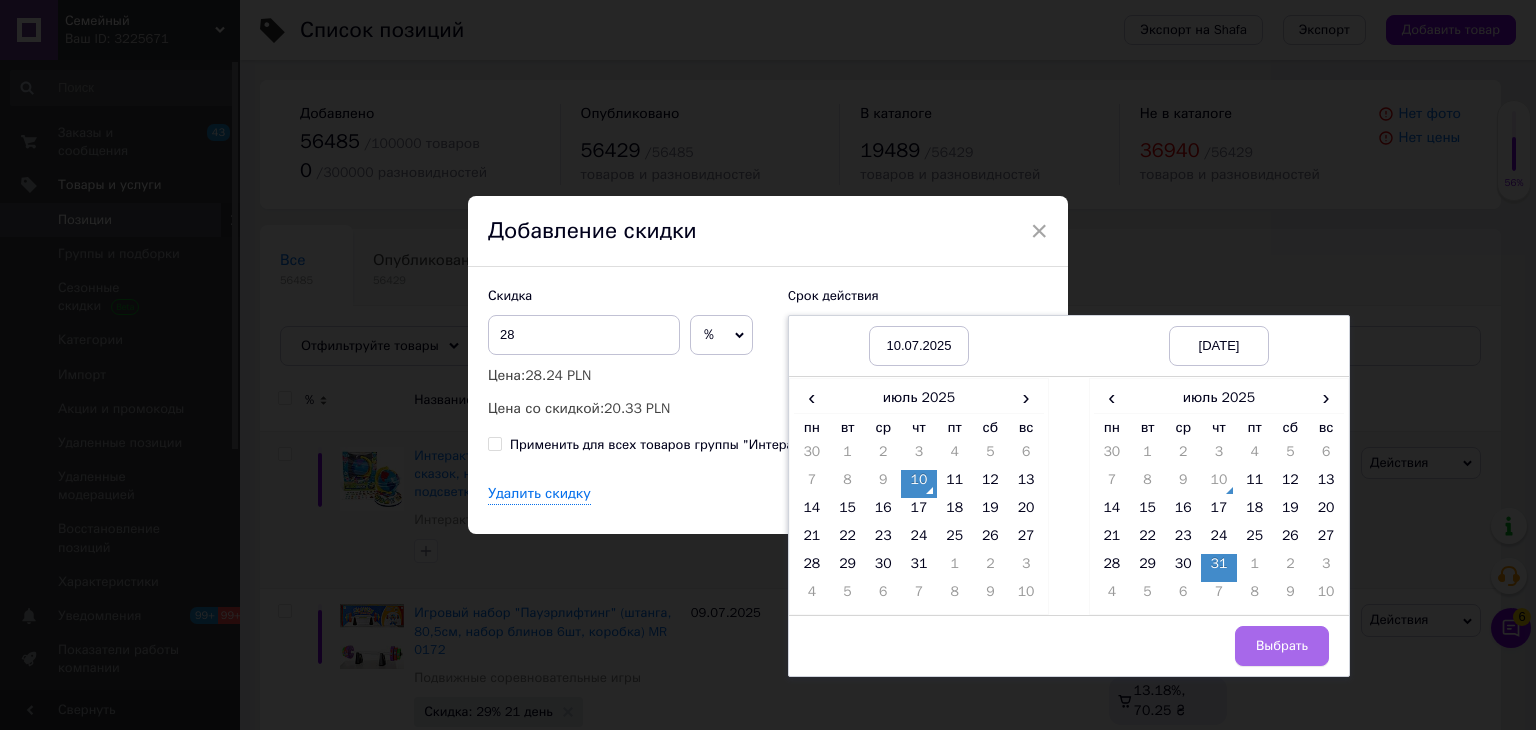 click on "Выбрать" at bounding box center (1282, 646) 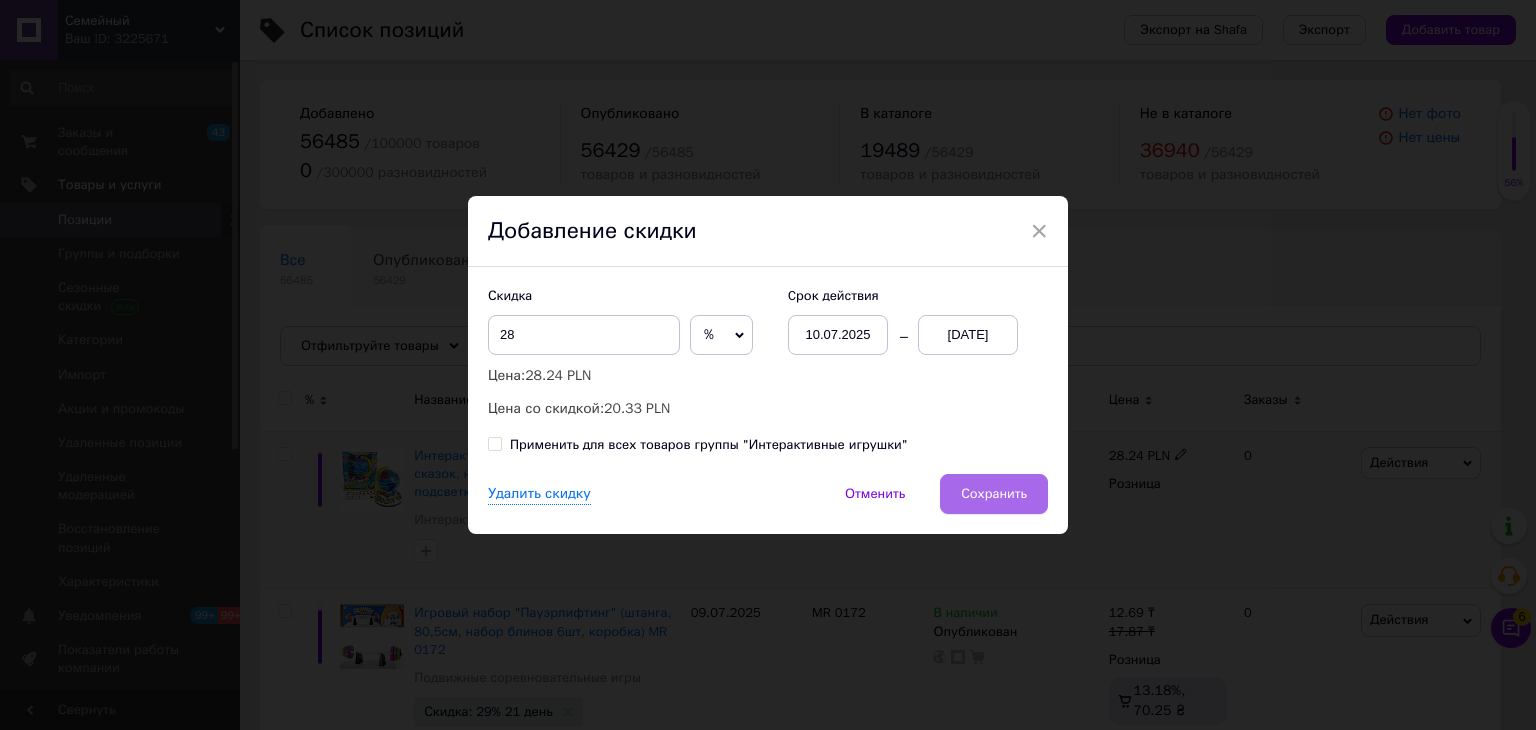 click on "Сохранить" at bounding box center [994, 494] 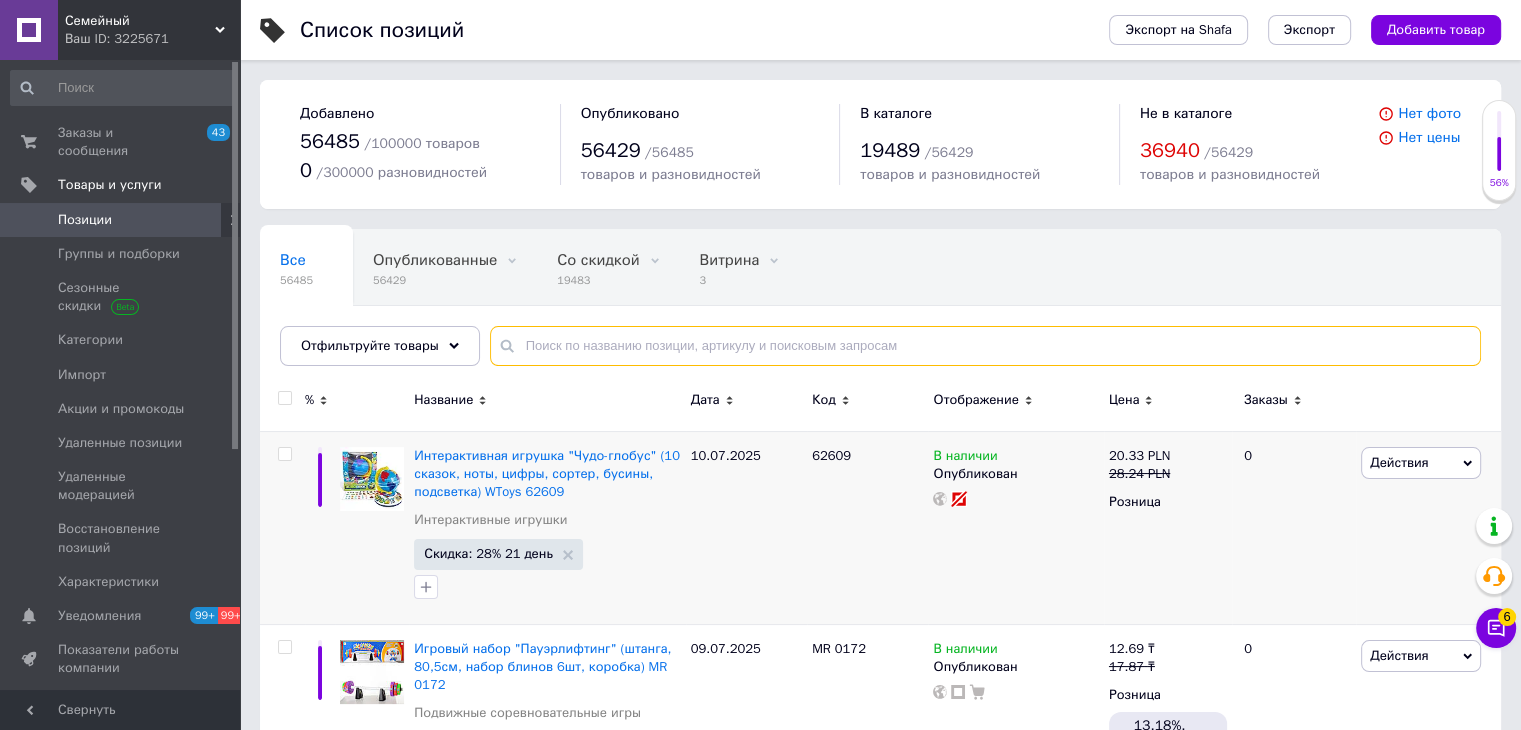 click at bounding box center [985, 346] 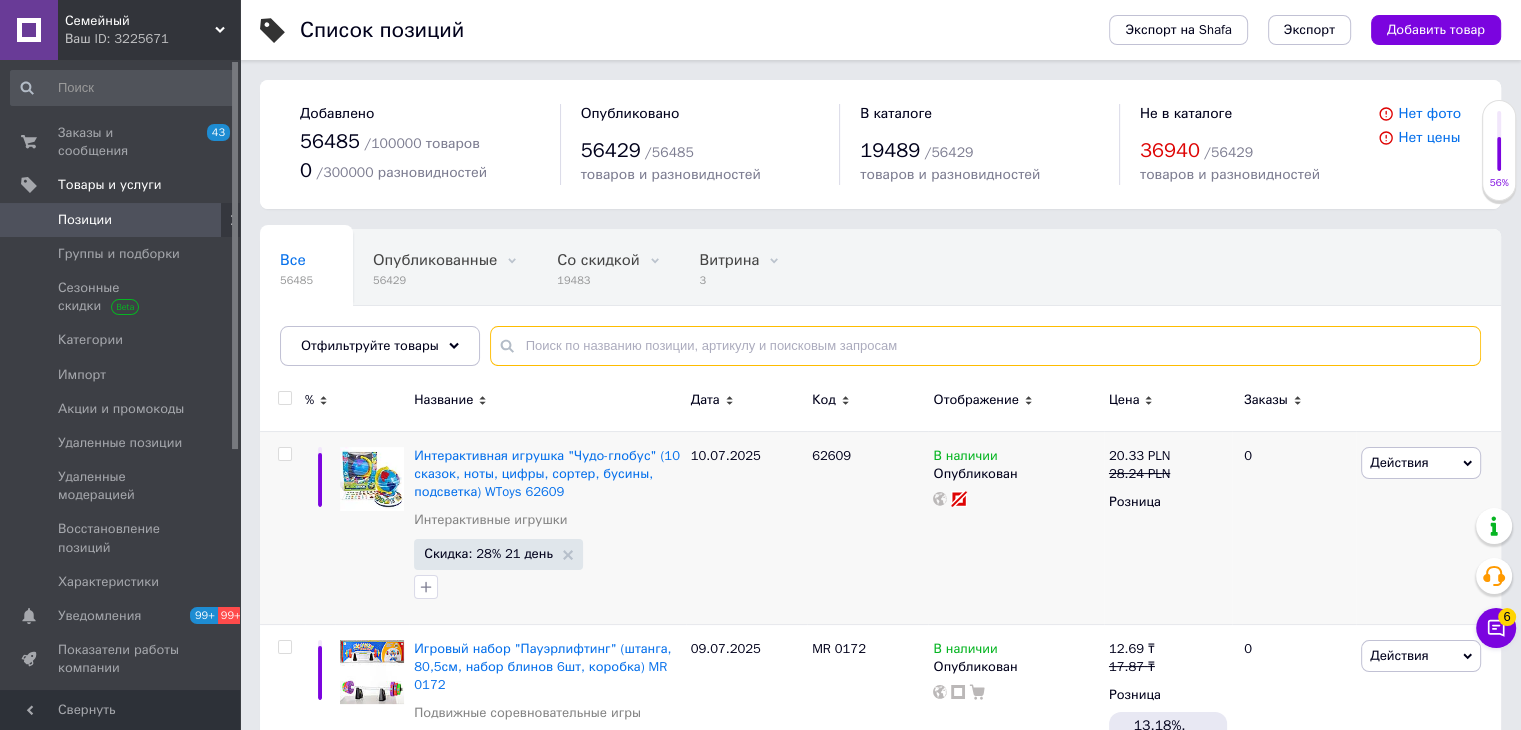 paste on "21696" 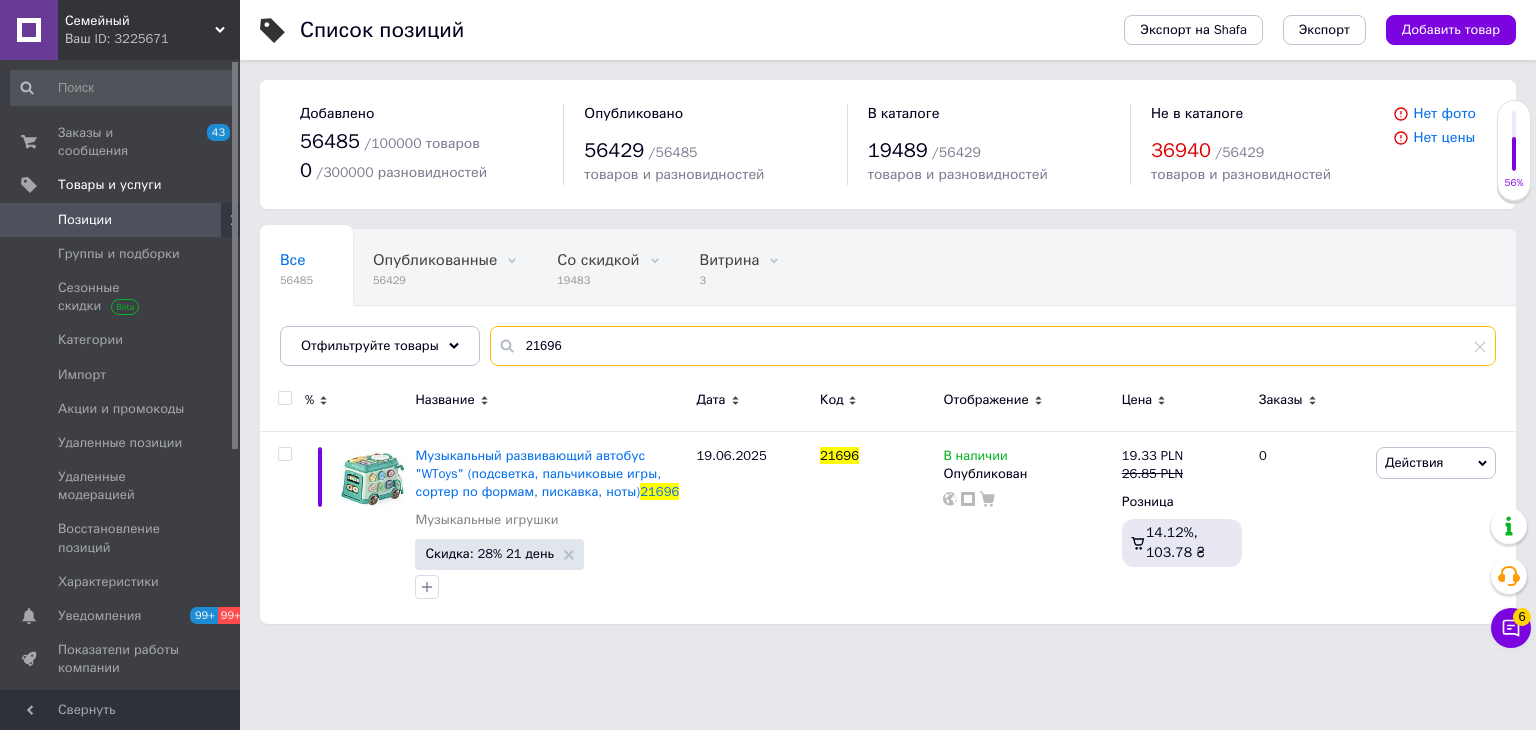 paste on "D 38468" 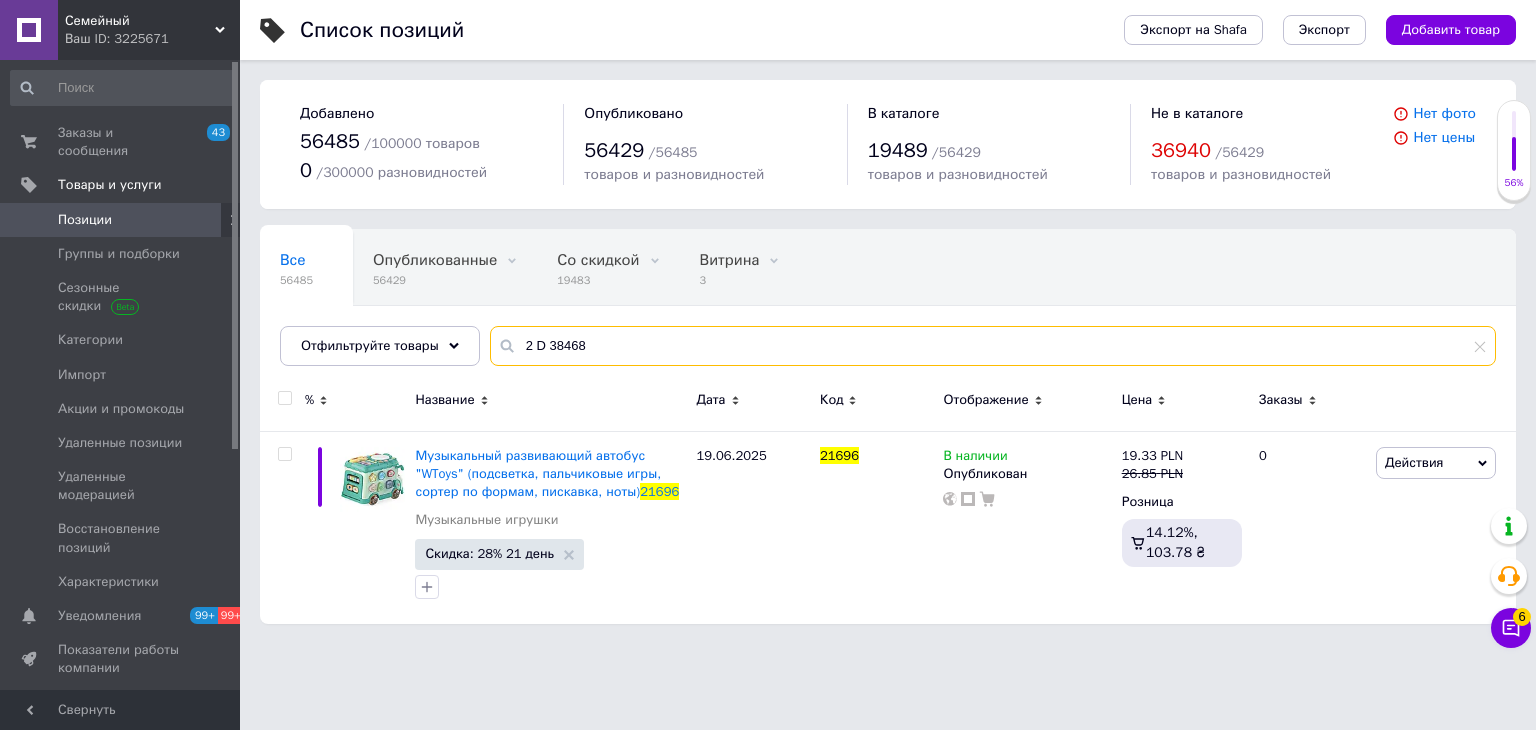 click on "Все 56485 Опубликованные 56429 Удалить Редактировать Со скидкой 19483 Удалить Редактировать Витрина 3 Удалить Редактировать Скрытые 56 Удалить Редактировать Ok Отфильтровано...  Сохранить Мы ничего не нашли Возможно, ошибка в слове  или нет соответствий по вашему запросу. Все 56485 Опубликованные 56429 Со скидкой 19483 Витрина 3 Скрытые 56 Отфильтруйте товары 2 D 38468 % Название Дата Код Отображение Цена Заказы Музыкальный развивающий автобус "WToys" (подсветка, пальчиковые игры, сортер по формам, пискавка, ноты)  21696 Музыкальные игрушки Скидка: 28% 21 день 19[DATE]1696 В наличии 19.33   PLN" at bounding box center [888, 426] 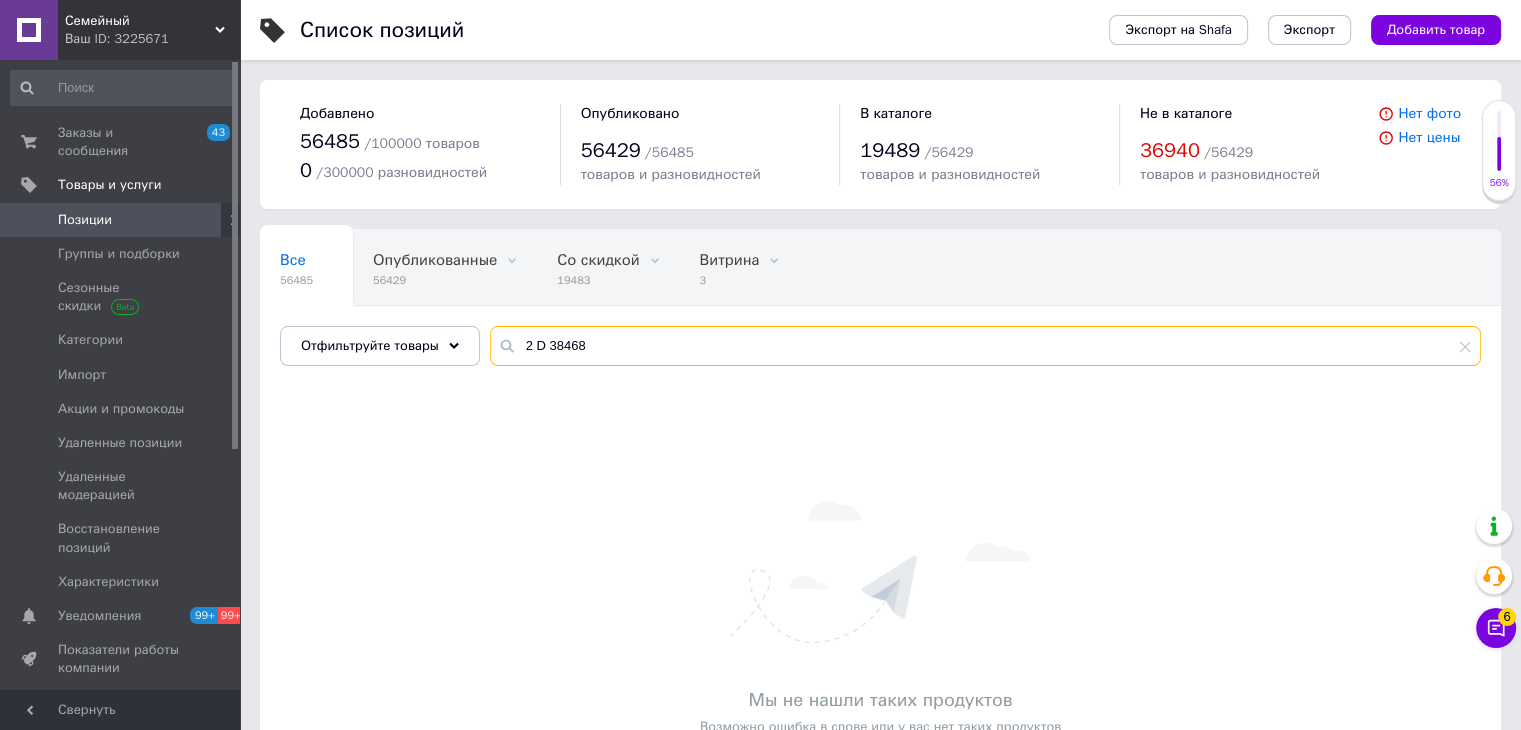 drag, startPoint x: 619, startPoint y: 349, endPoint x: 509, endPoint y: 348, distance: 110.00455 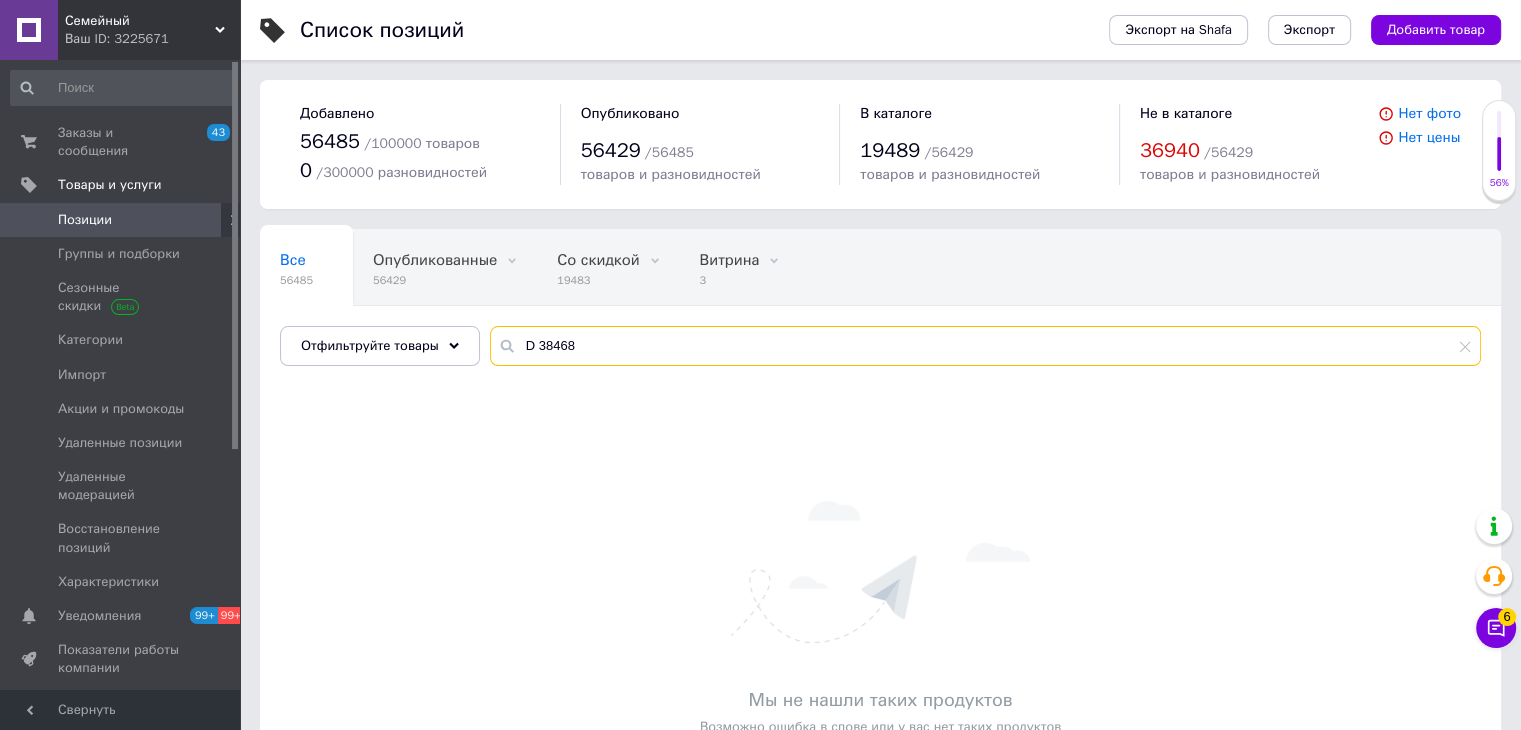 type on "D 38468" 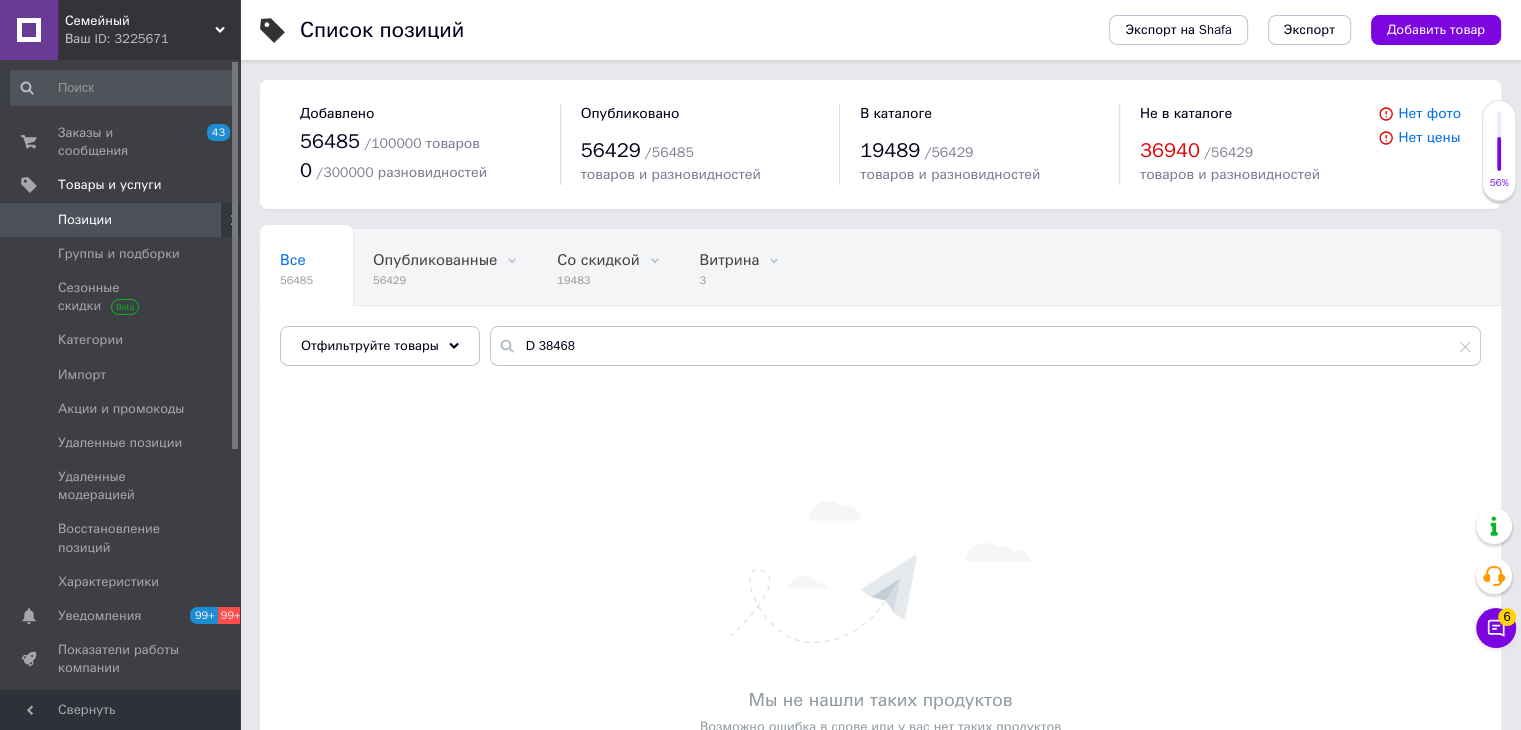 click on "Позиции" at bounding box center (121, 220) 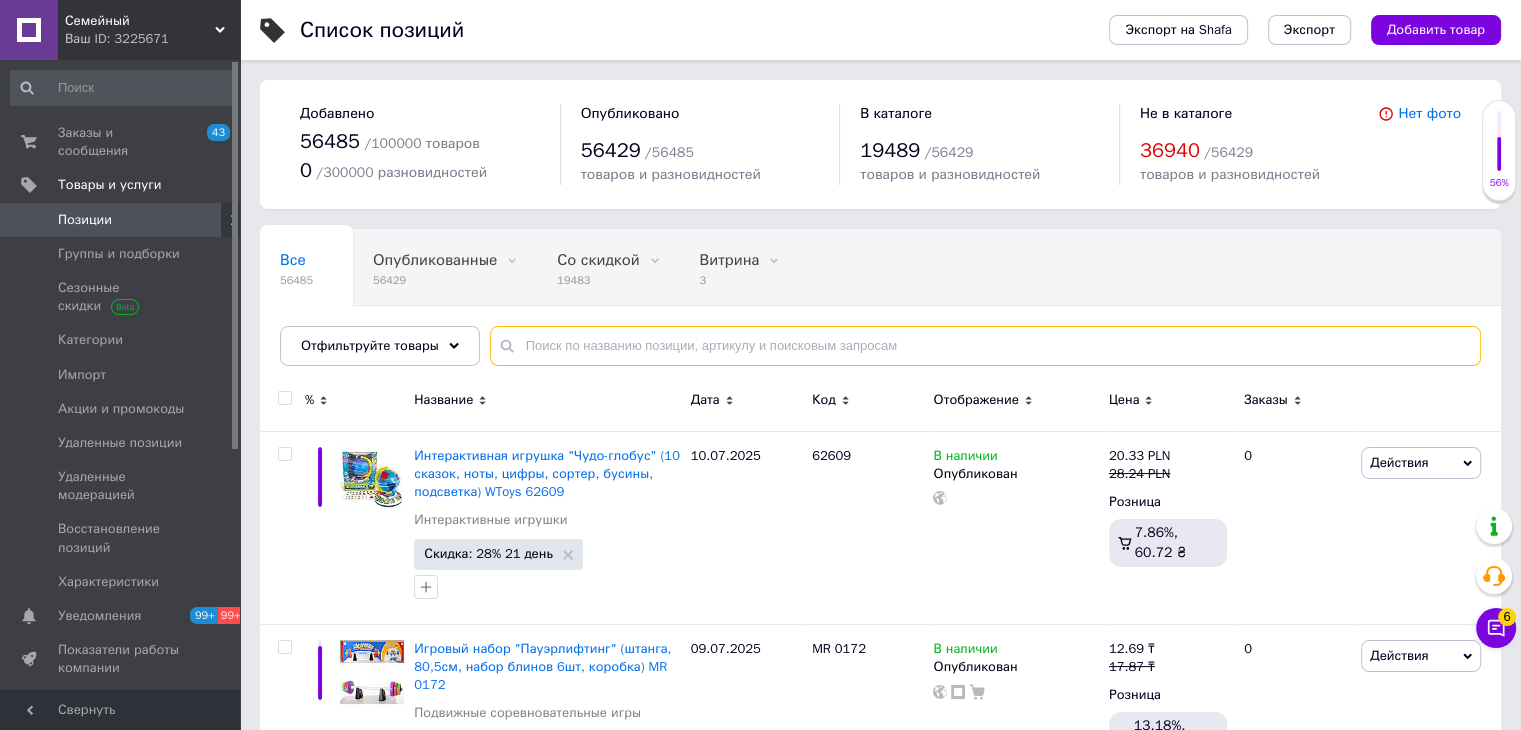 click at bounding box center [985, 346] 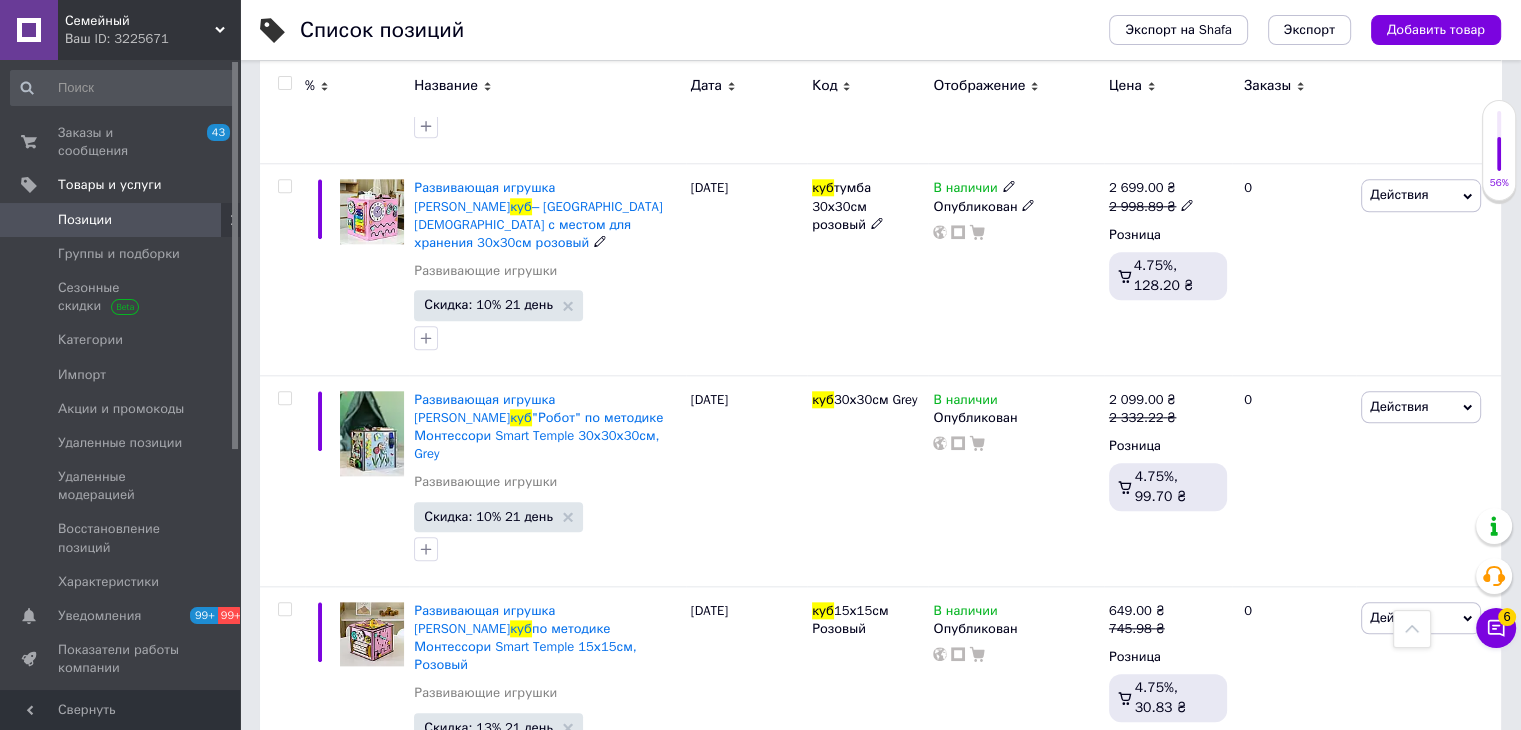scroll, scrollTop: 2400, scrollLeft: 0, axis: vertical 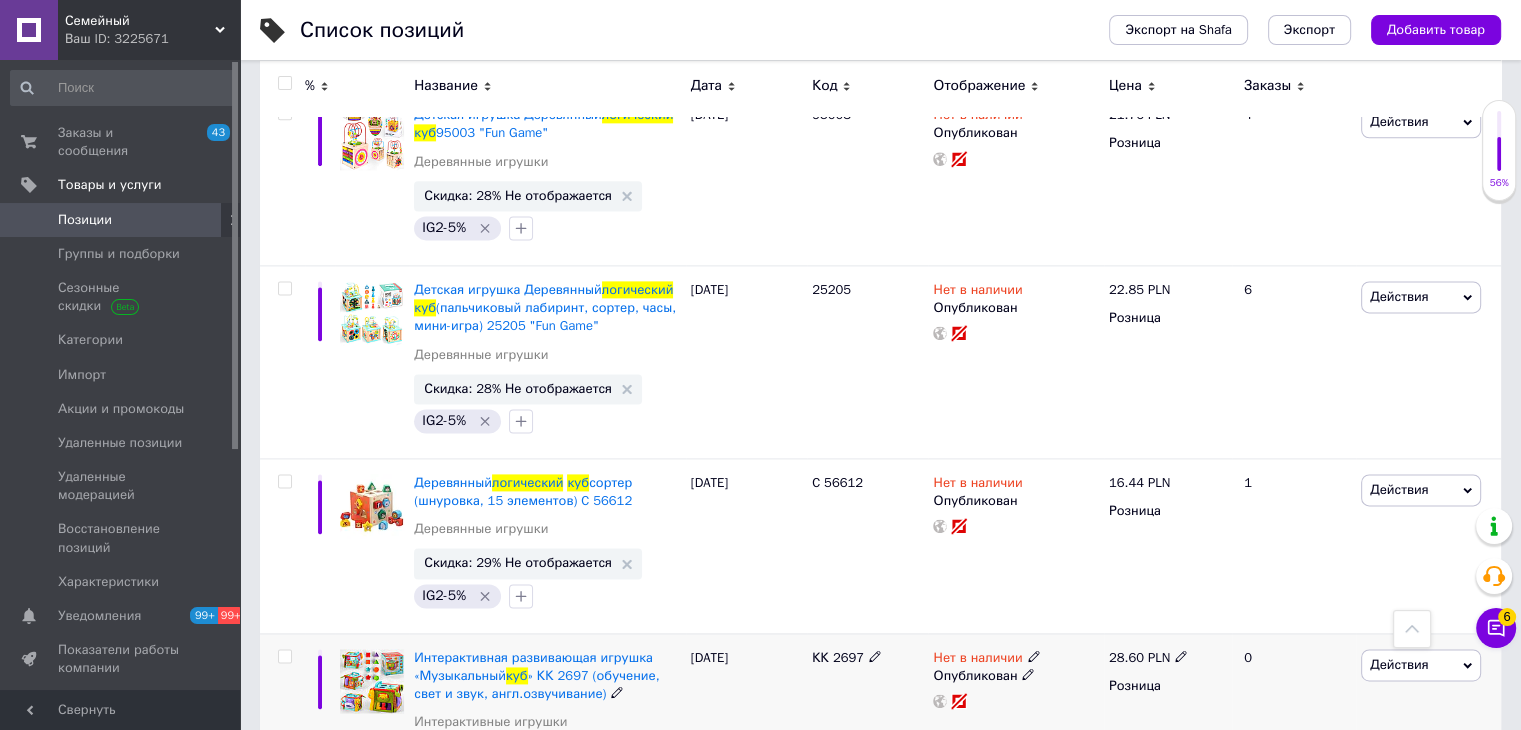 type on "куб логический" 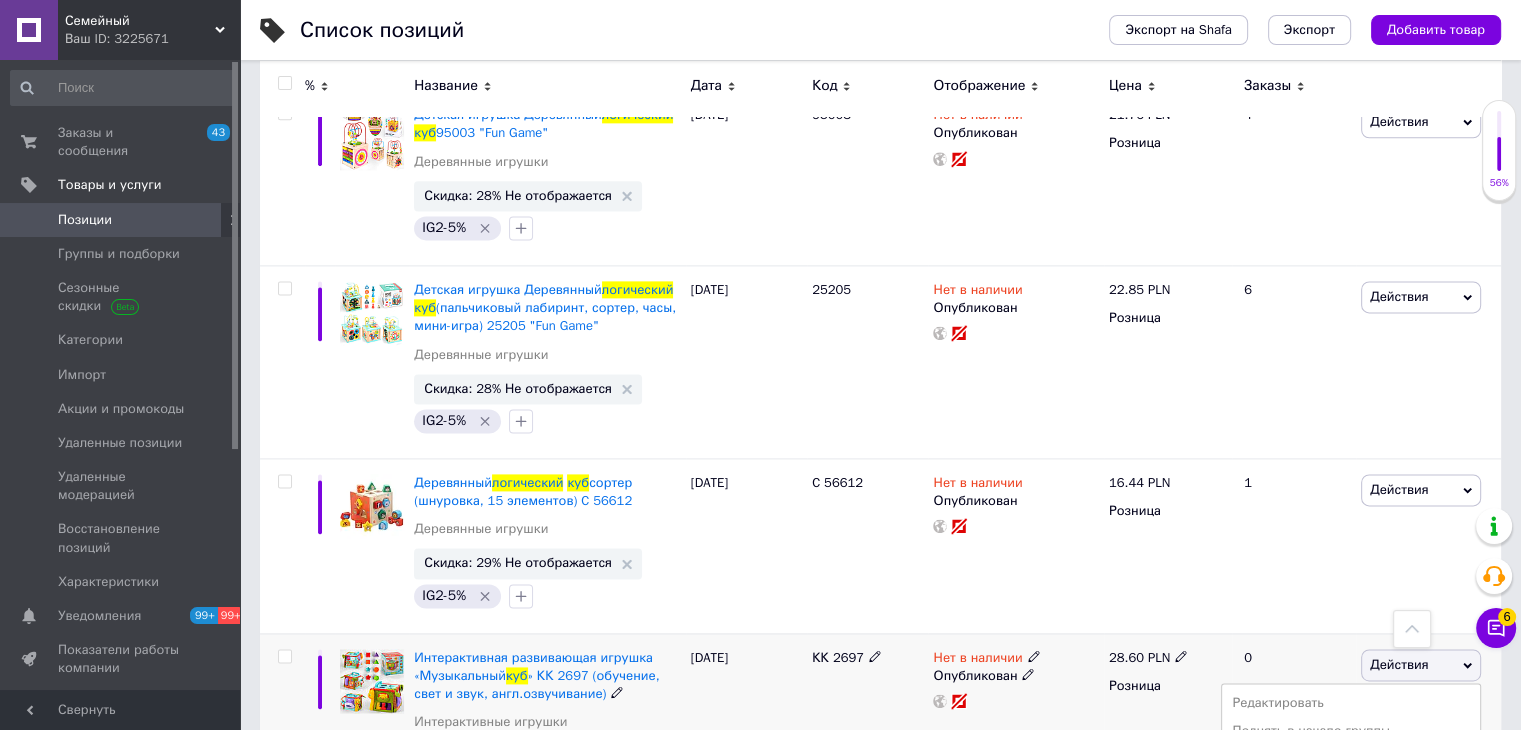 click on "Копировать" at bounding box center [1351, 759] 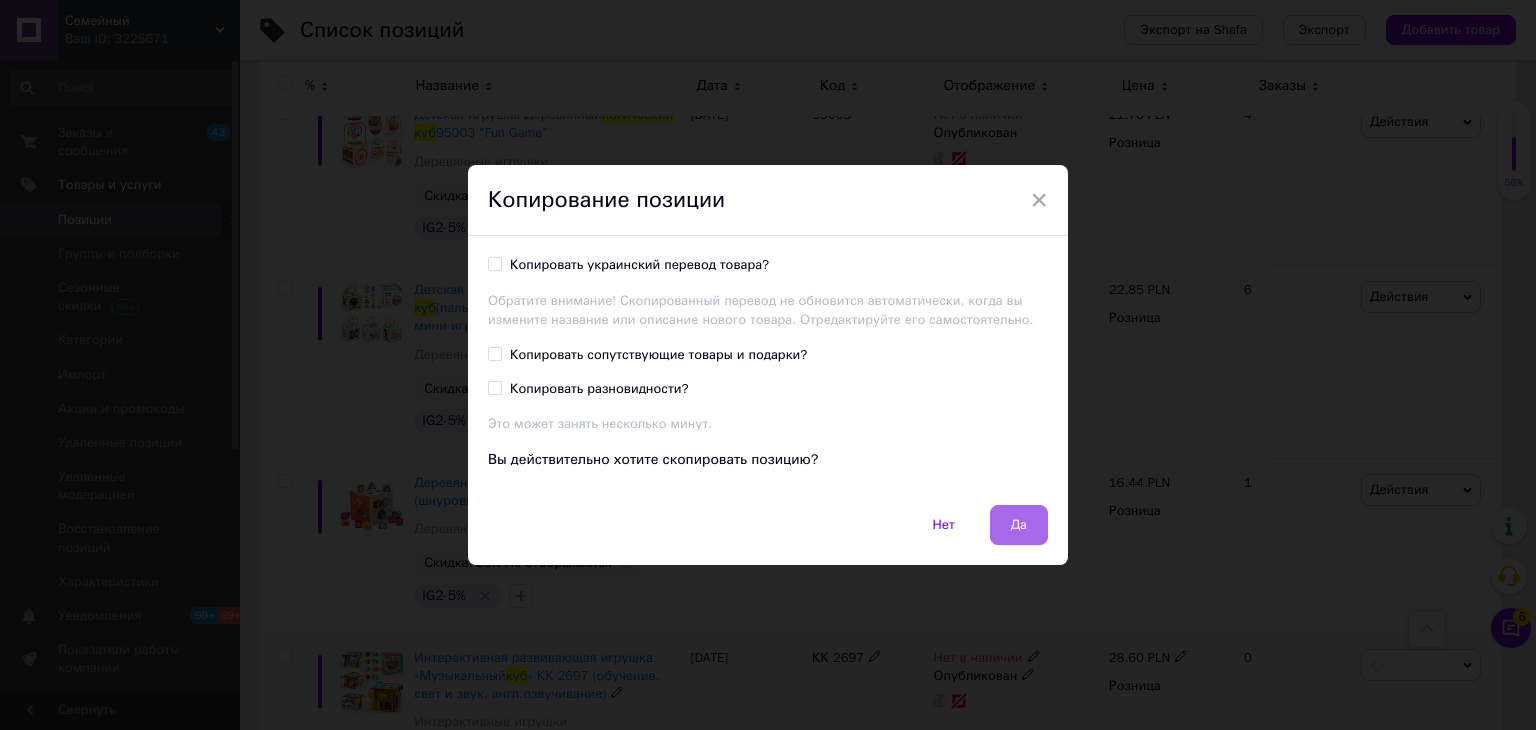 click on "Да" at bounding box center [1019, 525] 